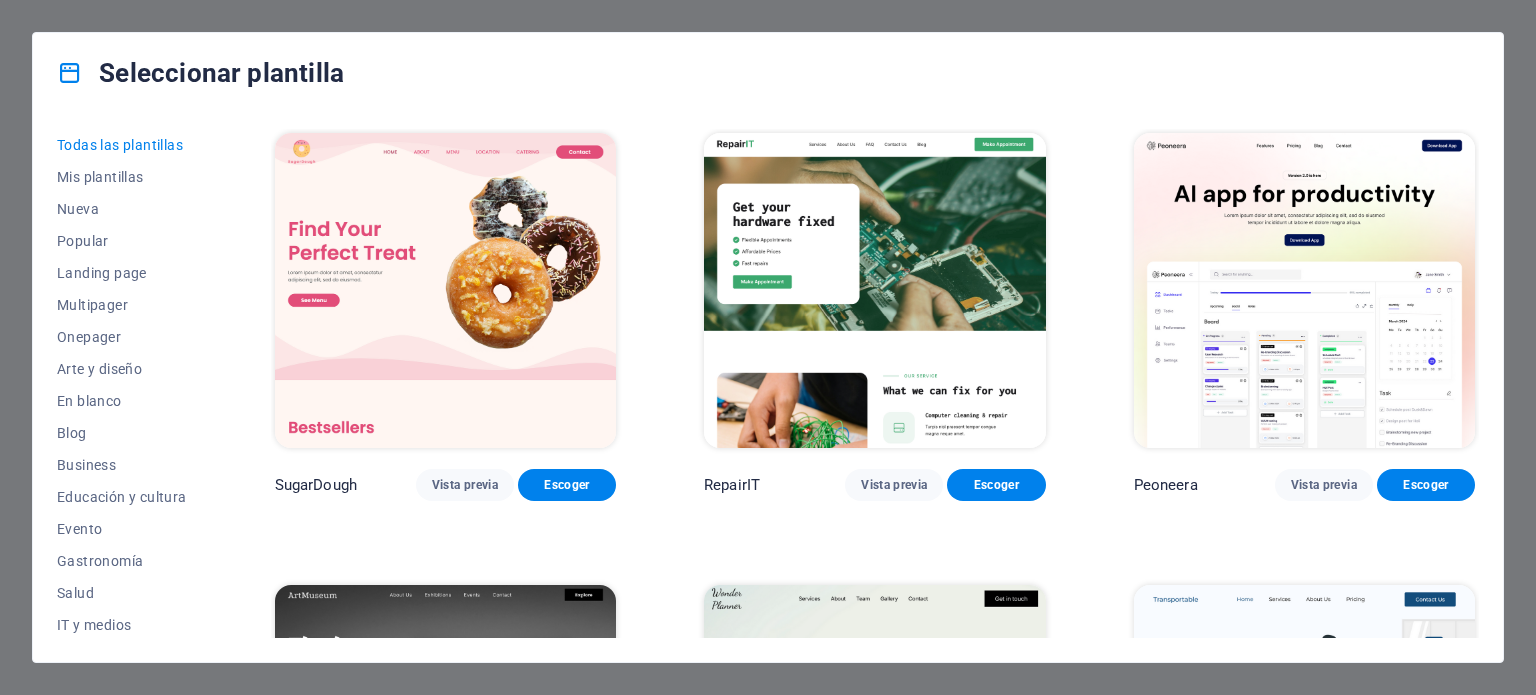 scroll, scrollTop: 0, scrollLeft: 0, axis: both 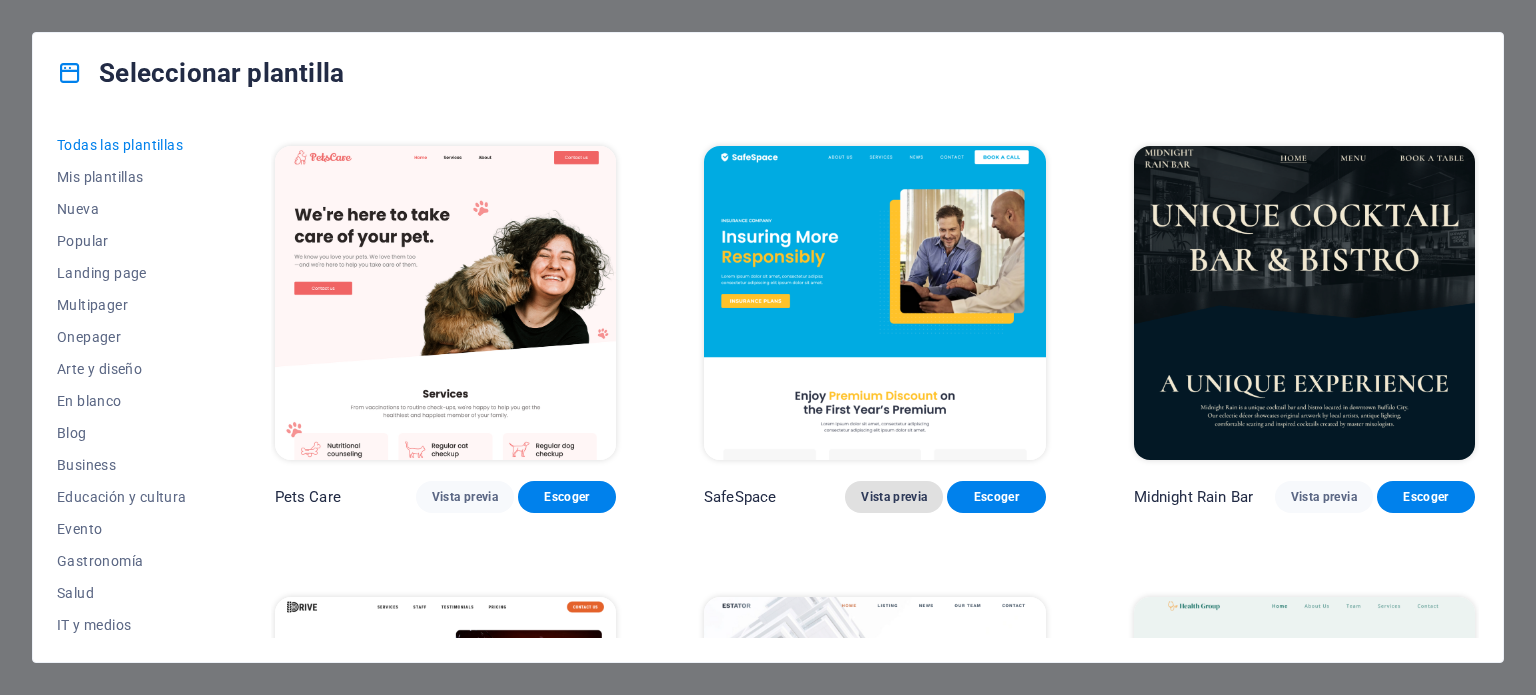 click on "Vista previa" at bounding box center (894, 497) 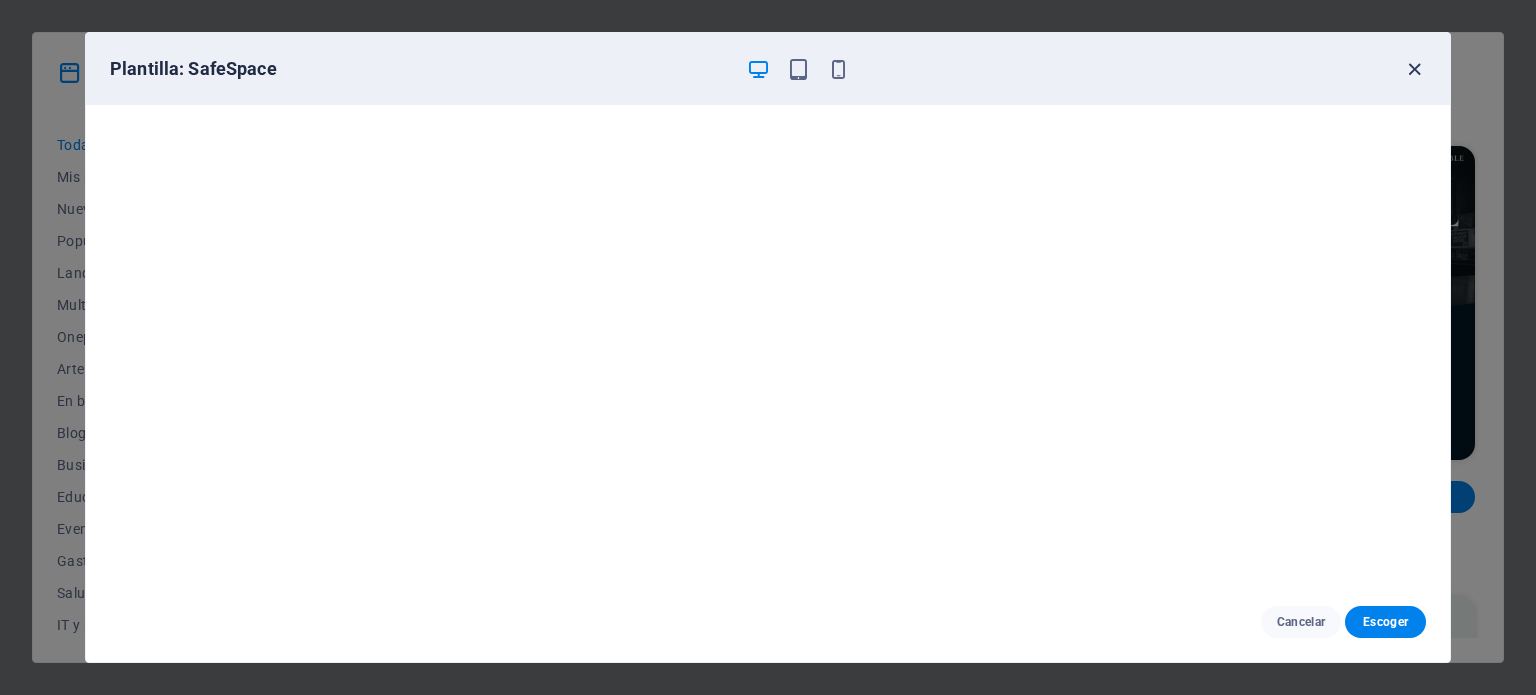 click at bounding box center [1414, 69] 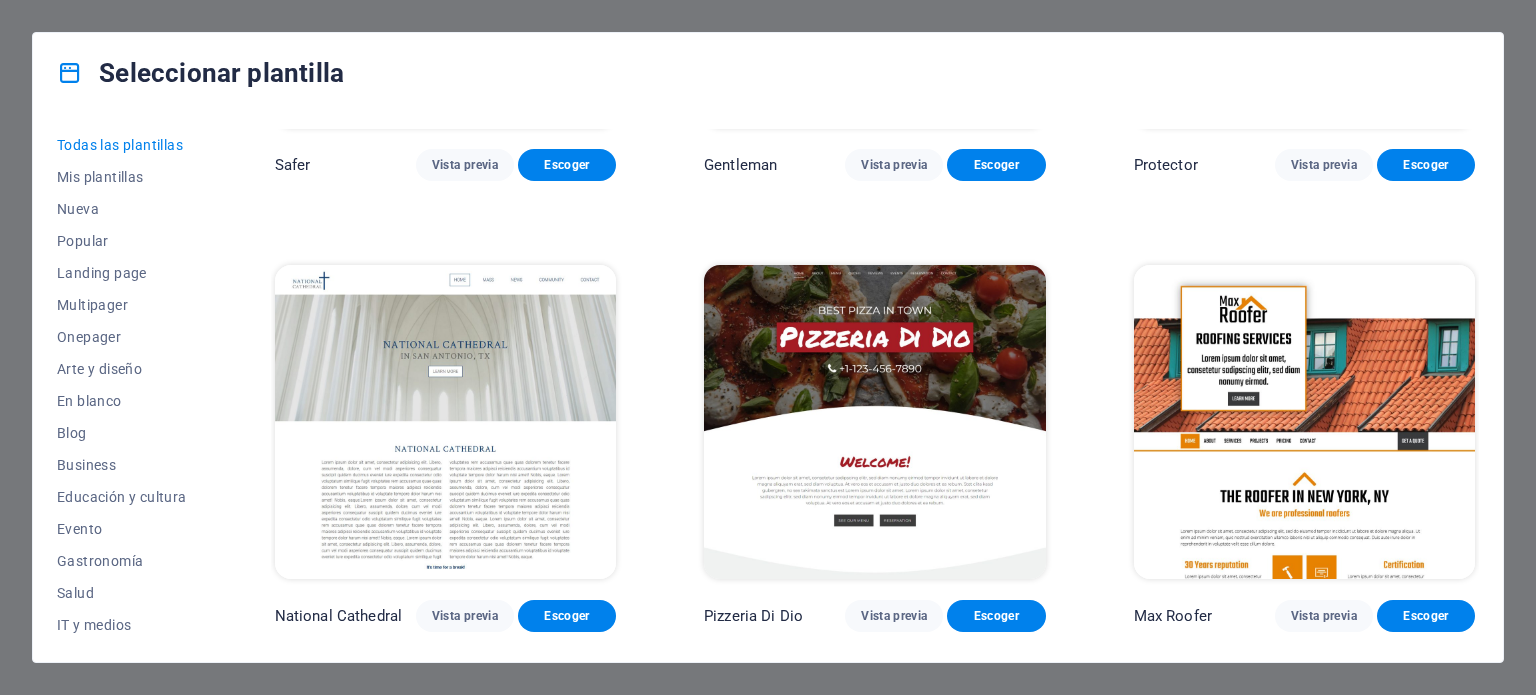 scroll, scrollTop: 9000, scrollLeft: 0, axis: vertical 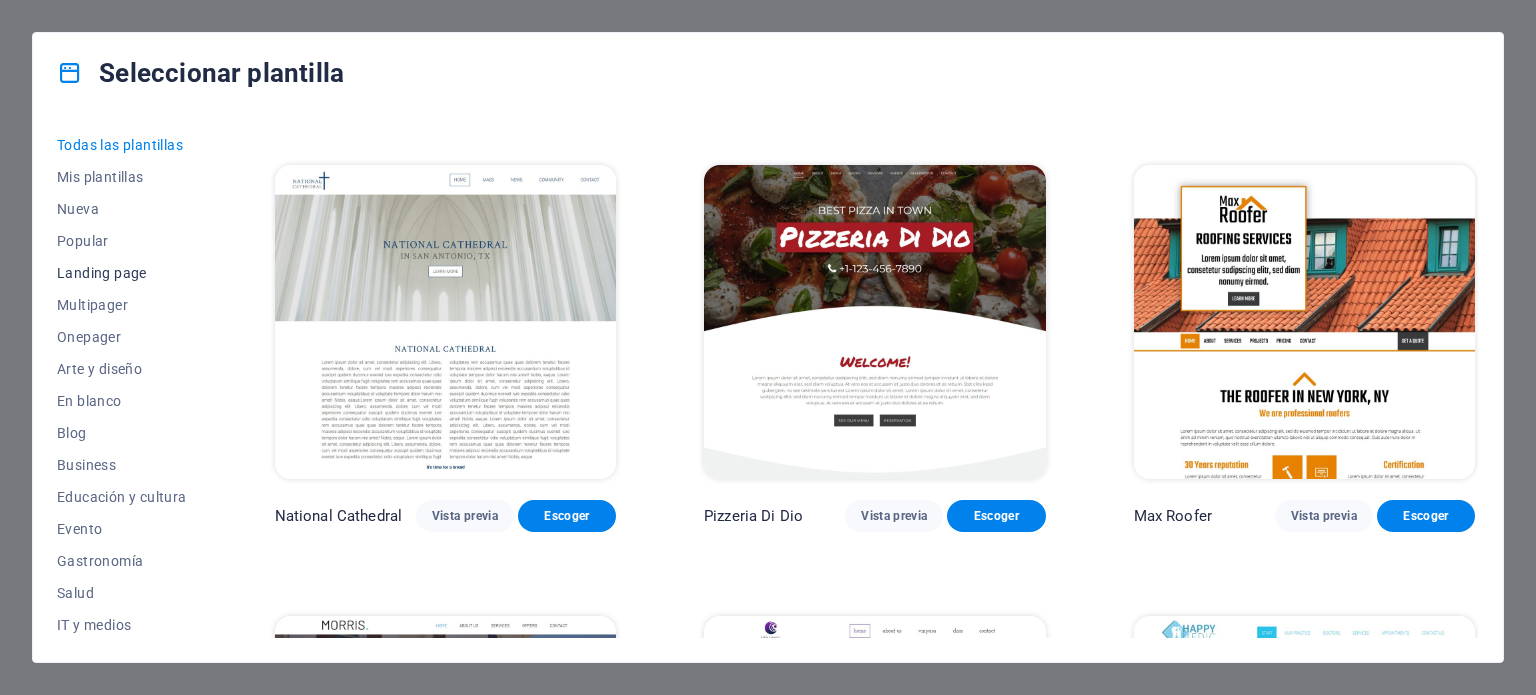 click on "Landing page" at bounding box center [122, 273] 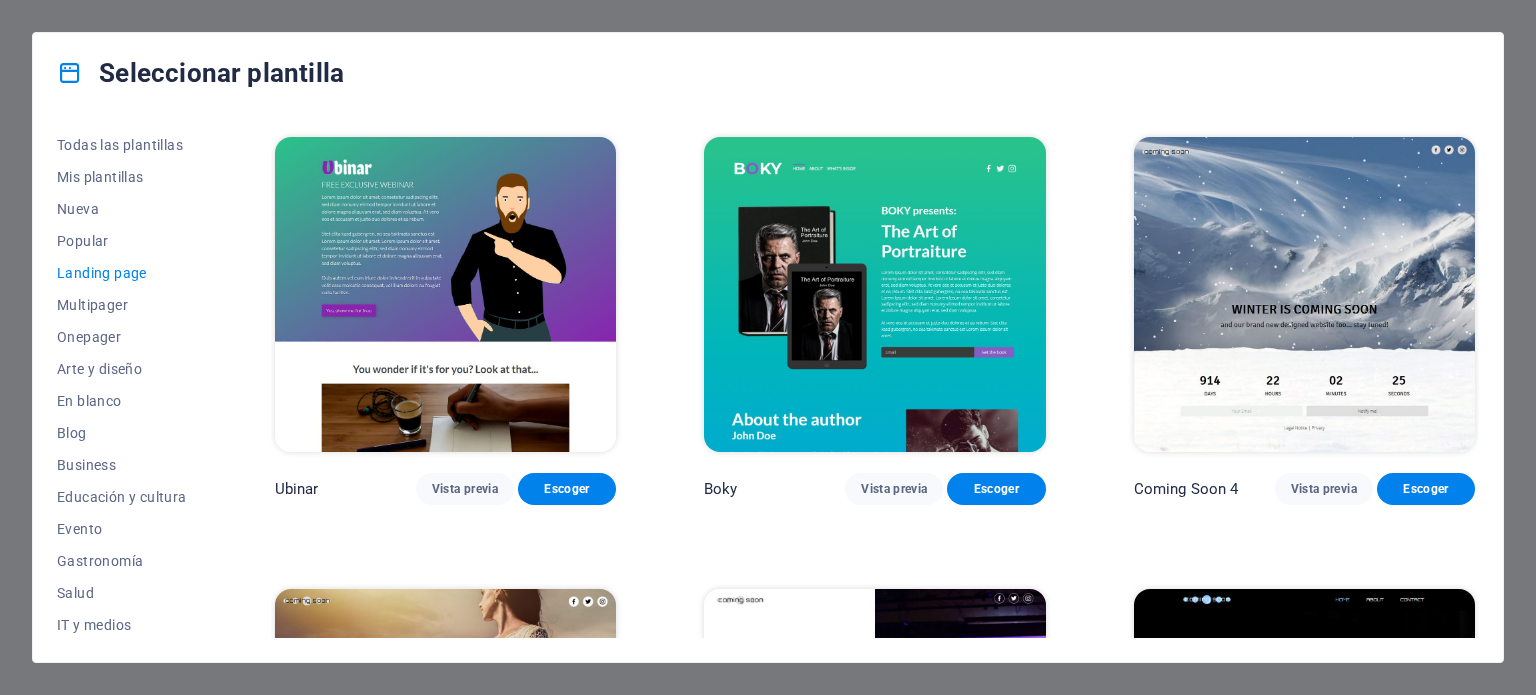 scroll, scrollTop: 3357, scrollLeft: 0, axis: vertical 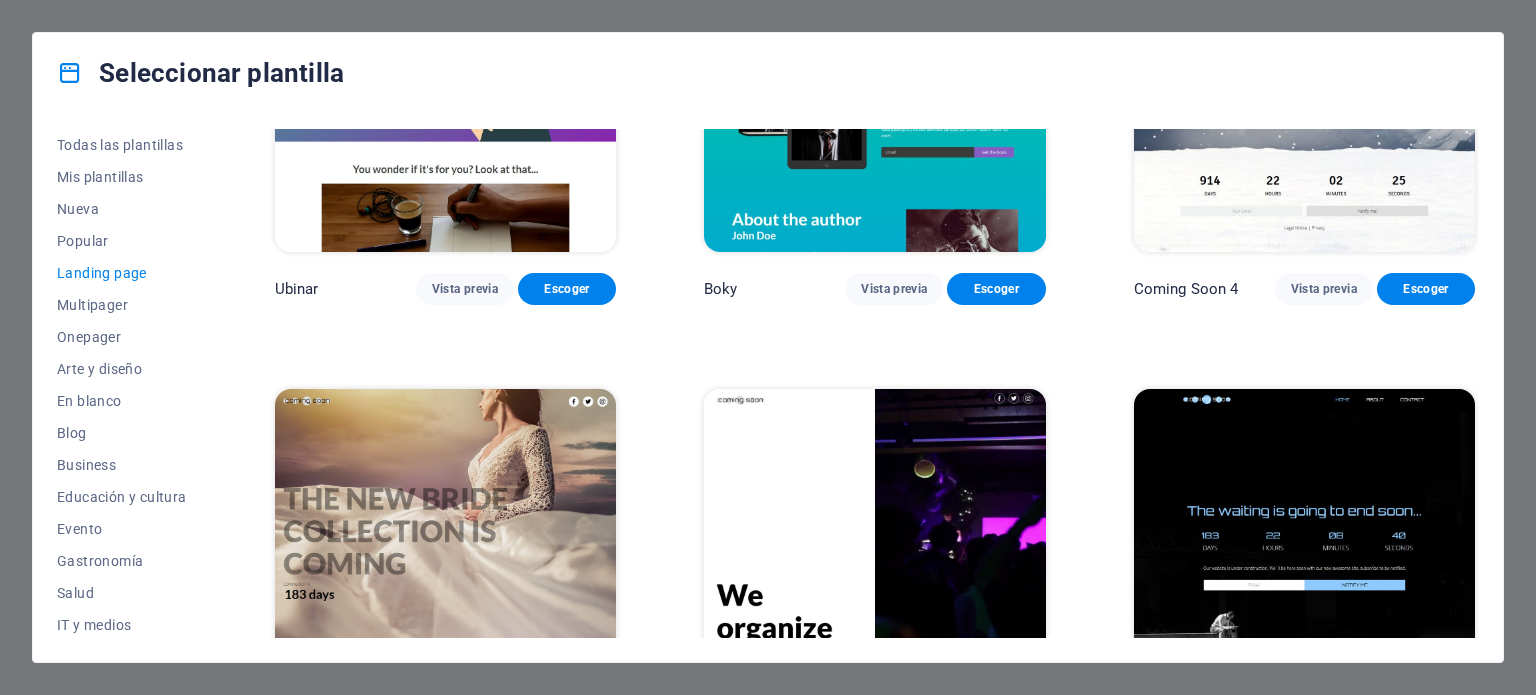 click on "Landing page" at bounding box center (122, 273) 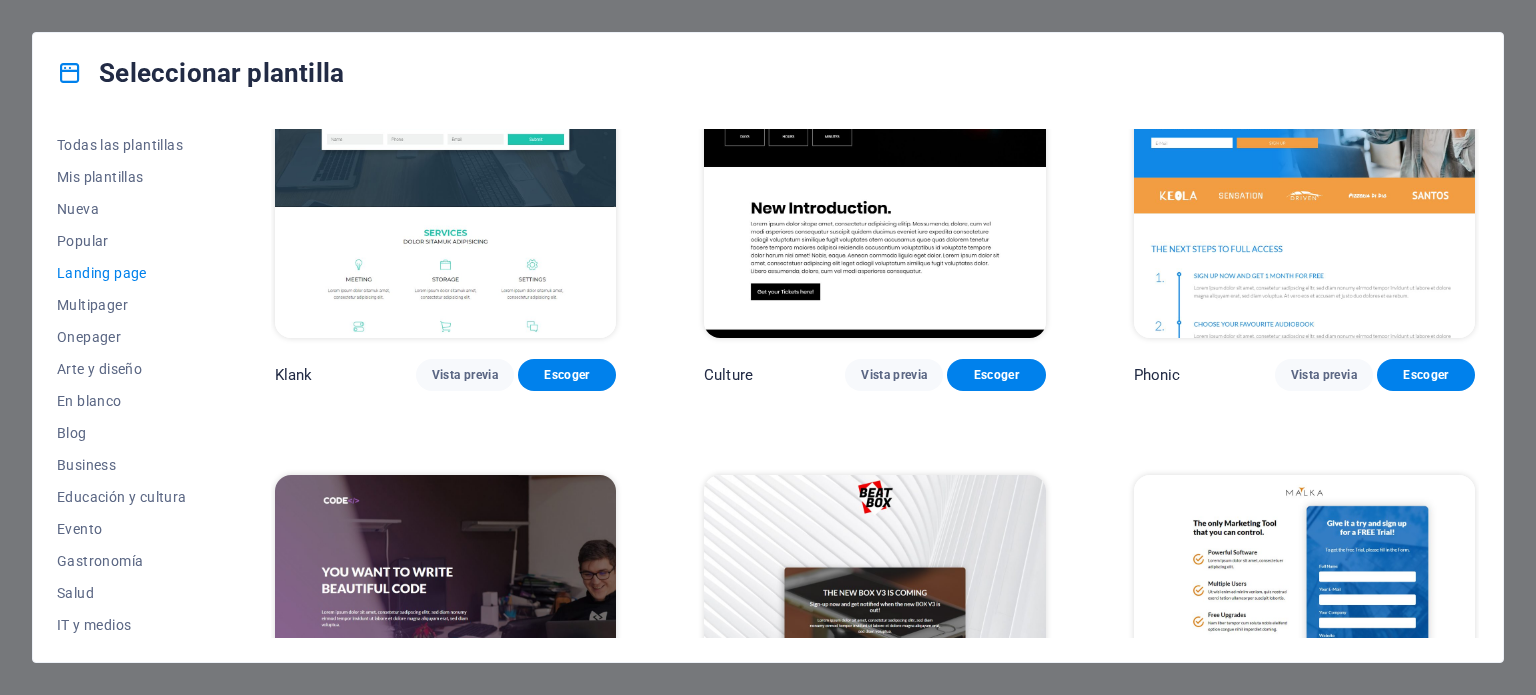 scroll, scrollTop: 0, scrollLeft: 0, axis: both 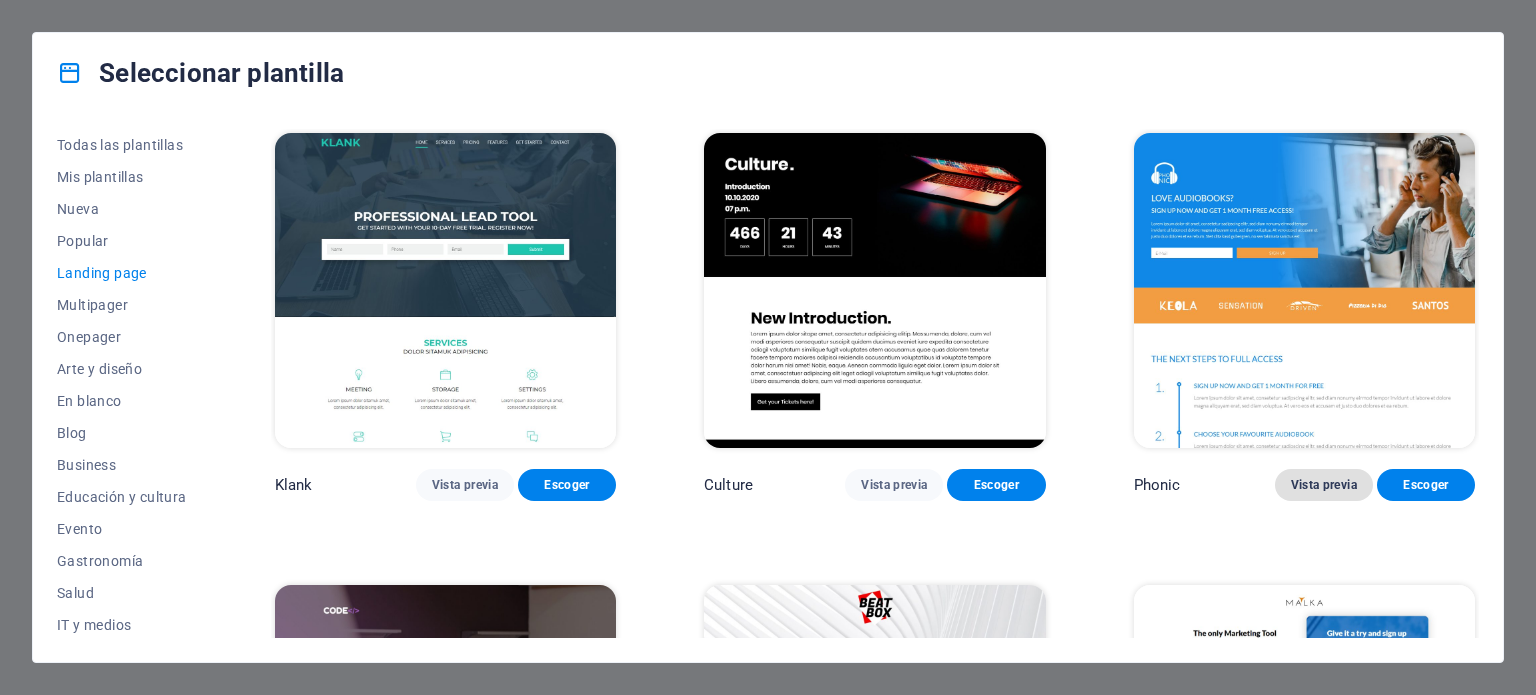 click on "Vista previa" at bounding box center [1324, 485] 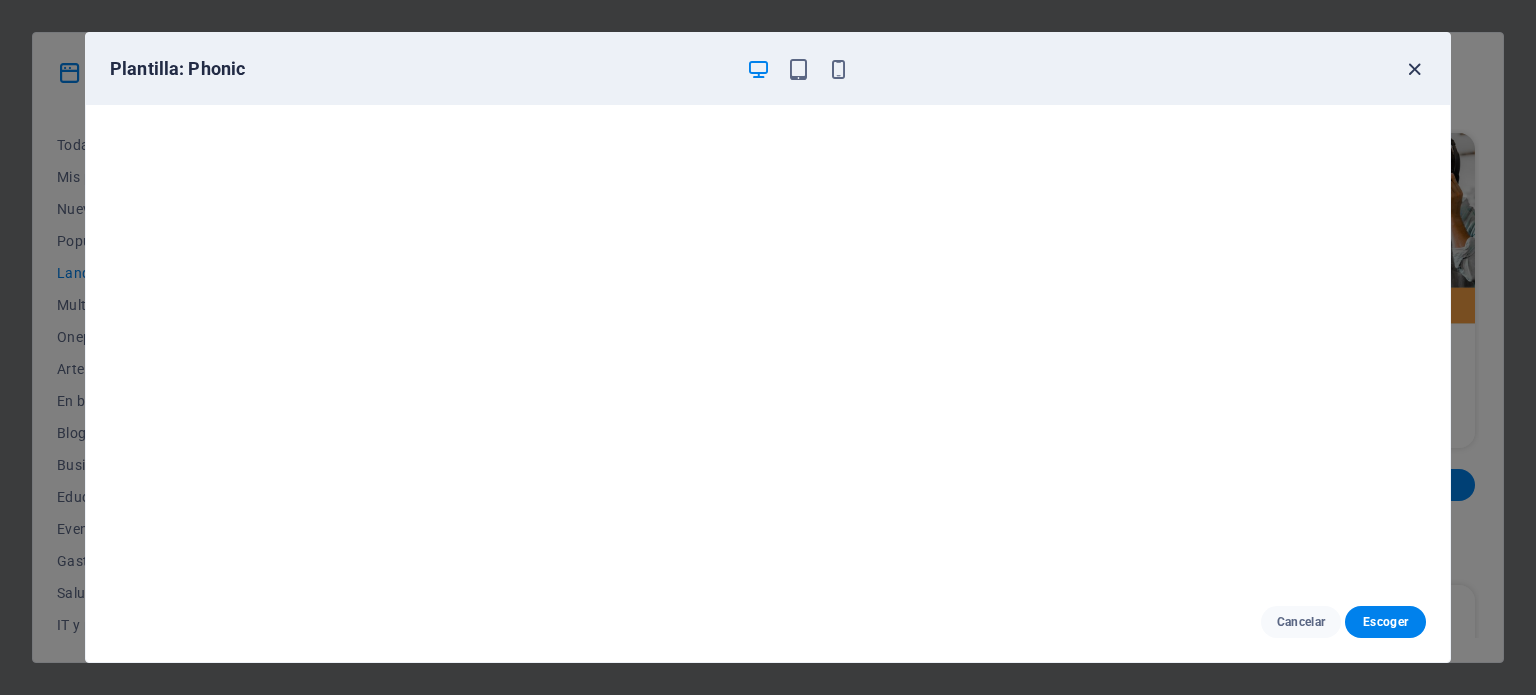 click at bounding box center [1414, 69] 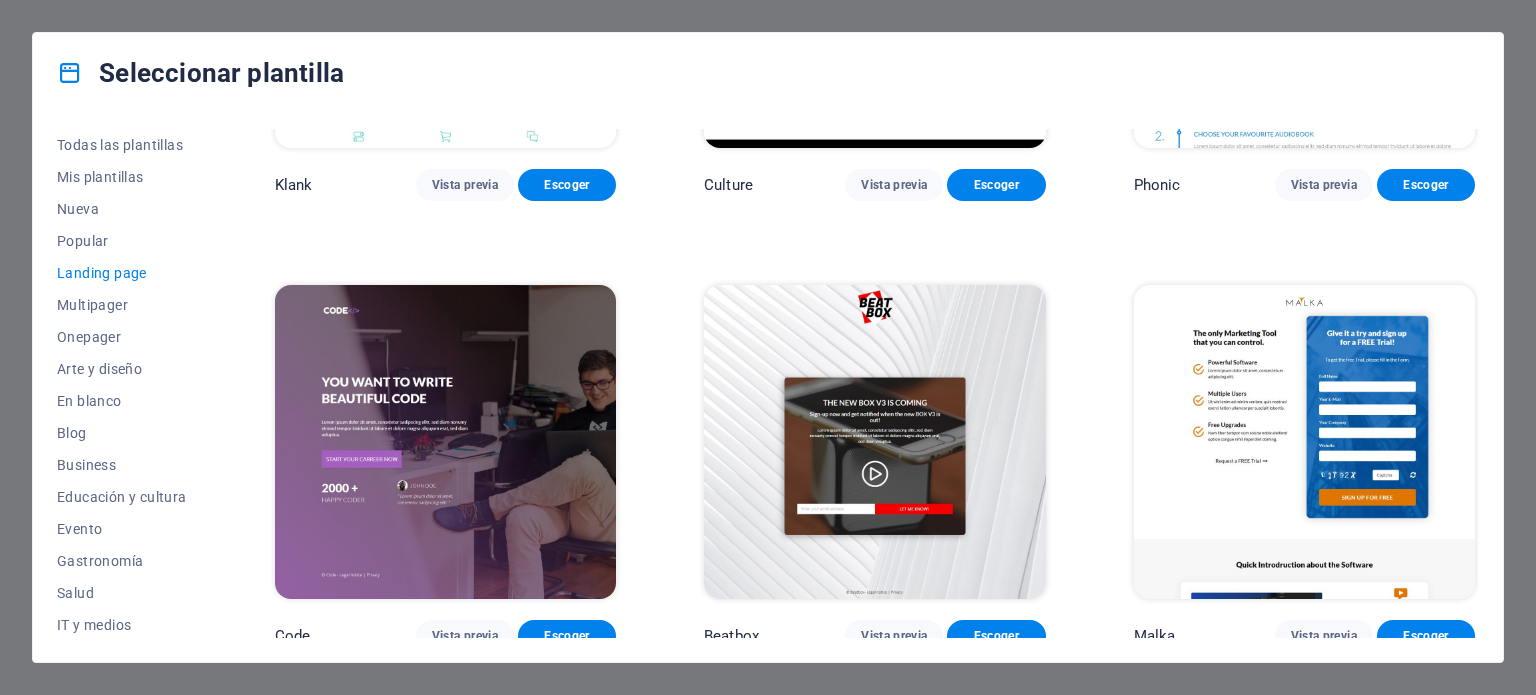 scroll, scrollTop: 400, scrollLeft: 0, axis: vertical 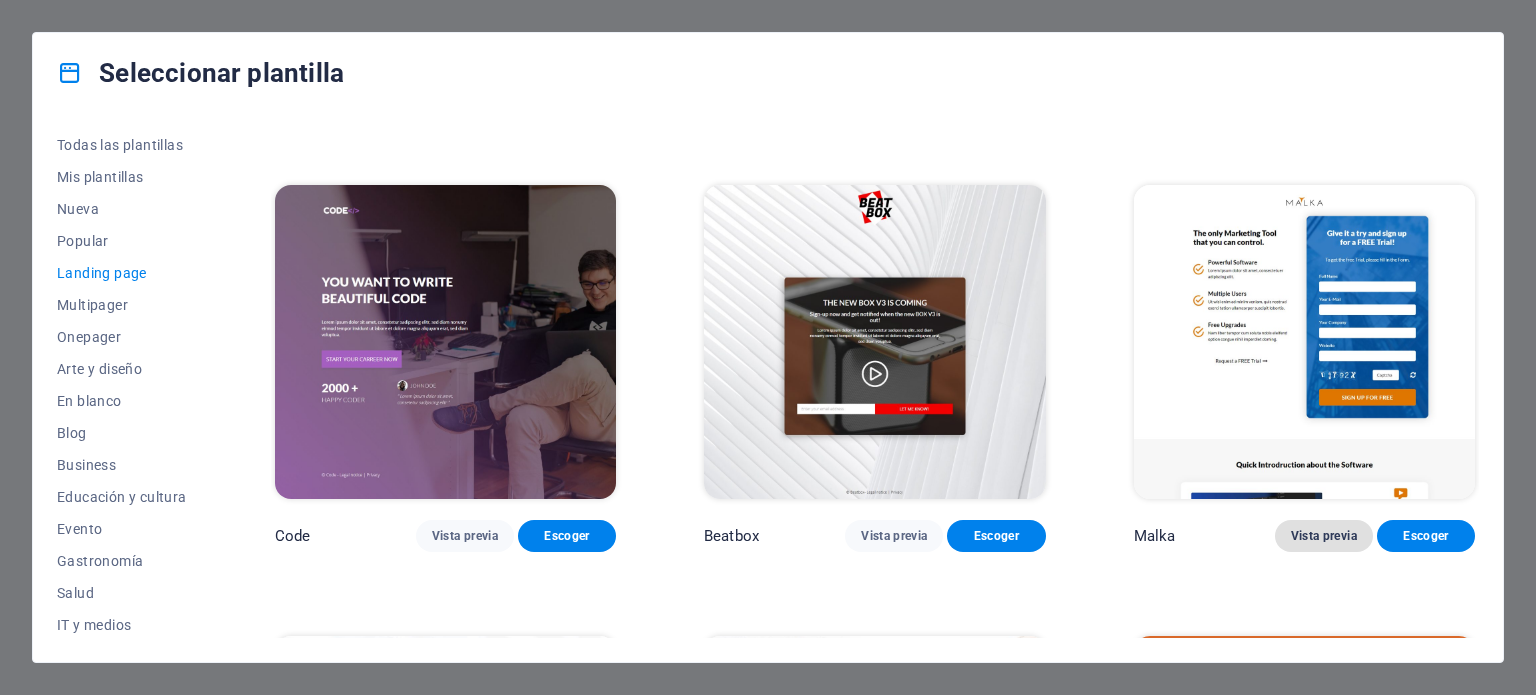 click on "Vista previa" at bounding box center (1324, 536) 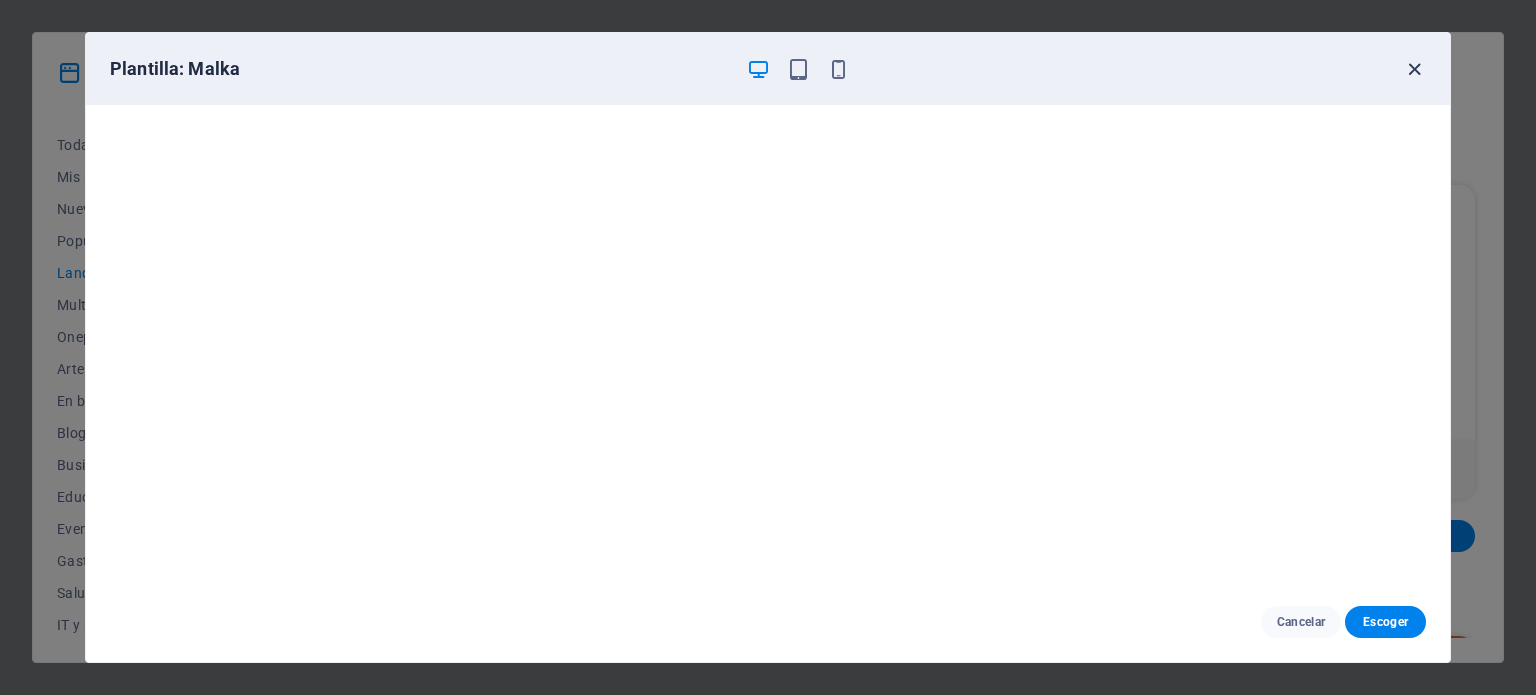 click at bounding box center (1414, 69) 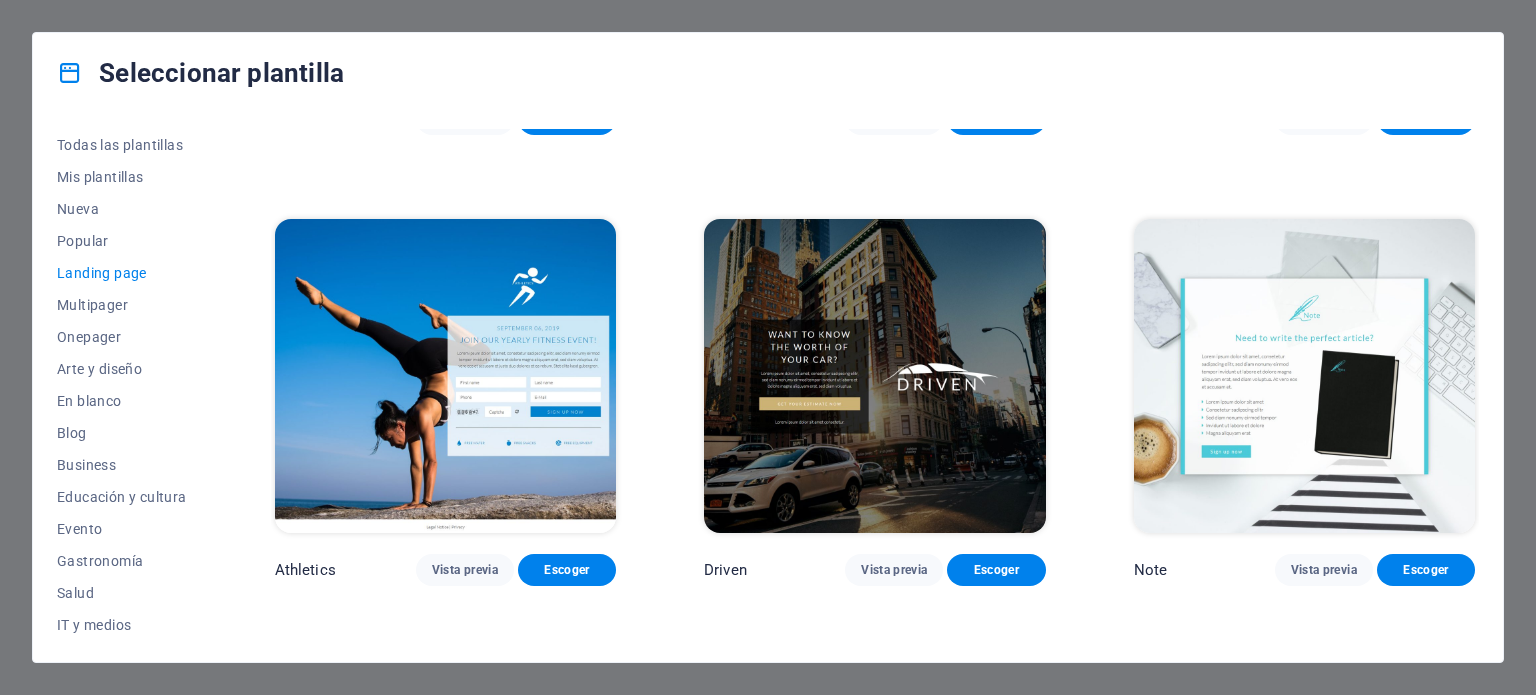 scroll, scrollTop: 1300, scrollLeft: 0, axis: vertical 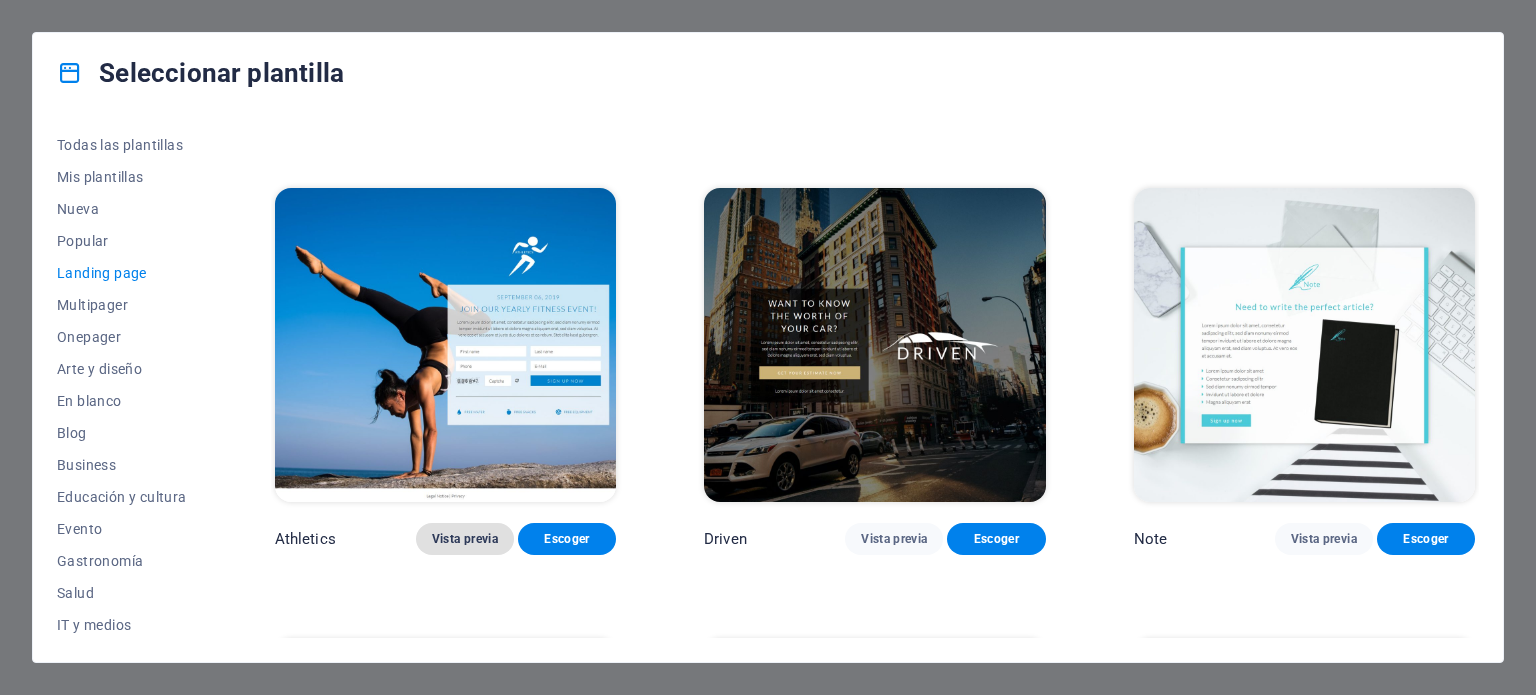 click on "Vista previa" at bounding box center (465, 539) 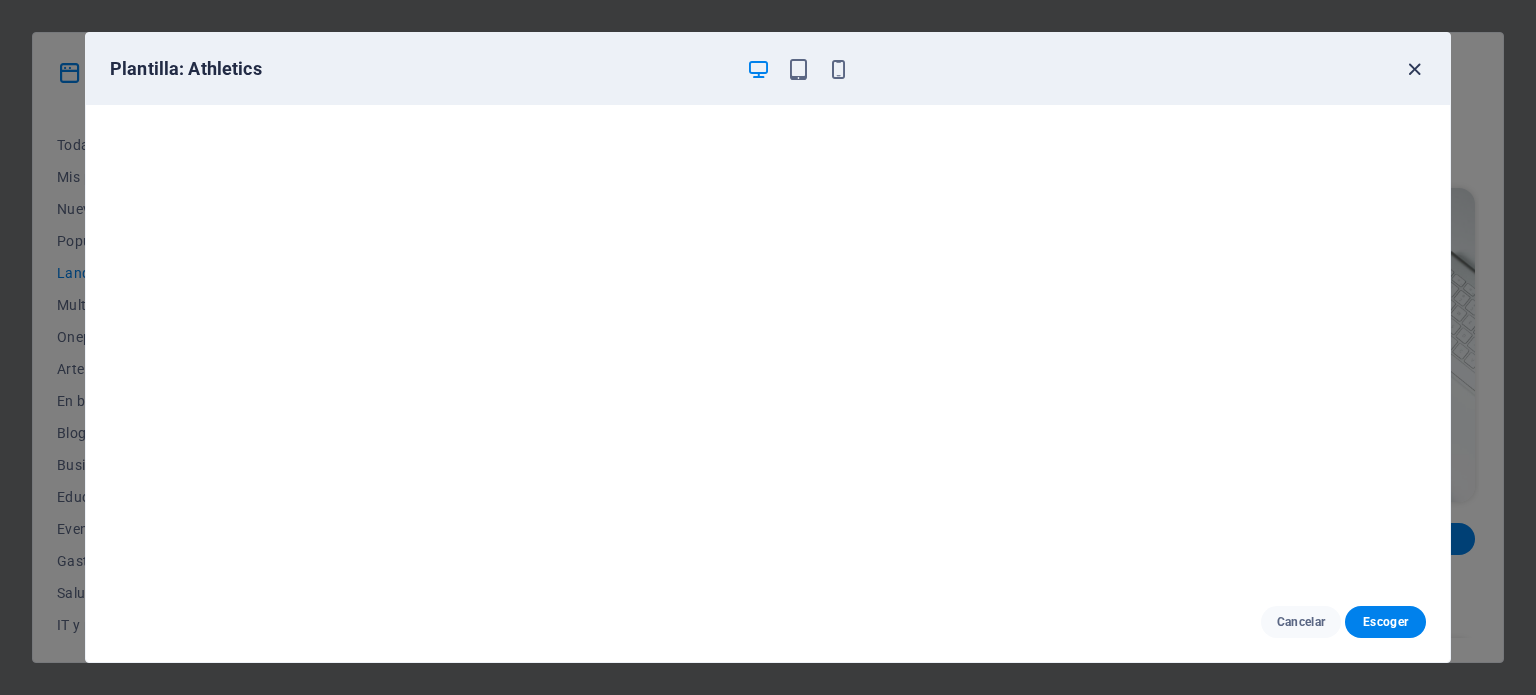 click at bounding box center (1414, 69) 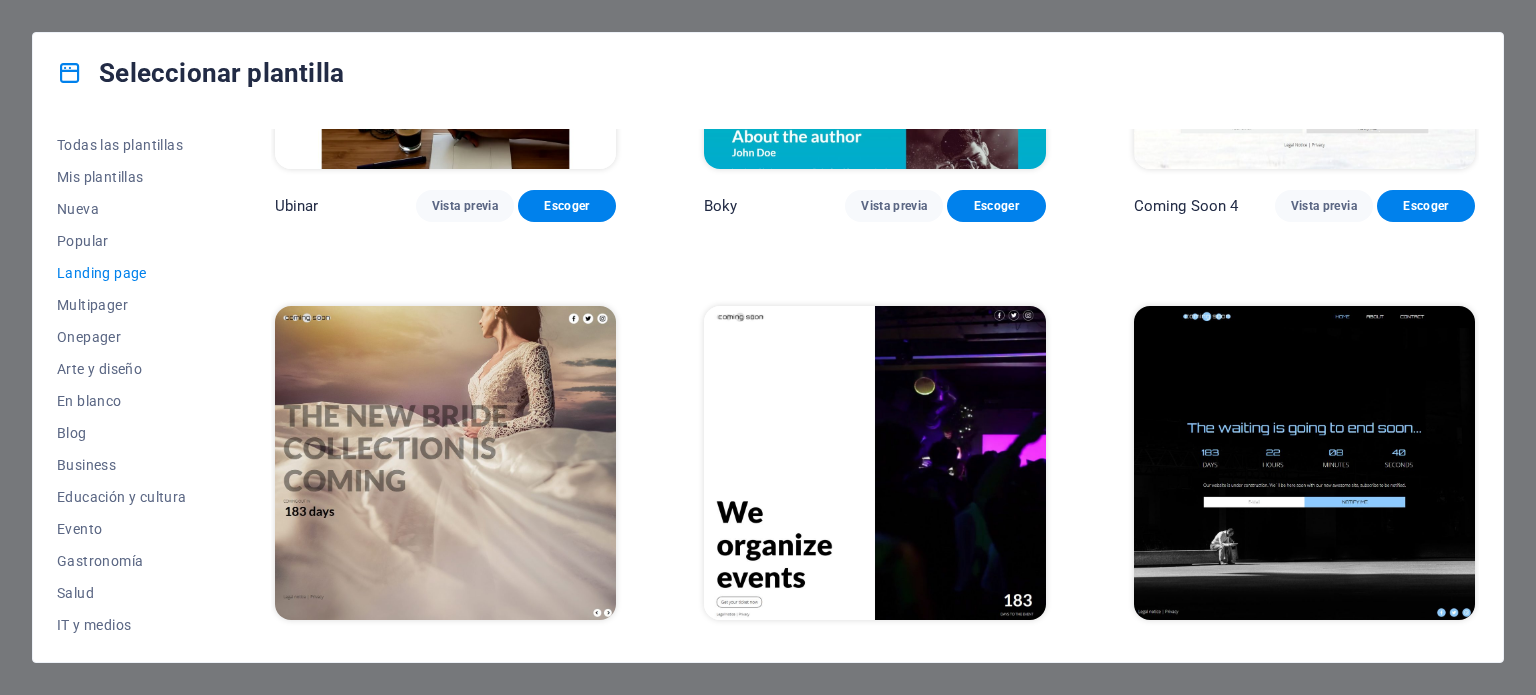 scroll, scrollTop: 3457, scrollLeft: 0, axis: vertical 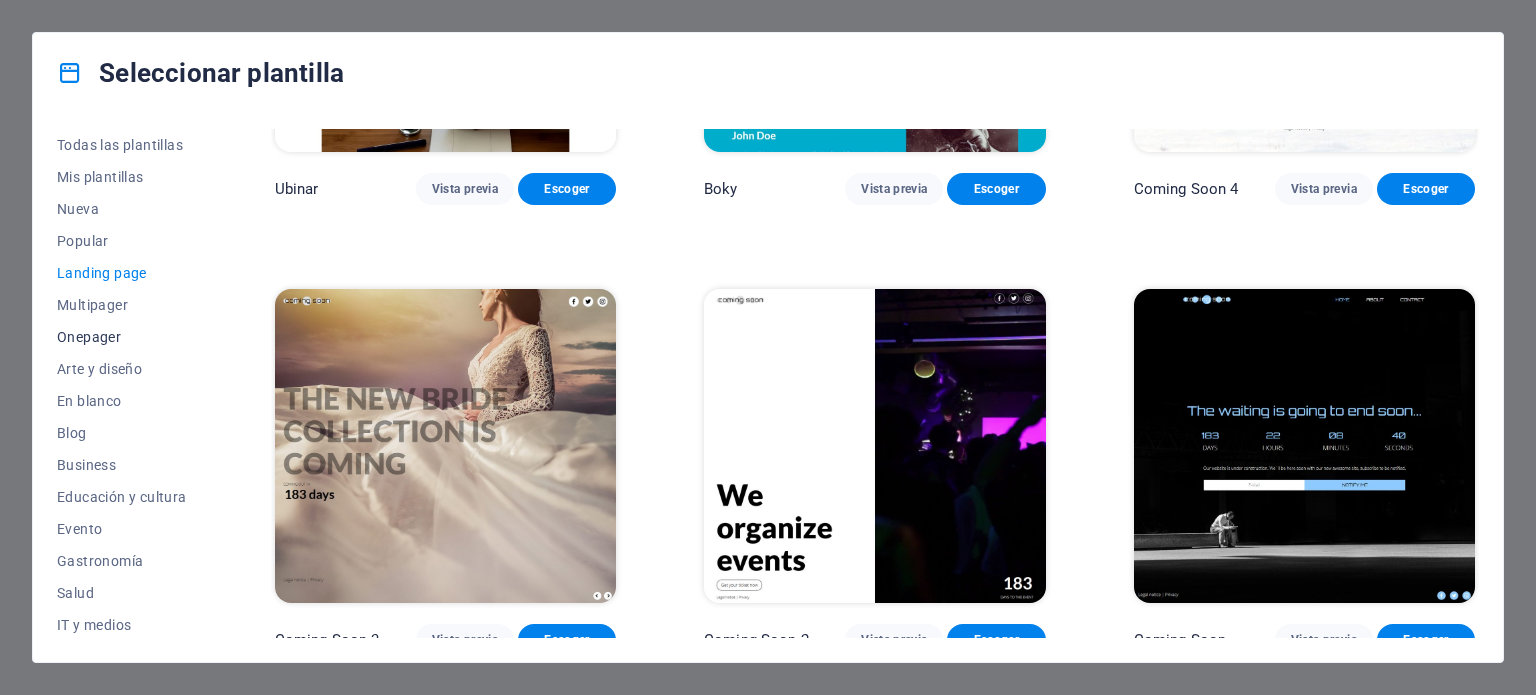 click on "Onepager" at bounding box center [122, 337] 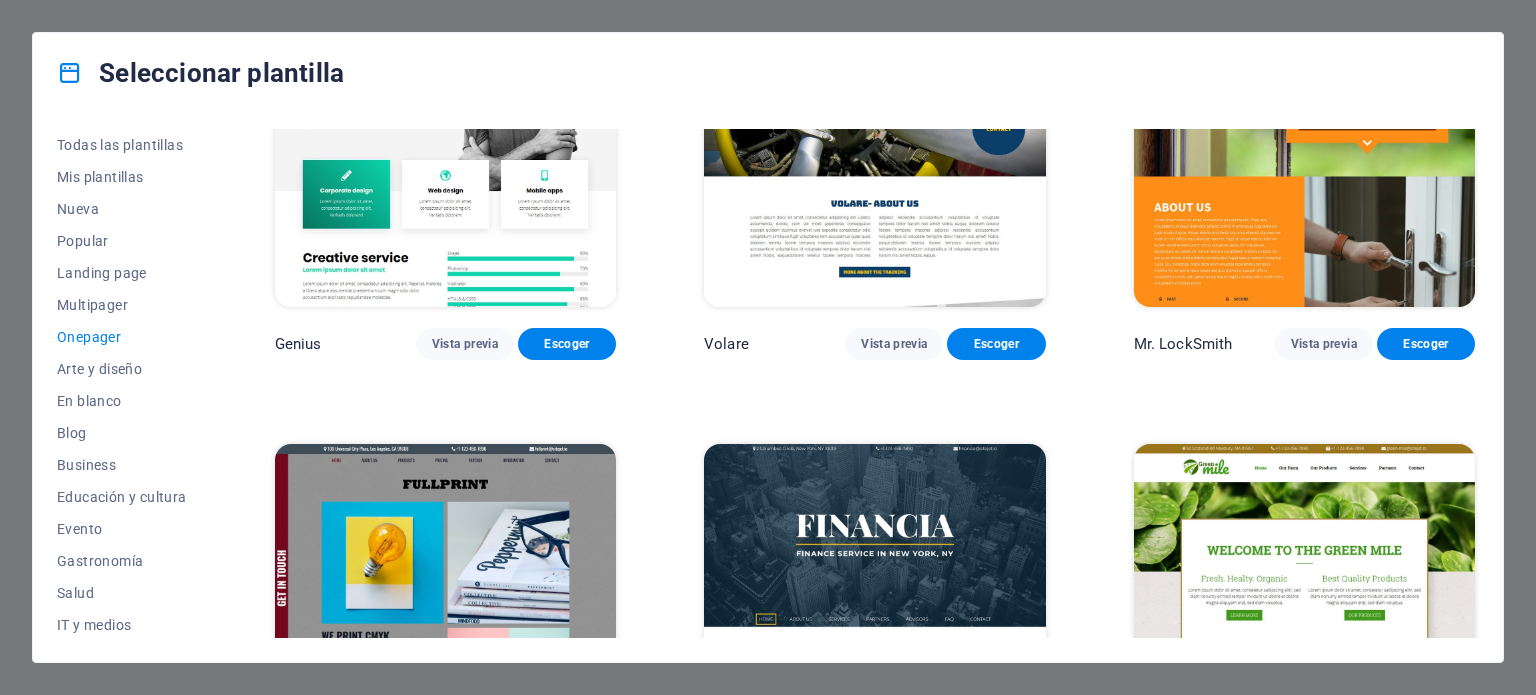 scroll, scrollTop: 4457, scrollLeft: 0, axis: vertical 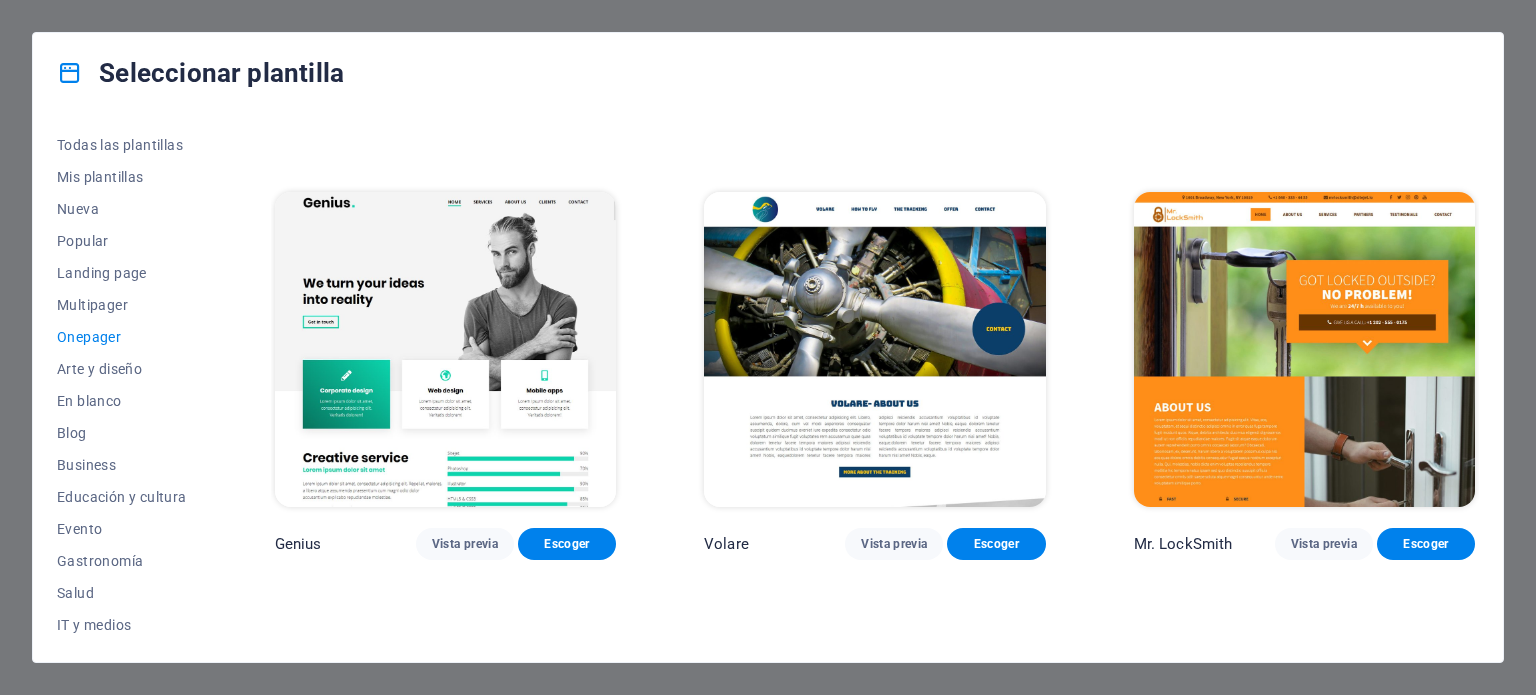 click at bounding box center (445, 349) 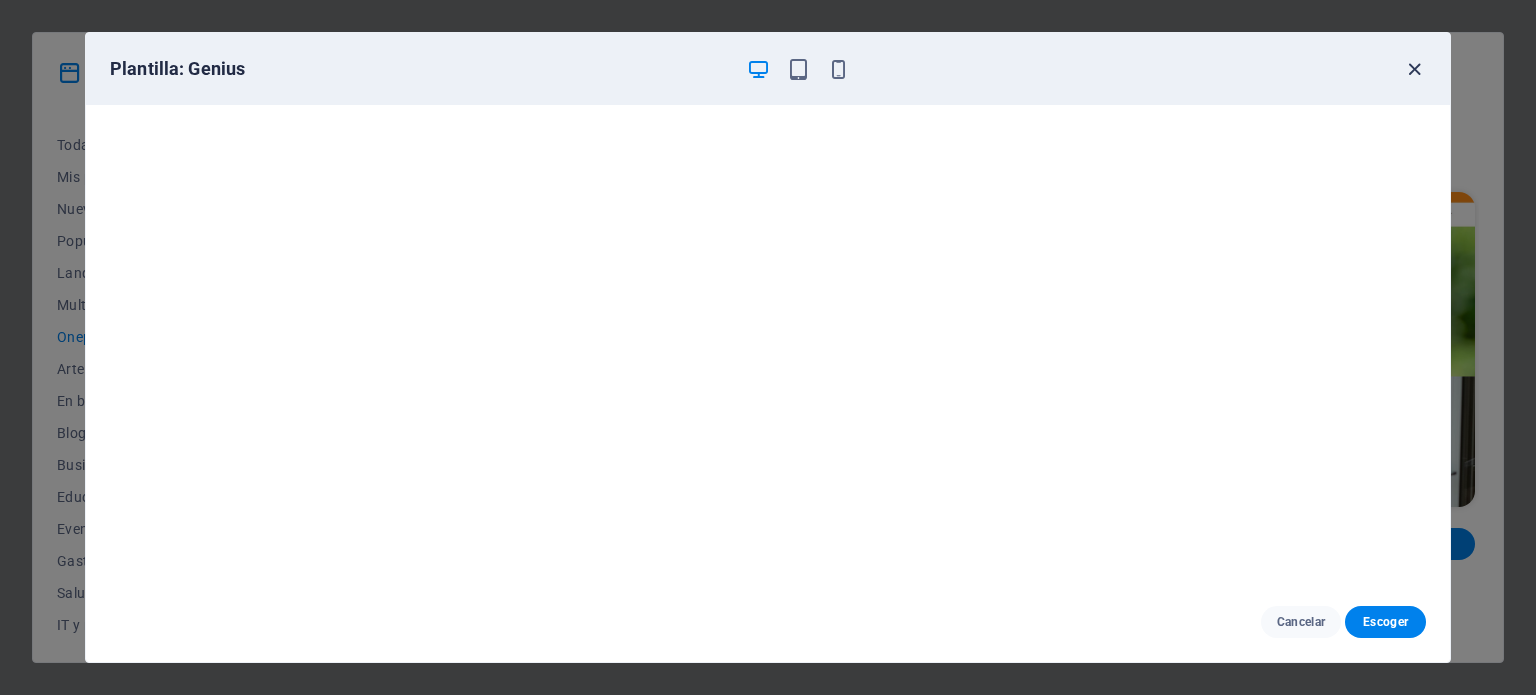click at bounding box center [1414, 69] 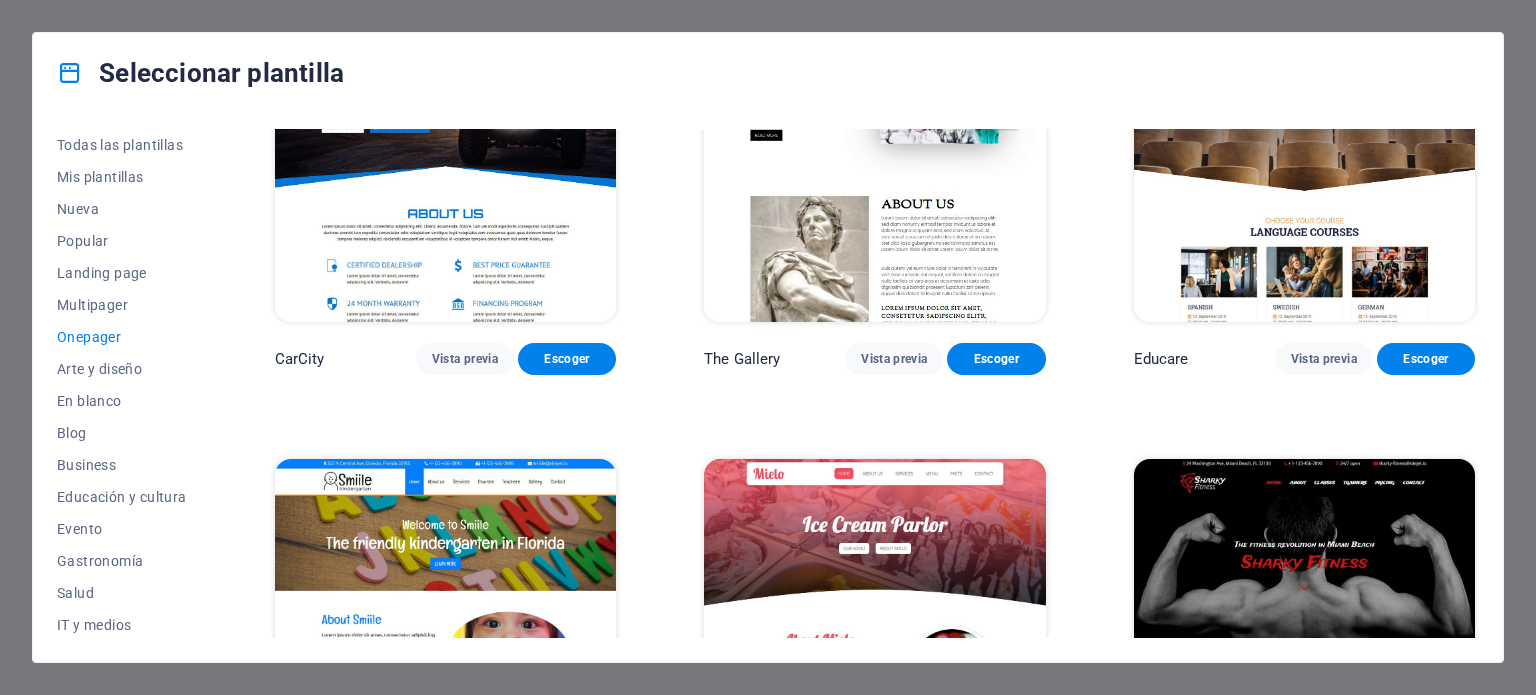scroll, scrollTop: 5557, scrollLeft: 0, axis: vertical 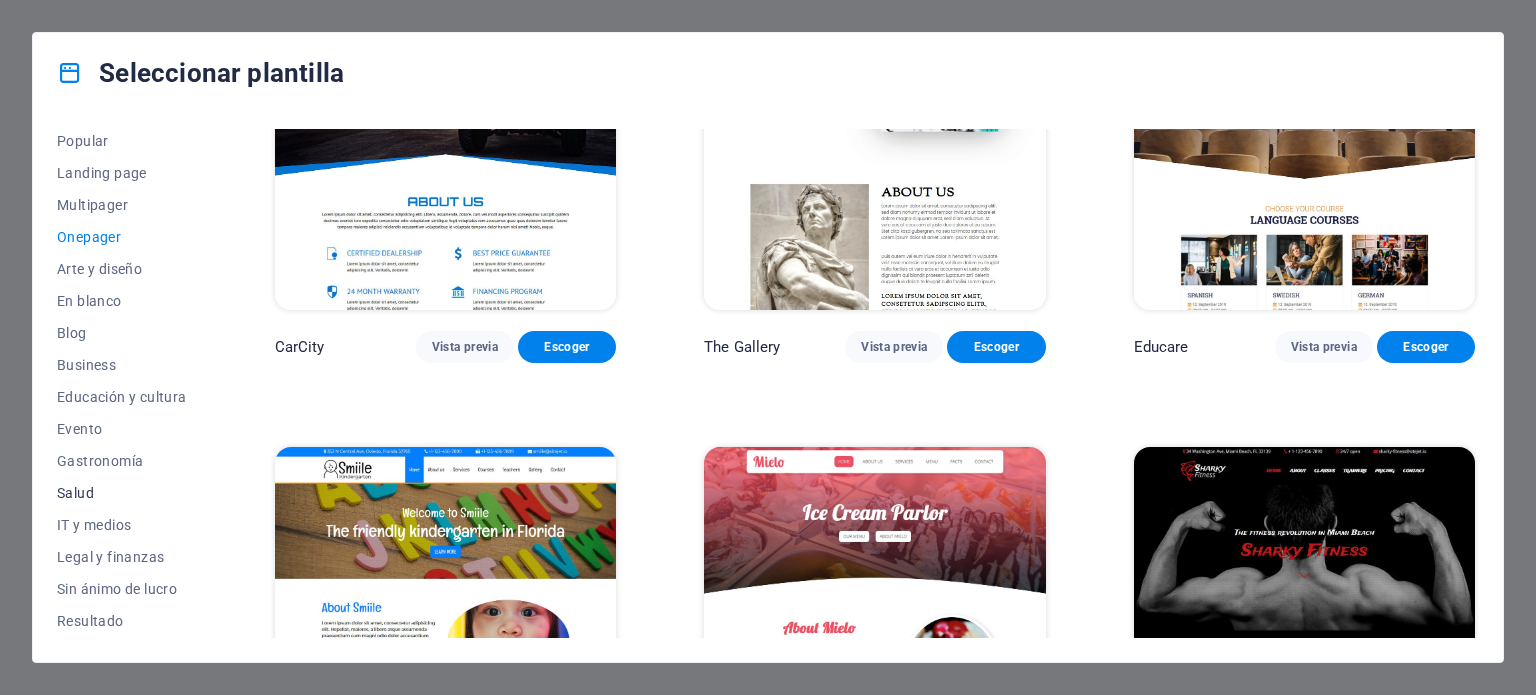 click on "Salud" at bounding box center (122, 493) 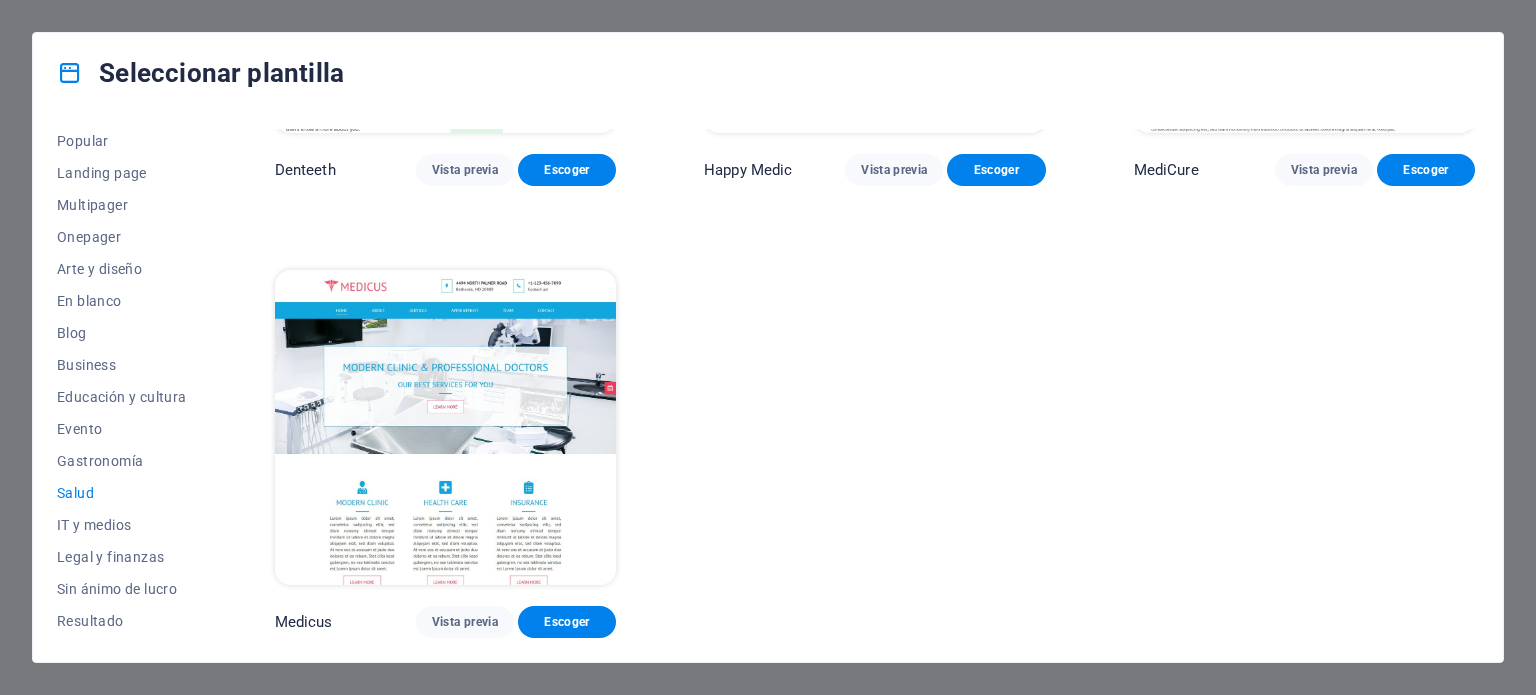 scroll, scrollTop: 759, scrollLeft: 0, axis: vertical 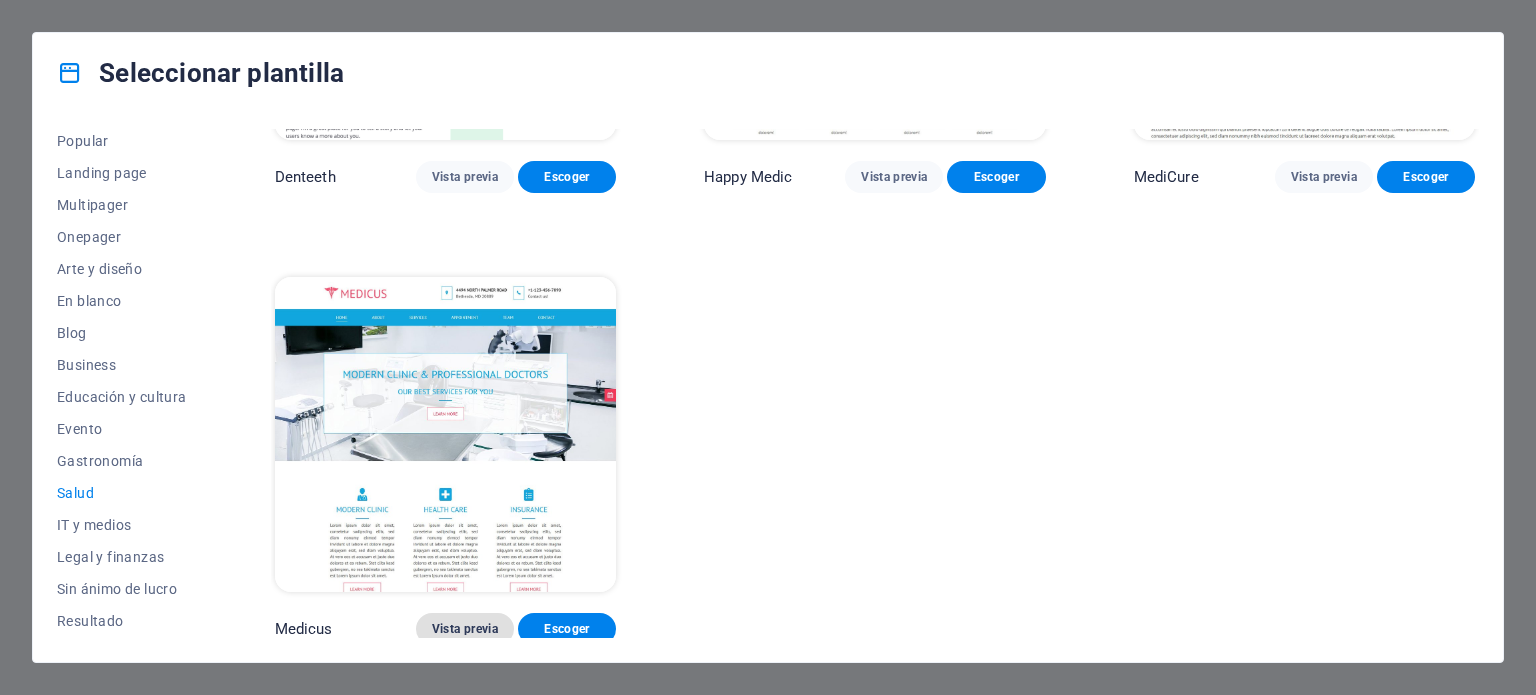 click on "Vista previa" at bounding box center (465, 629) 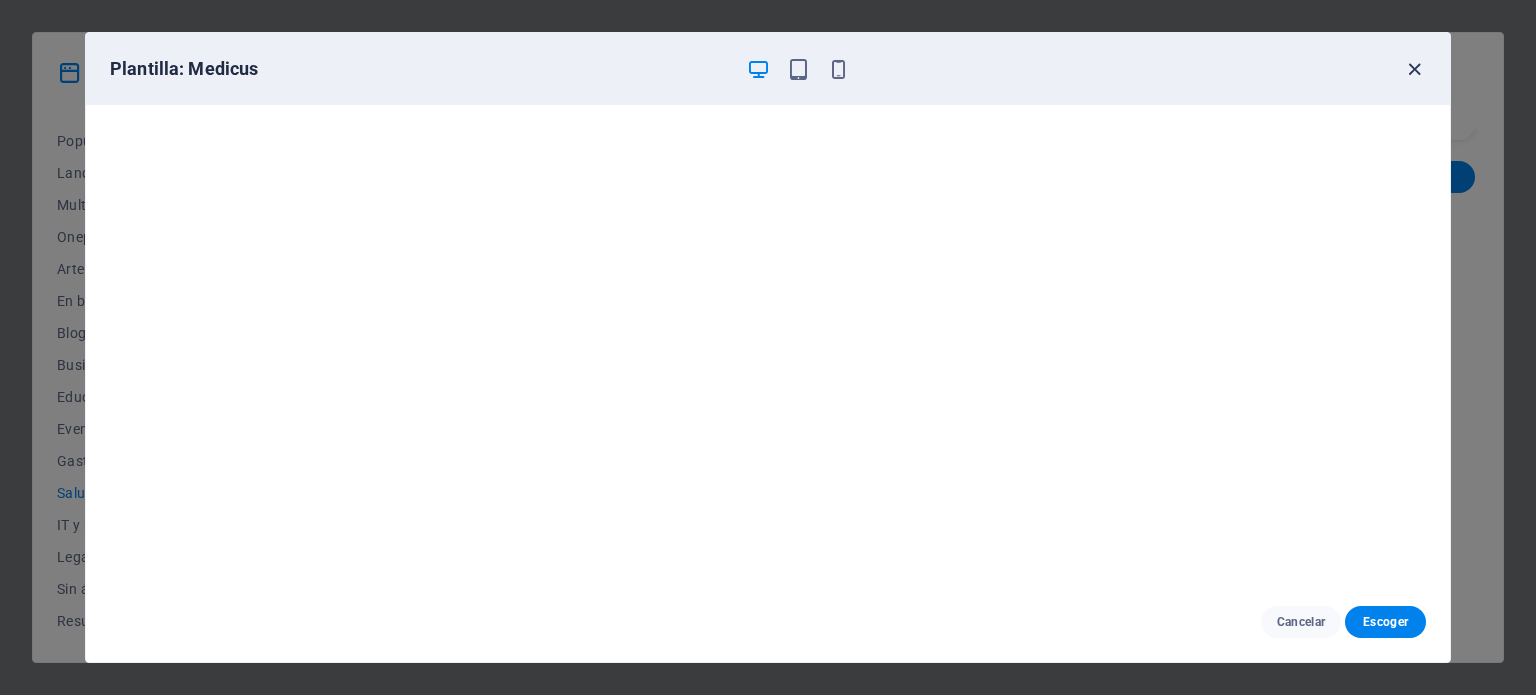 click at bounding box center (1414, 69) 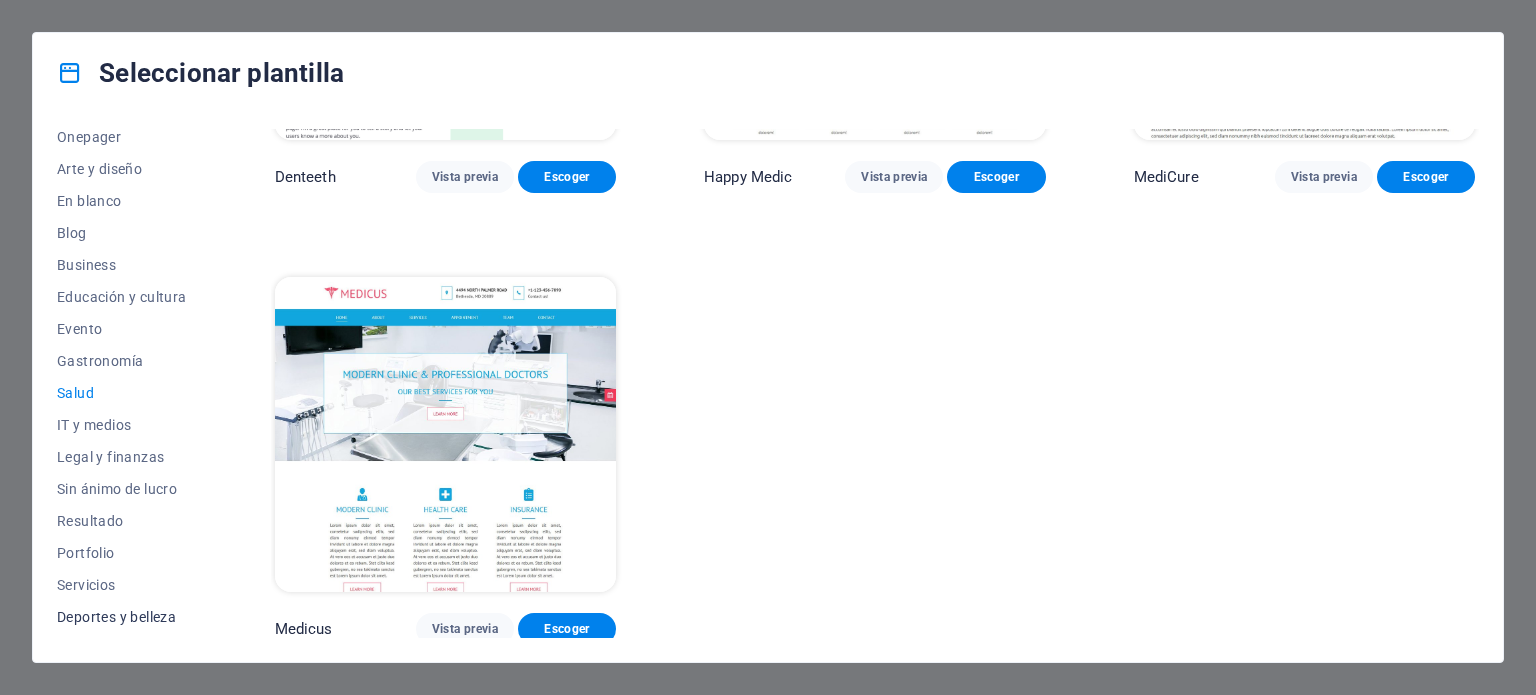 scroll, scrollTop: 290, scrollLeft: 0, axis: vertical 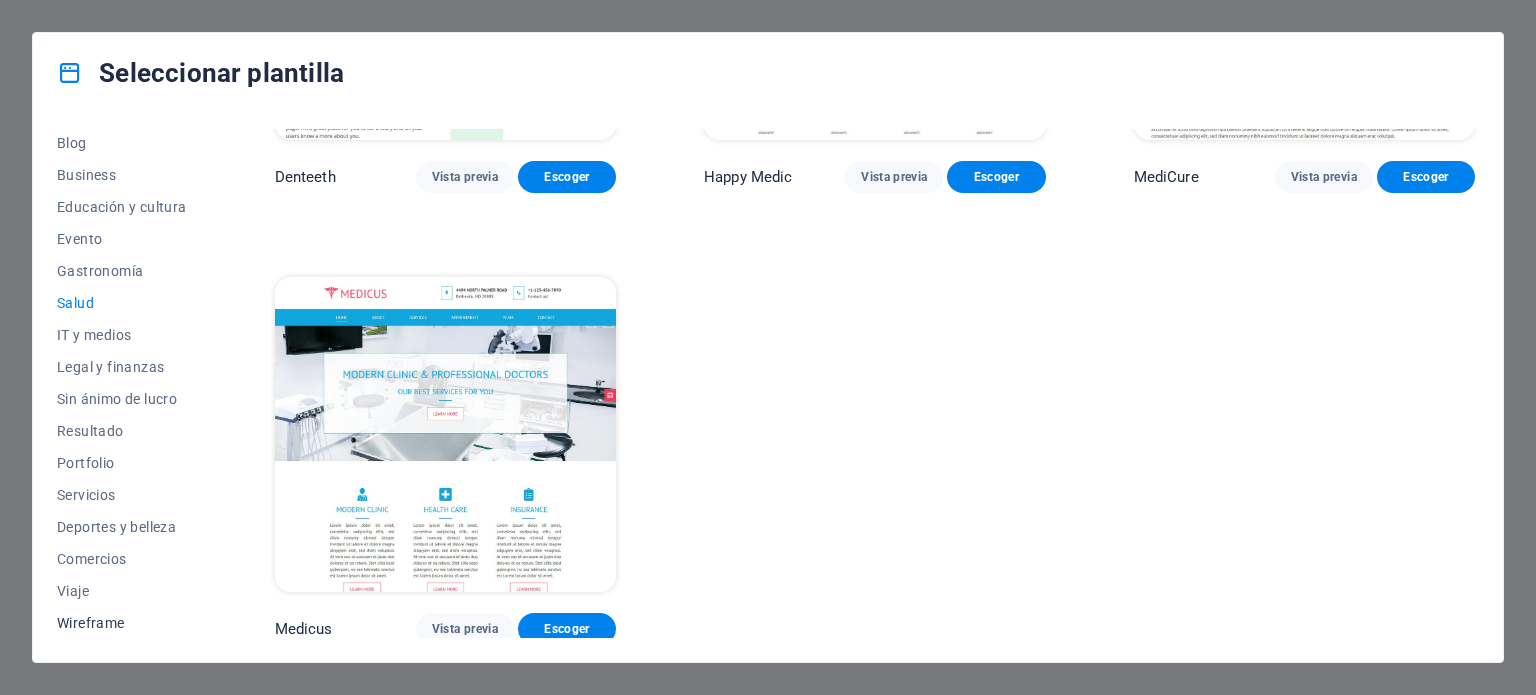 click on "Wireframe" at bounding box center [122, 623] 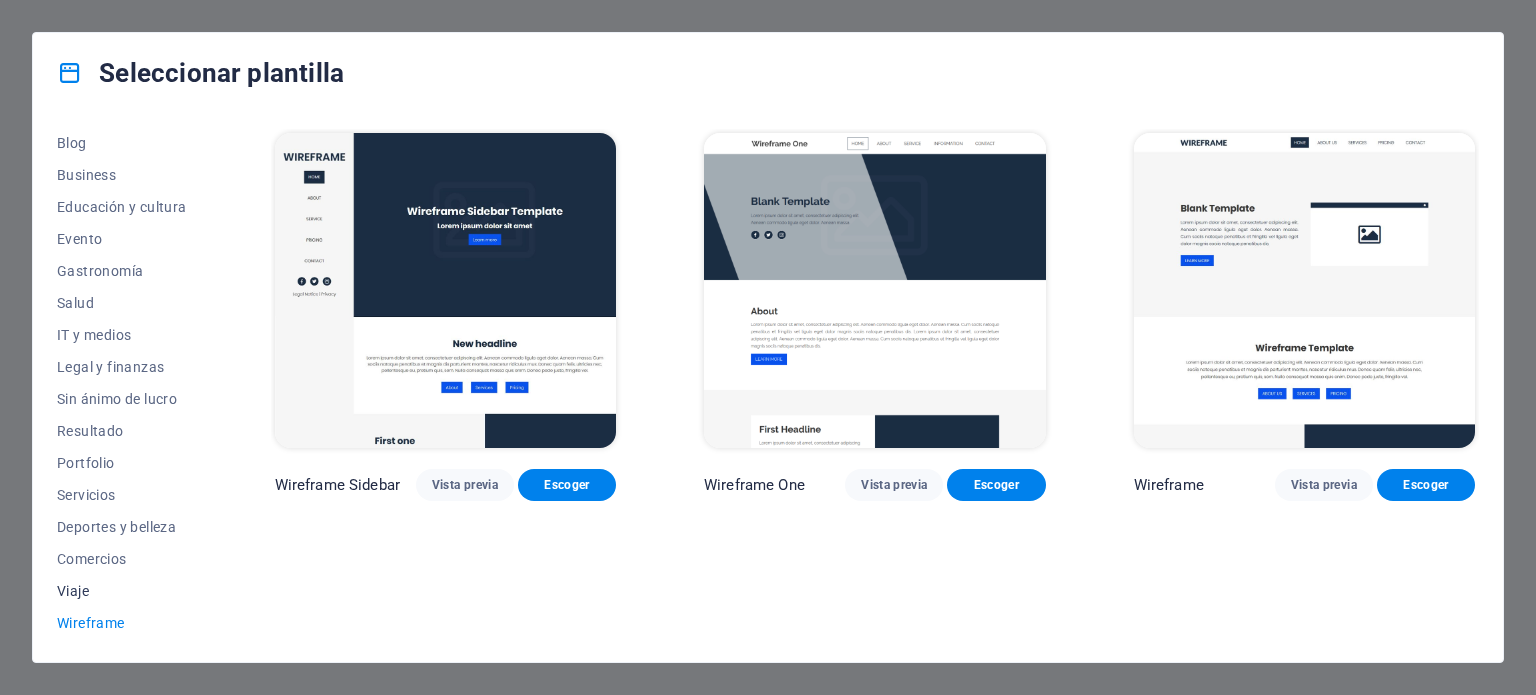 click on "Viaje" at bounding box center (122, 591) 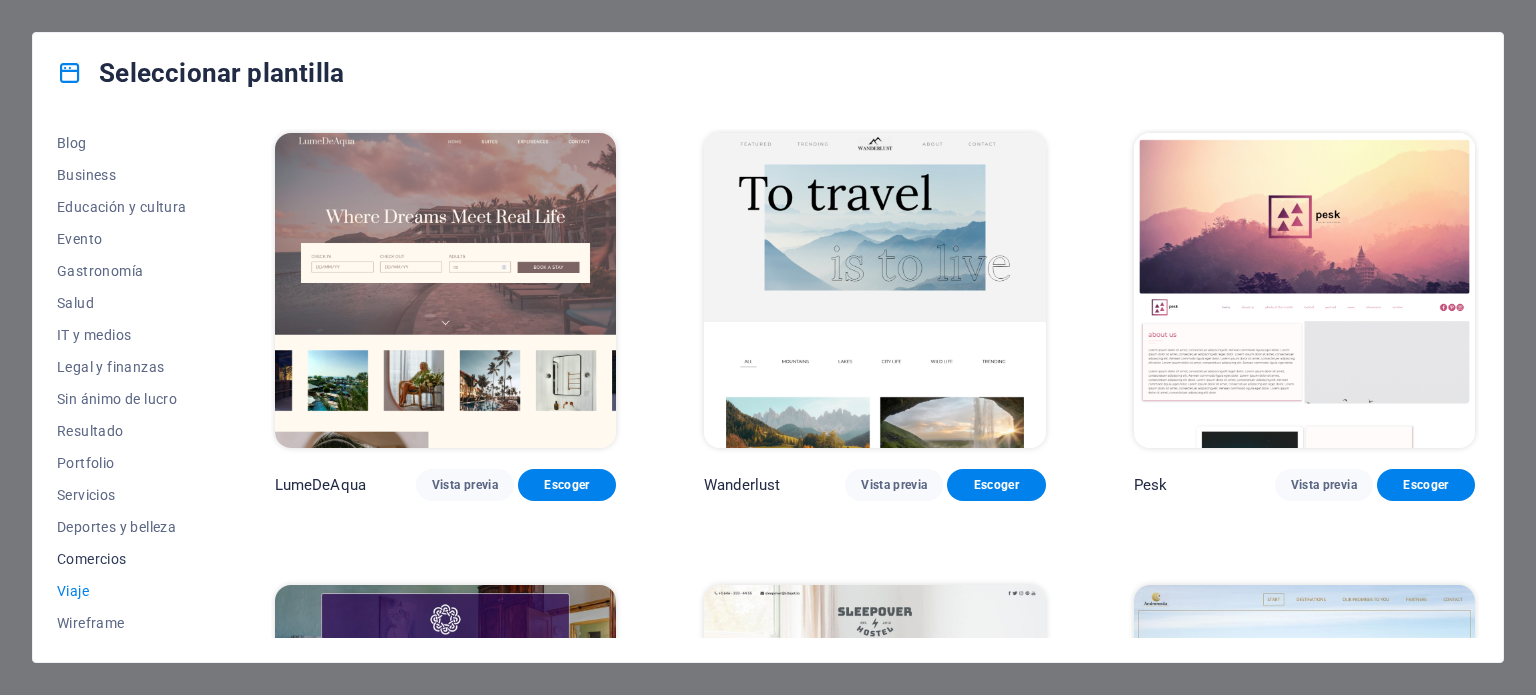 click on "Comercios" at bounding box center [122, 559] 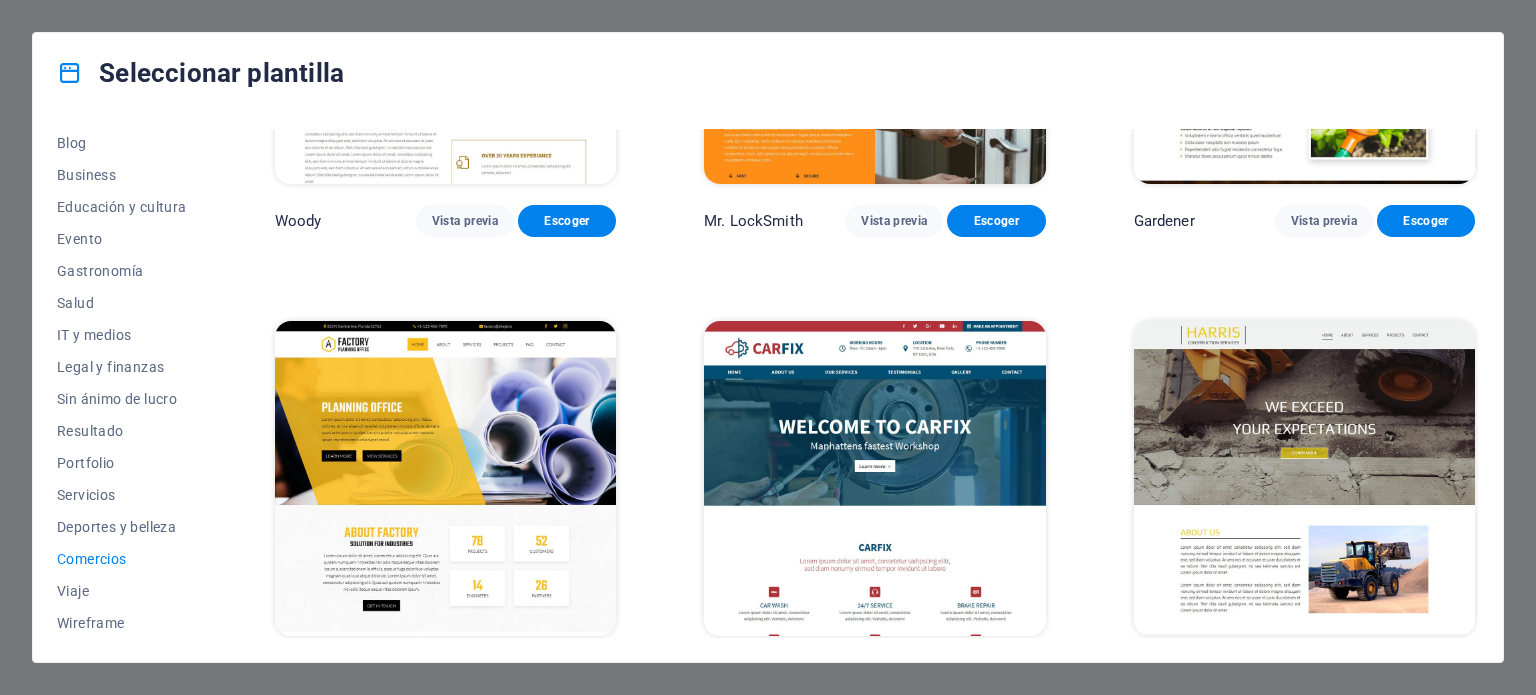 scroll, scrollTop: 759, scrollLeft: 0, axis: vertical 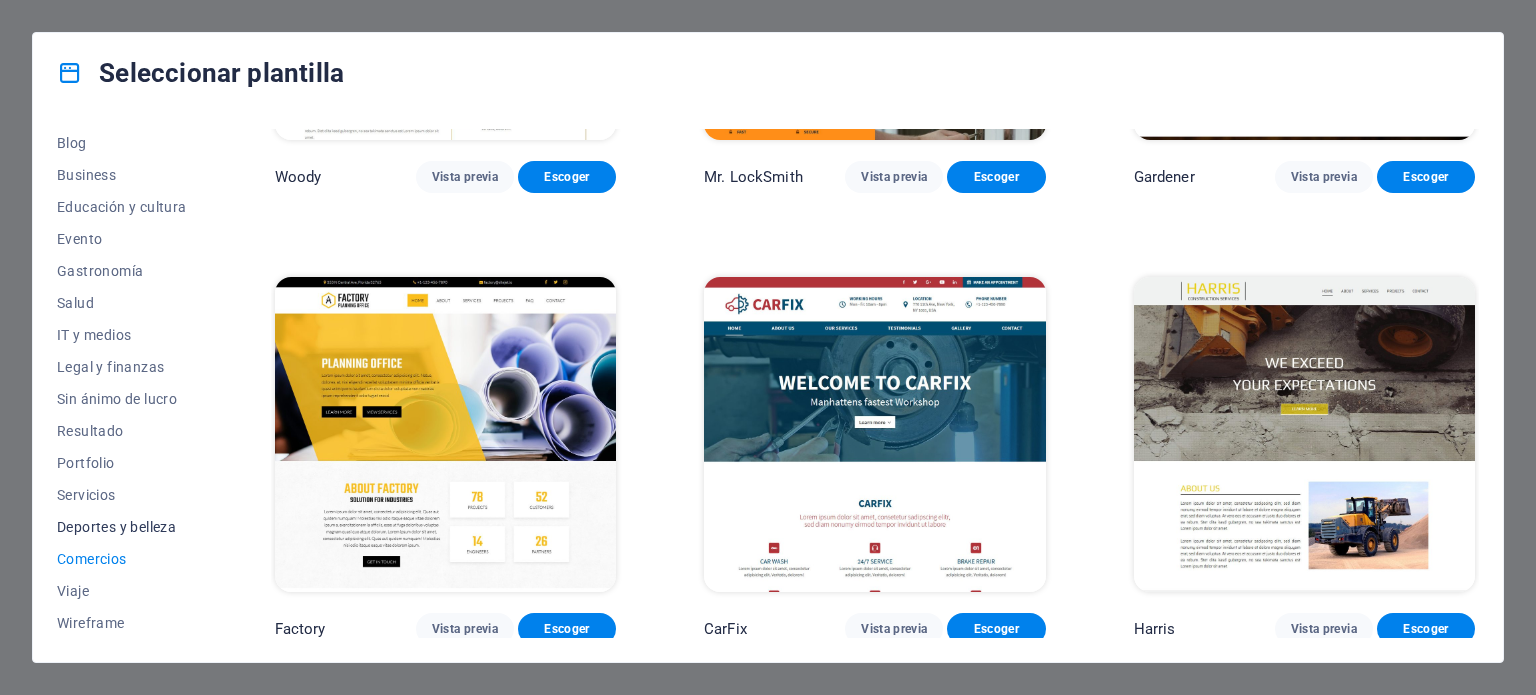 click on "Deportes y belleza" at bounding box center (122, 527) 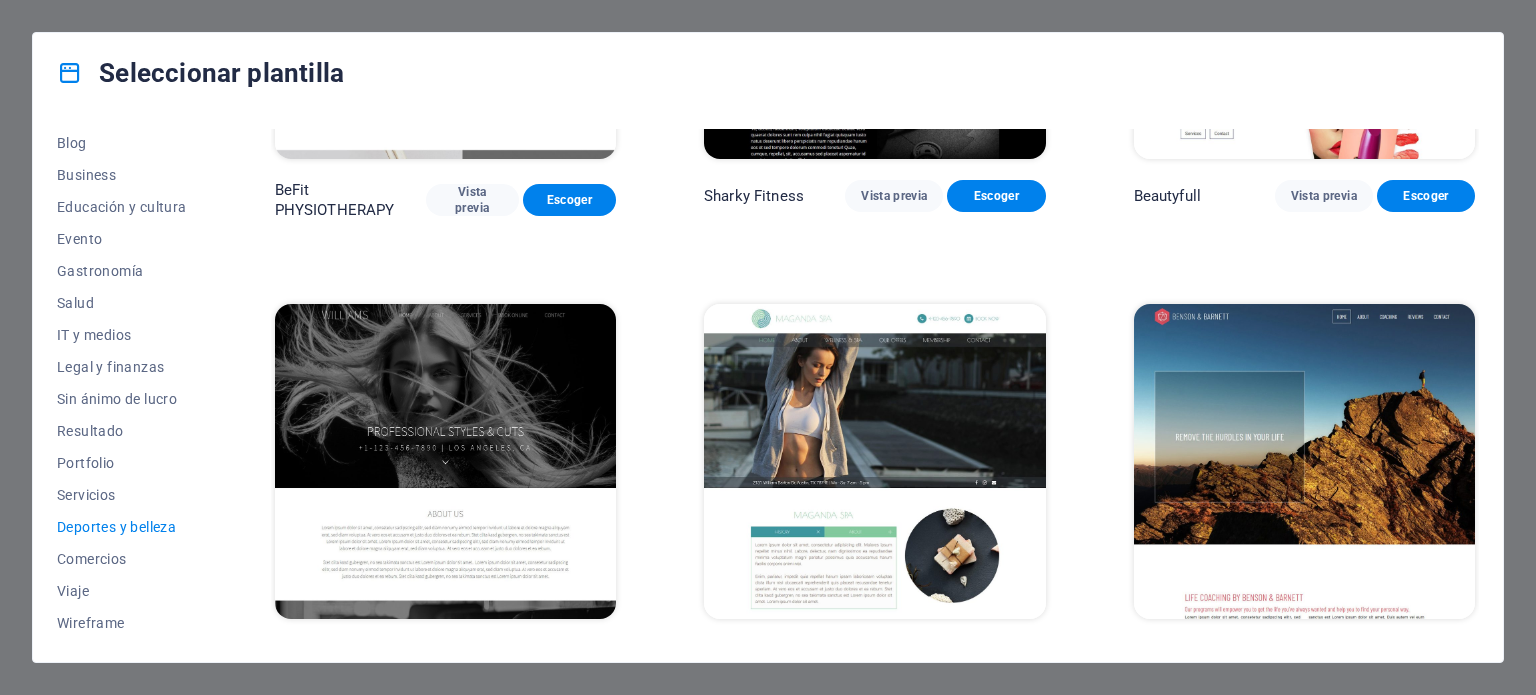 scroll, scrollTop: 1659, scrollLeft: 0, axis: vertical 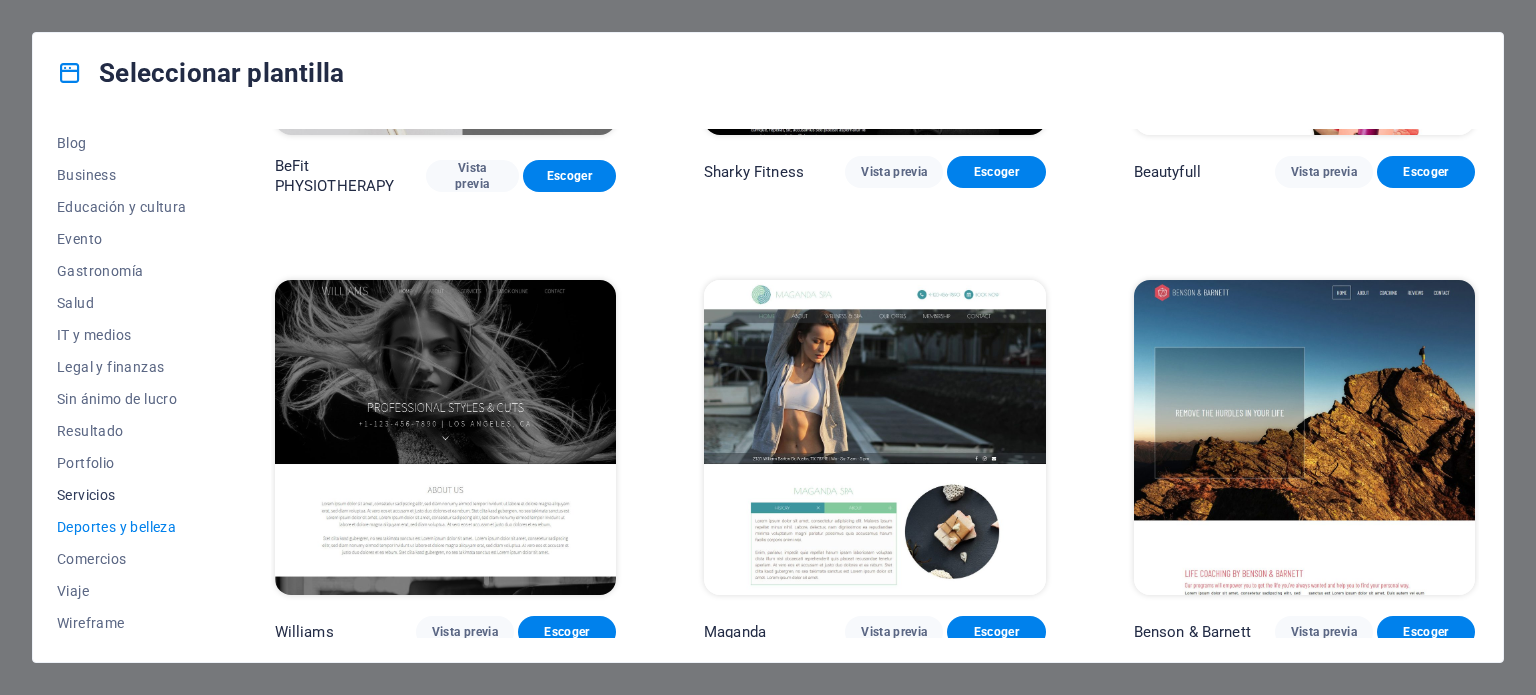 click on "Servicios" at bounding box center [122, 495] 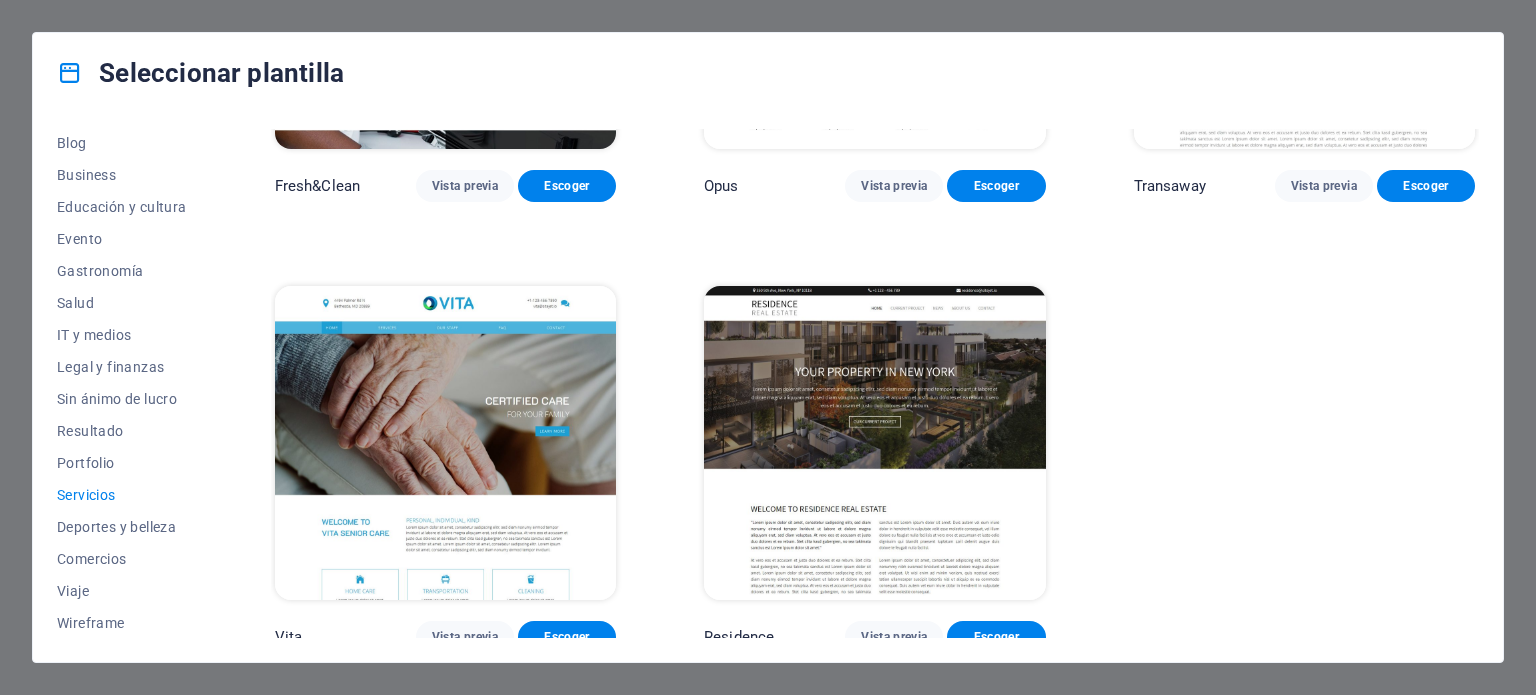 scroll, scrollTop: 2558, scrollLeft: 0, axis: vertical 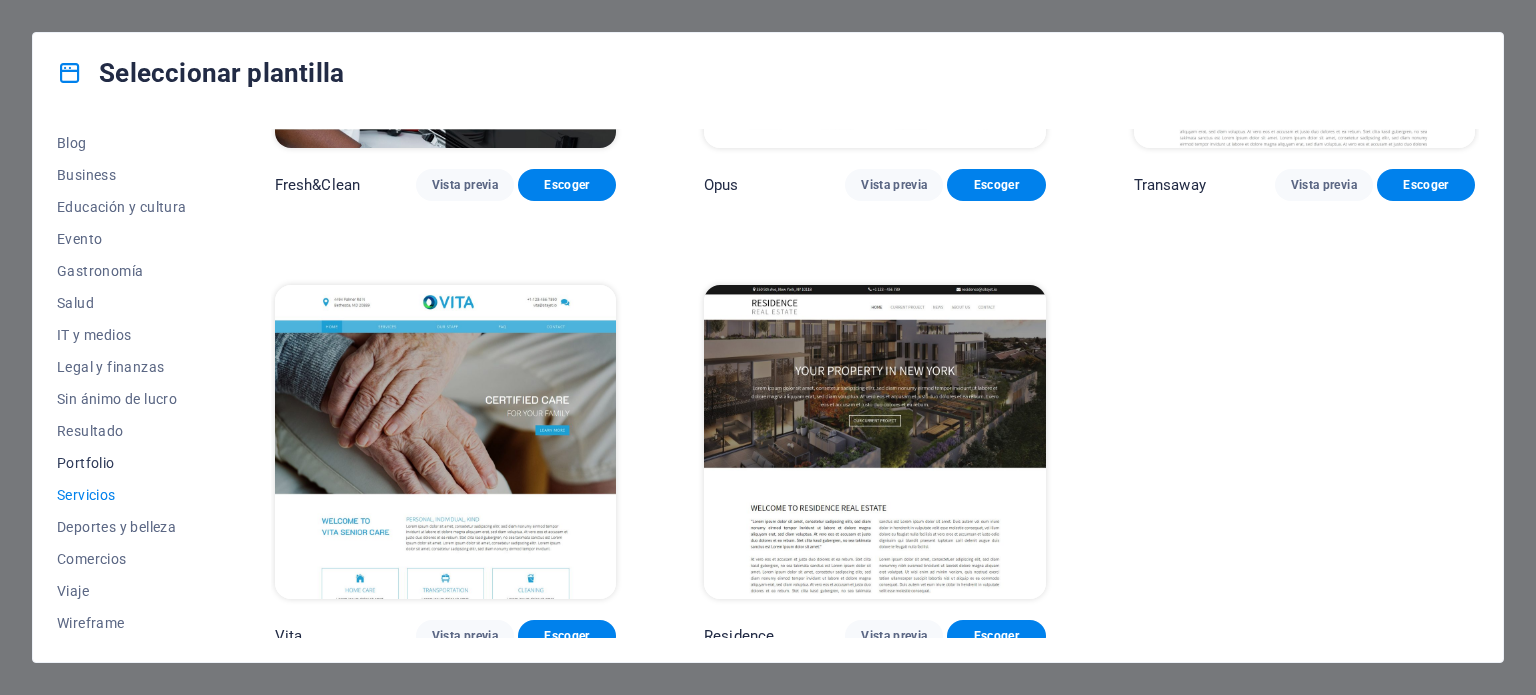 click on "Portfolio" at bounding box center [122, 463] 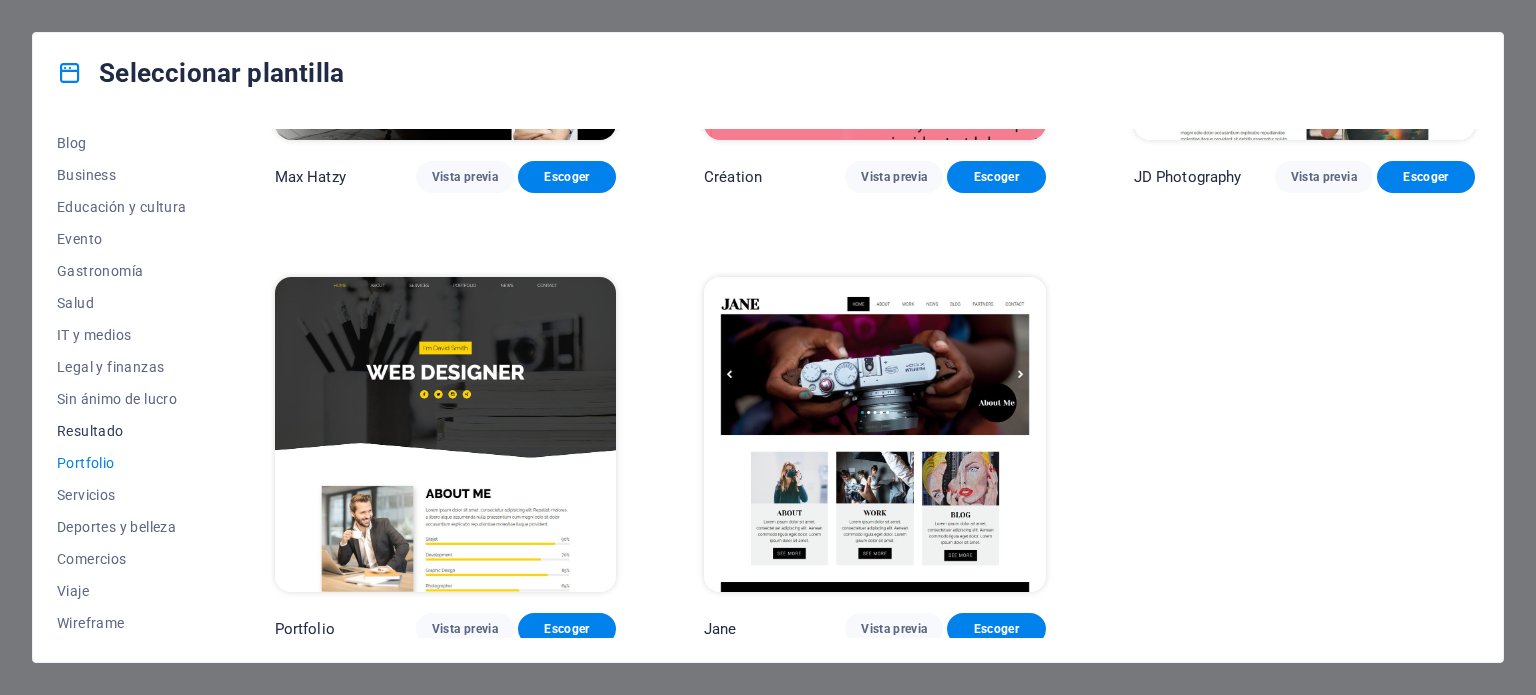 click on "Resultado" at bounding box center (122, 431) 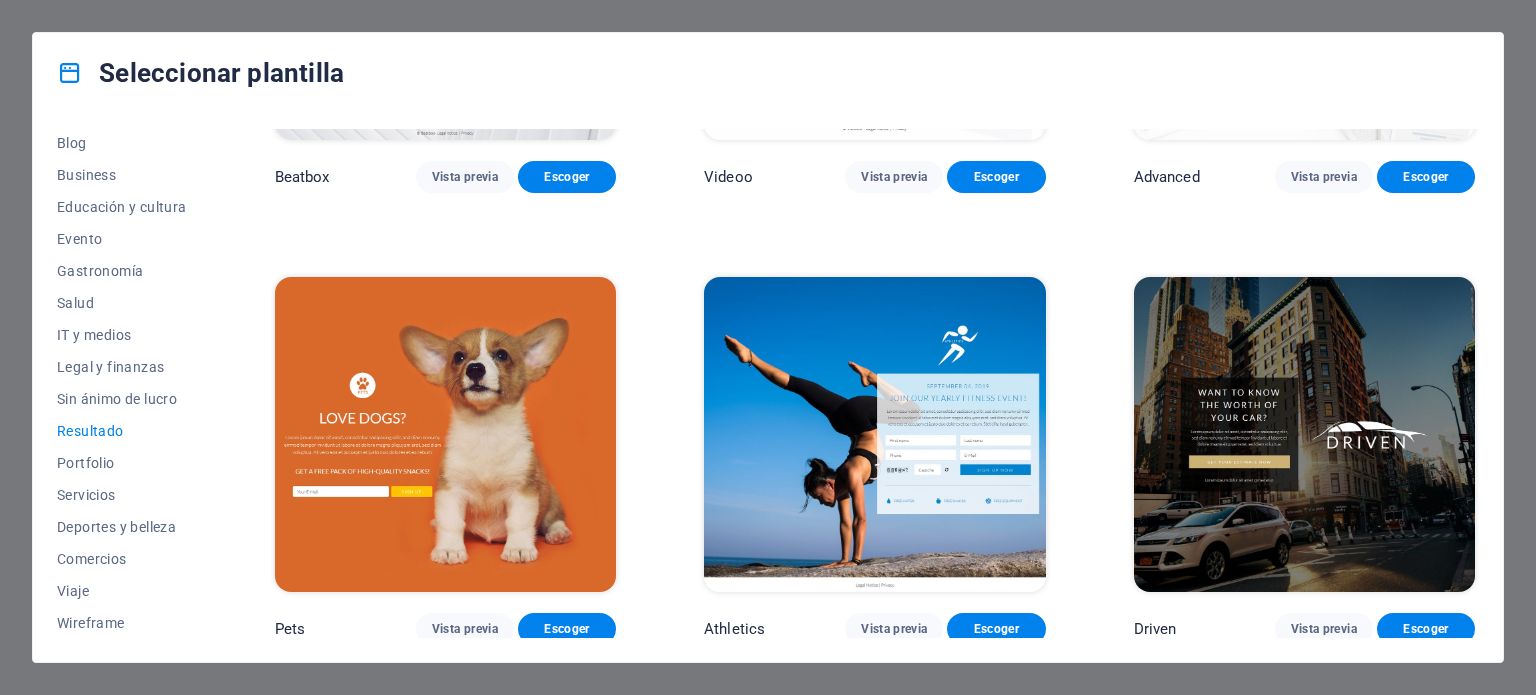 scroll, scrollTop: 2108, scrollLeft: 0, axis: vertical 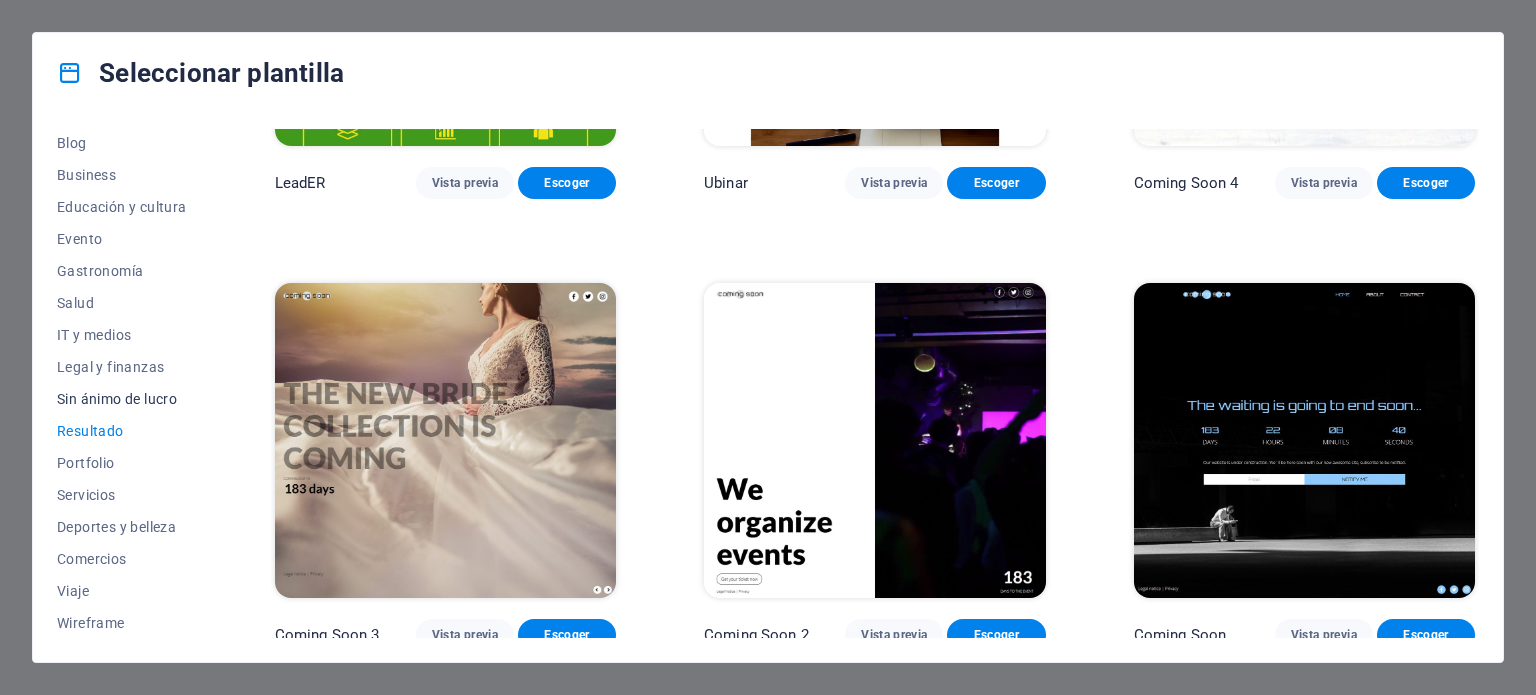 click on "Sin ánimo de lucro" at bounding box center (122, 399) 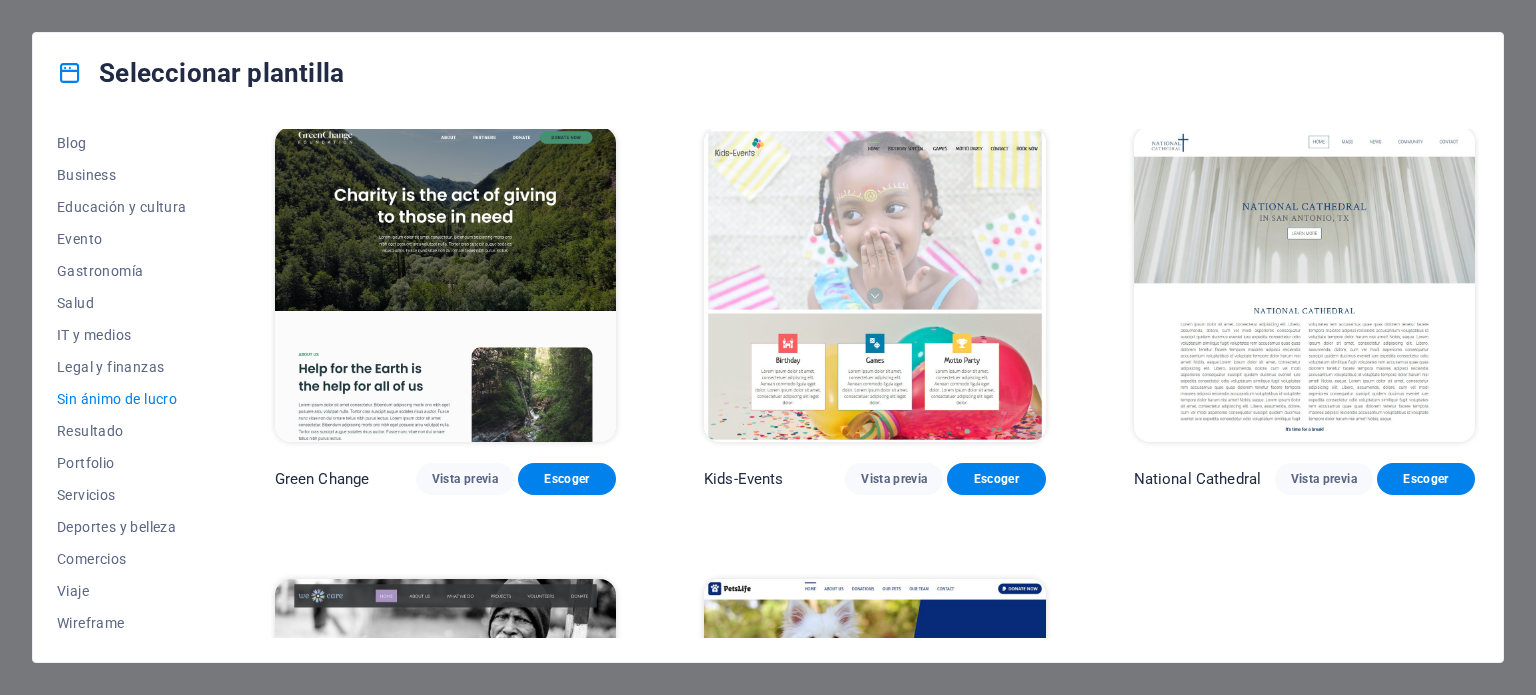 scroll, scrollTop: 309, scrollLeft: 0, axis: vertical 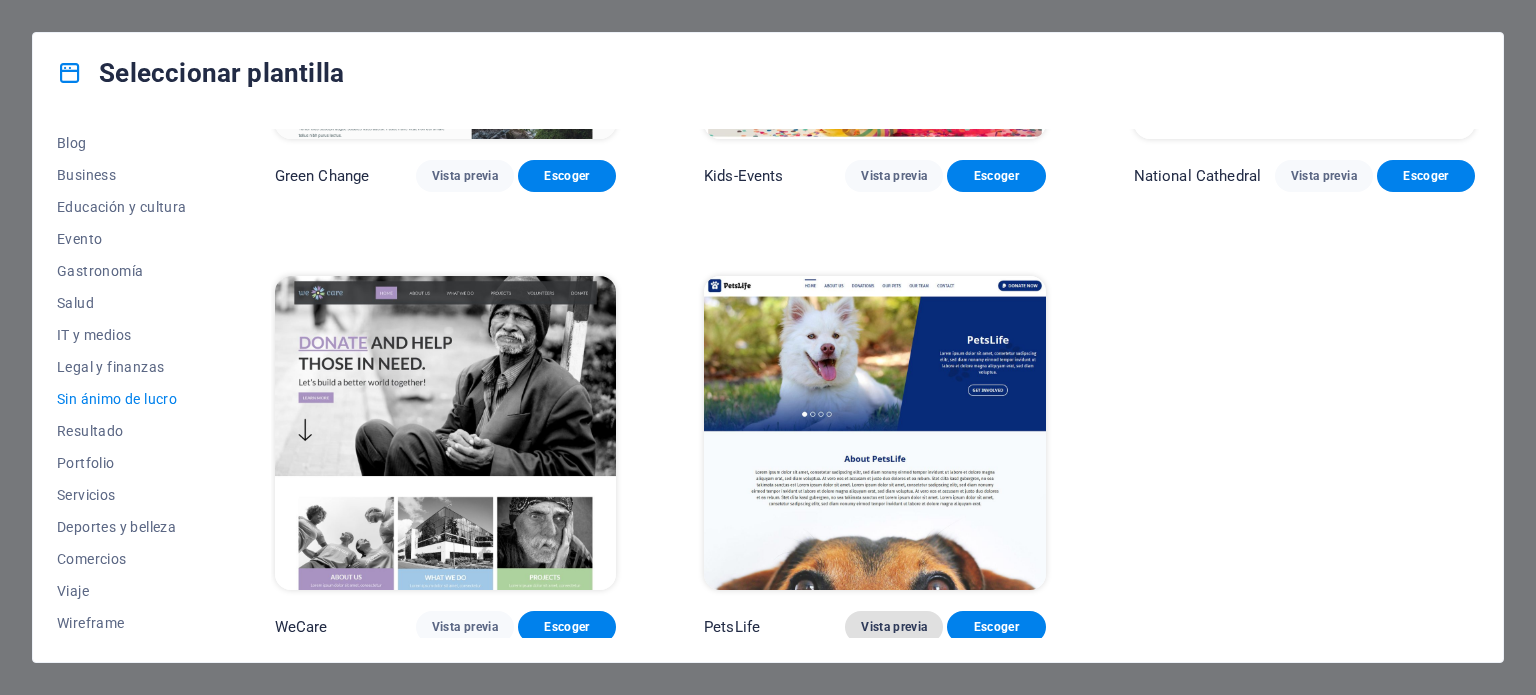 click on "Vista previa" at bounding box center [894, 627] 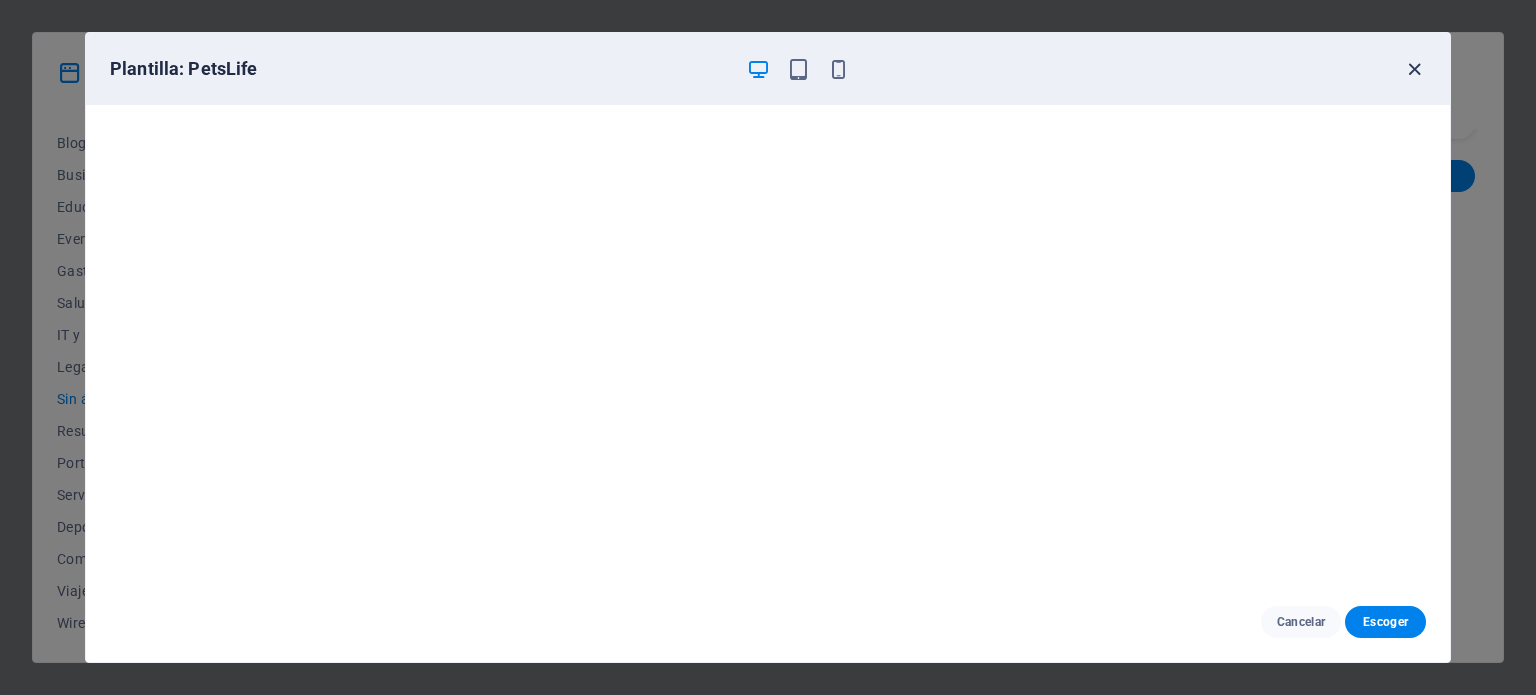 click at bounding box center [1414, 69] 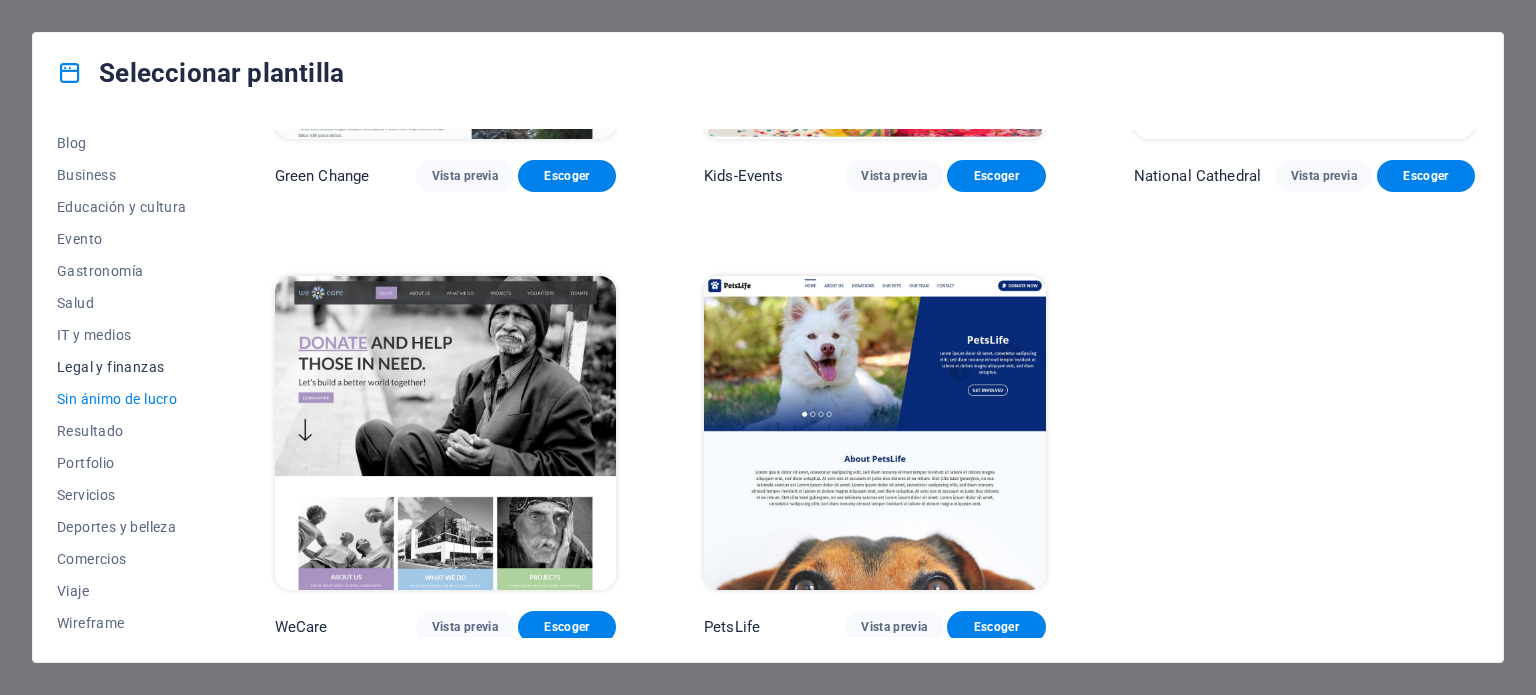 click on "Legal y finanzas" at bounding box center [122, 367] 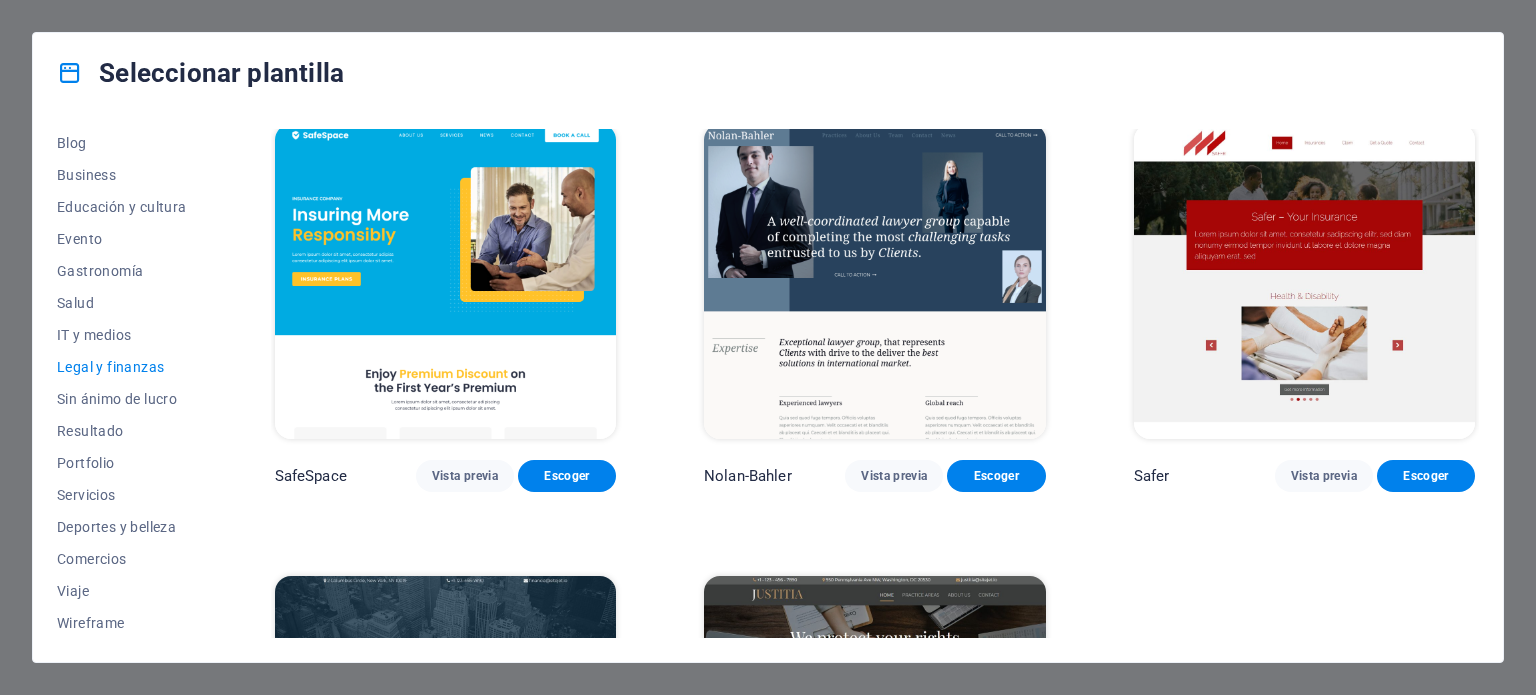 scroll, scrollTop: 0, scrollLeft: 0, axis: both 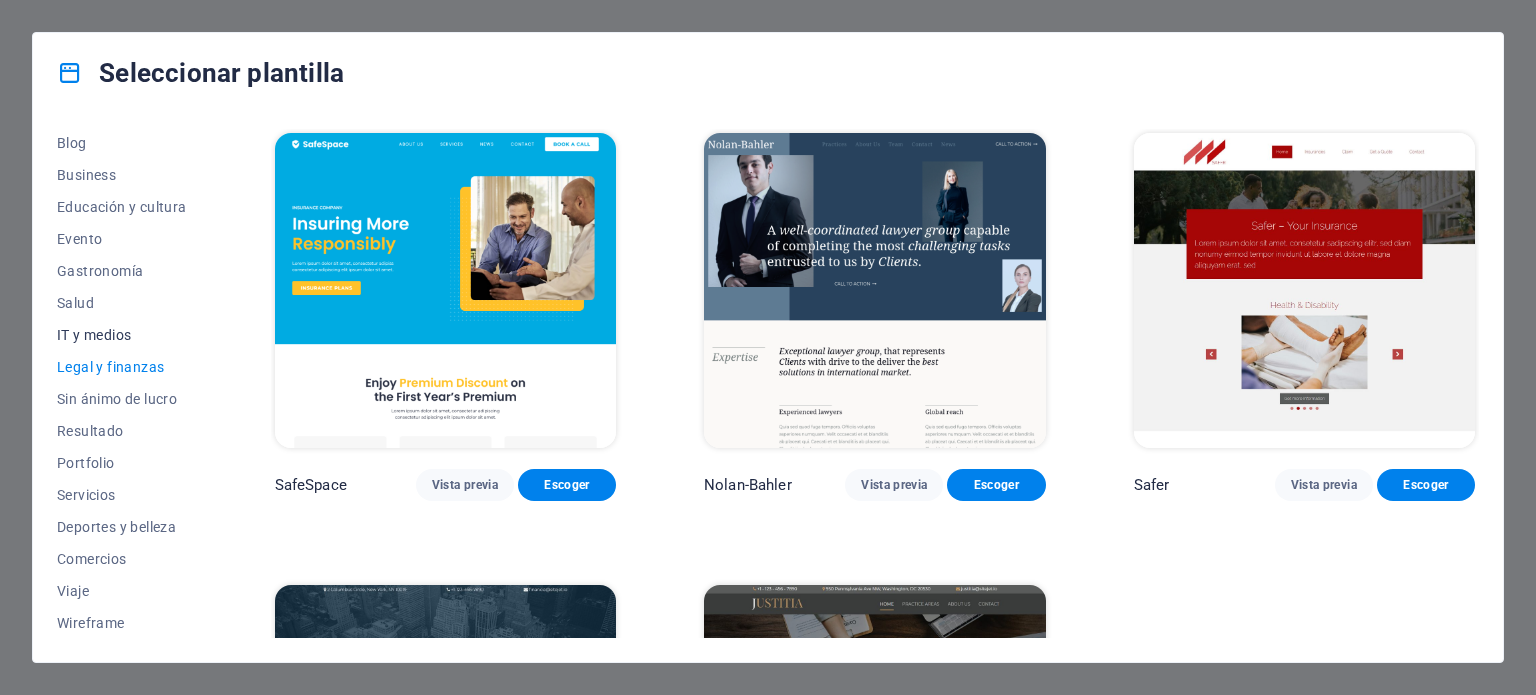 click on "IT y medios" at bounding box center [122, 335] 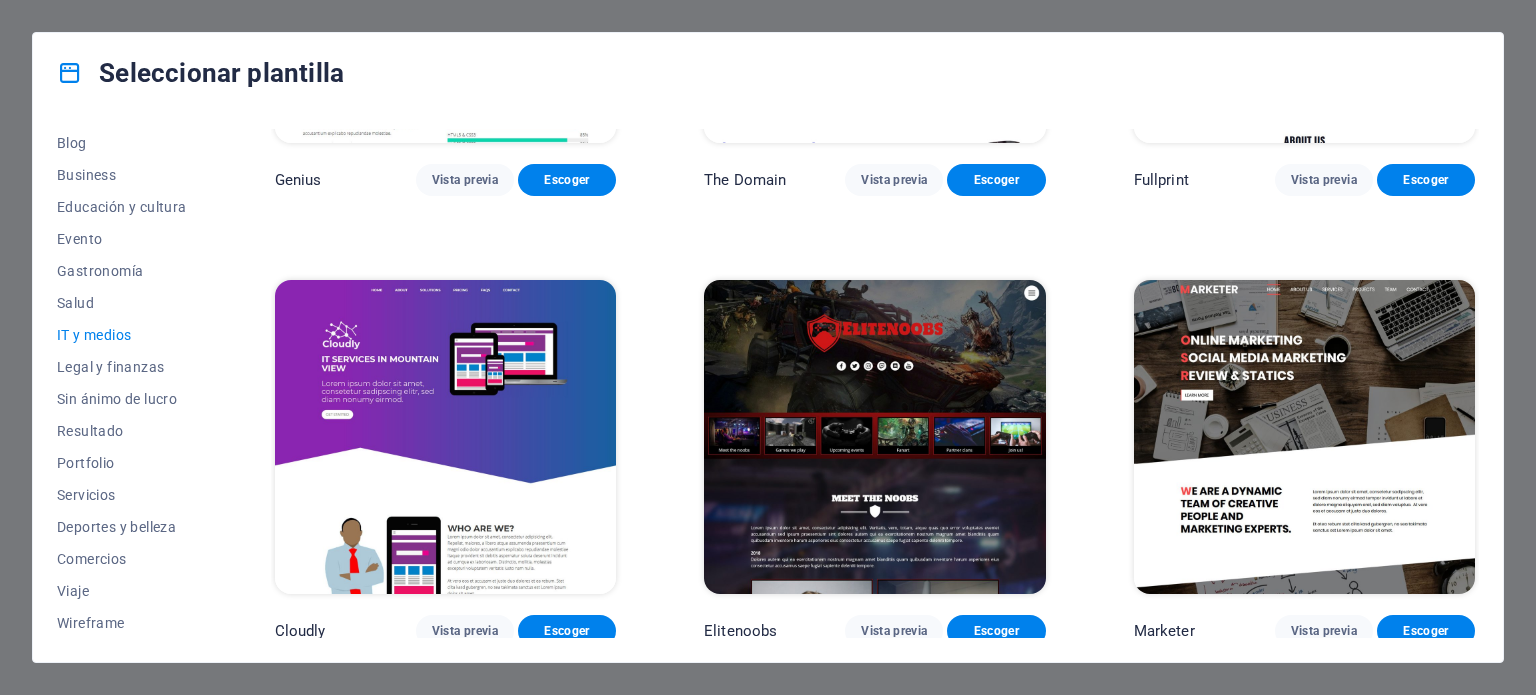 scroll, scrollTop: 1209, scrollLeft: 0, axis: vertical 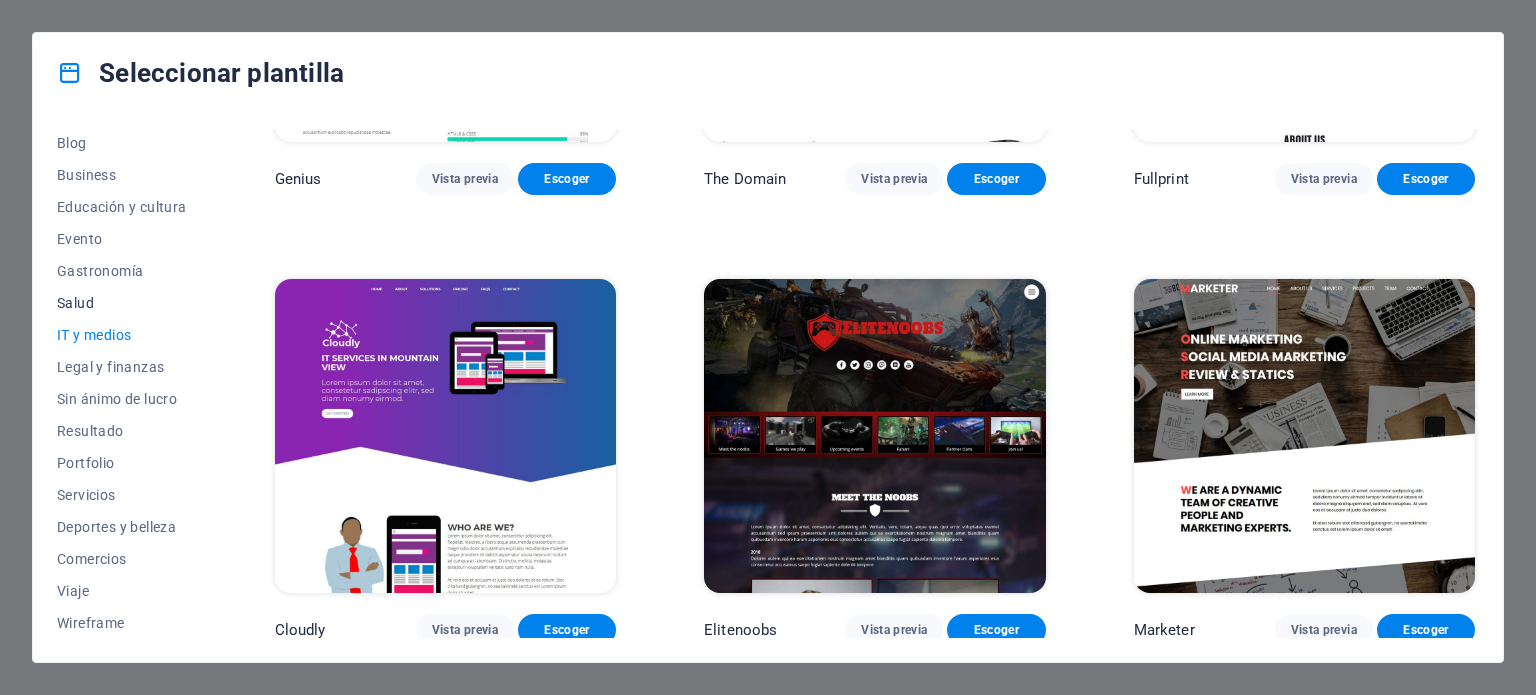 click on "Salud" at bounding box center (122, 303) 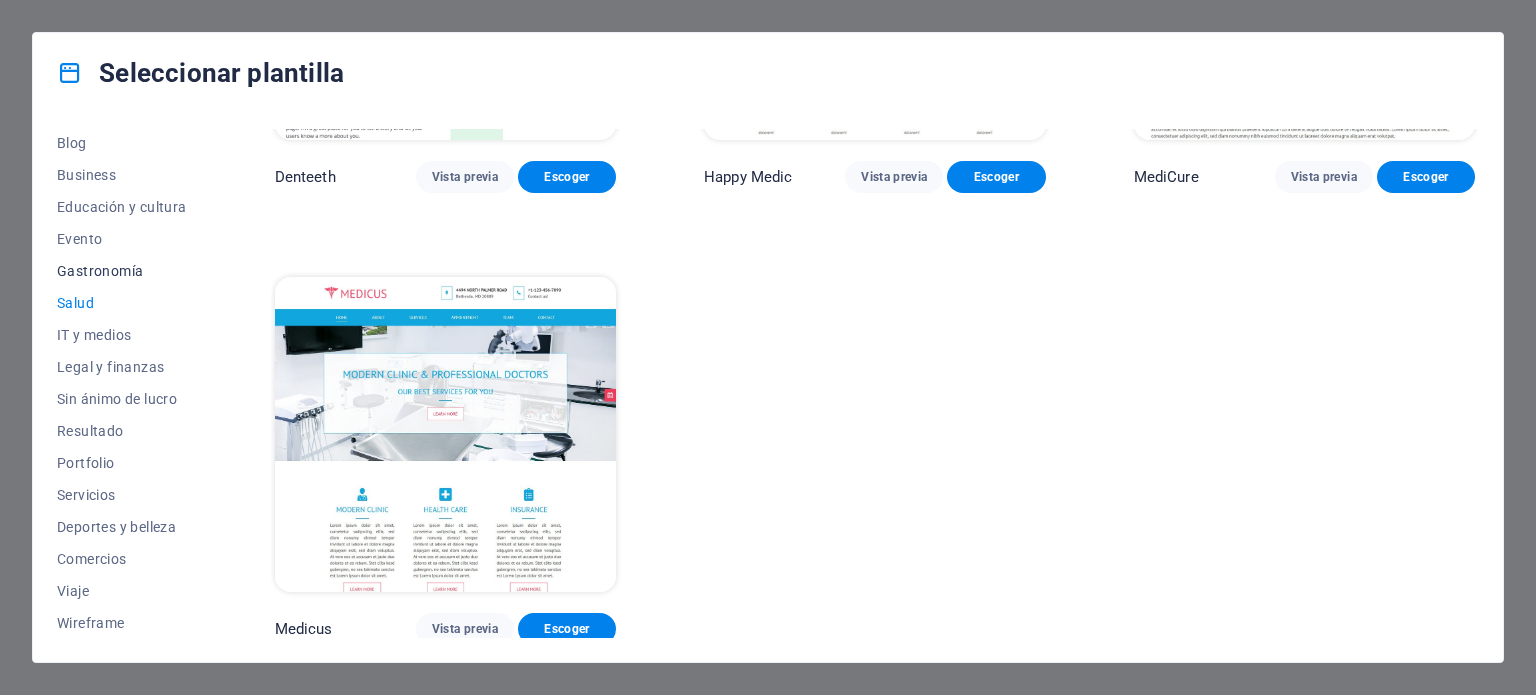 click on "Gastronomía" at bounding box center [122, 271] 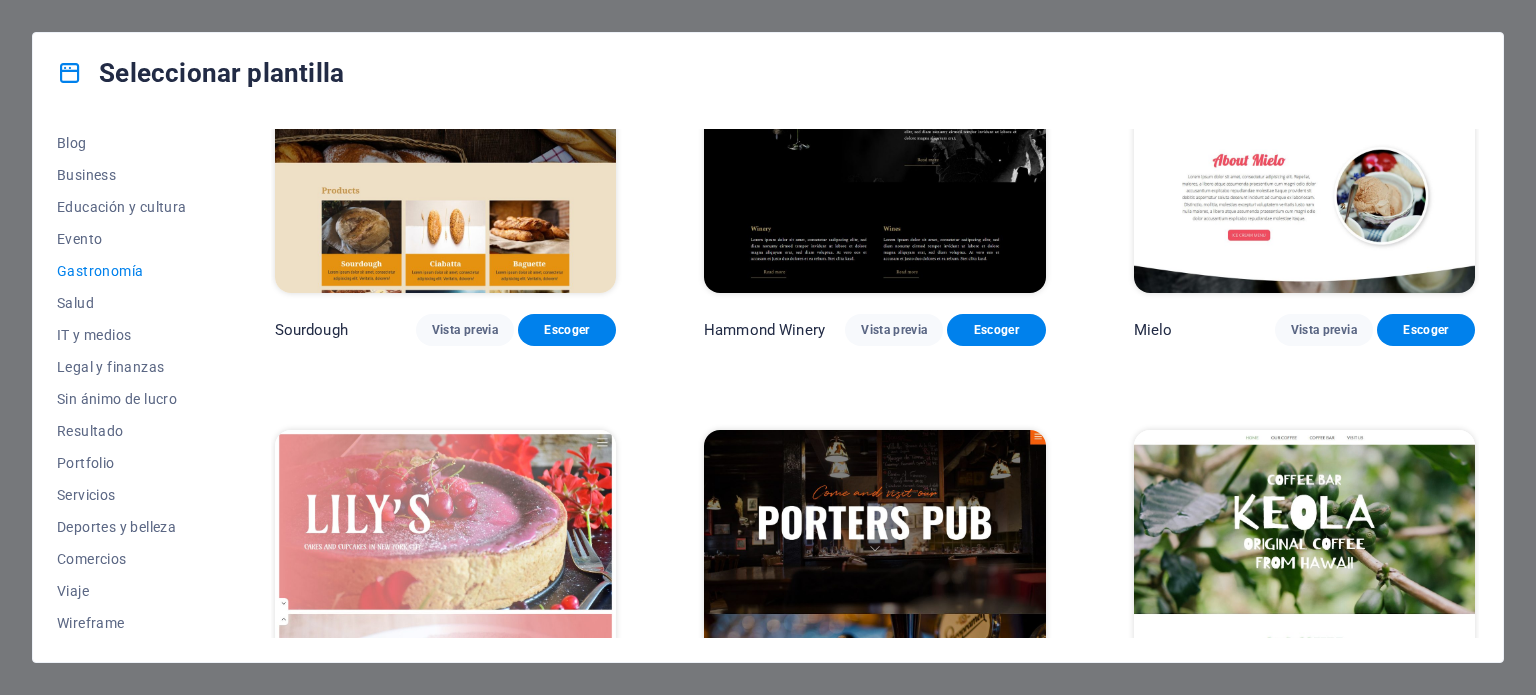 scroll, scrollTop: 1709, scrollLeft: 0, axis: vertical 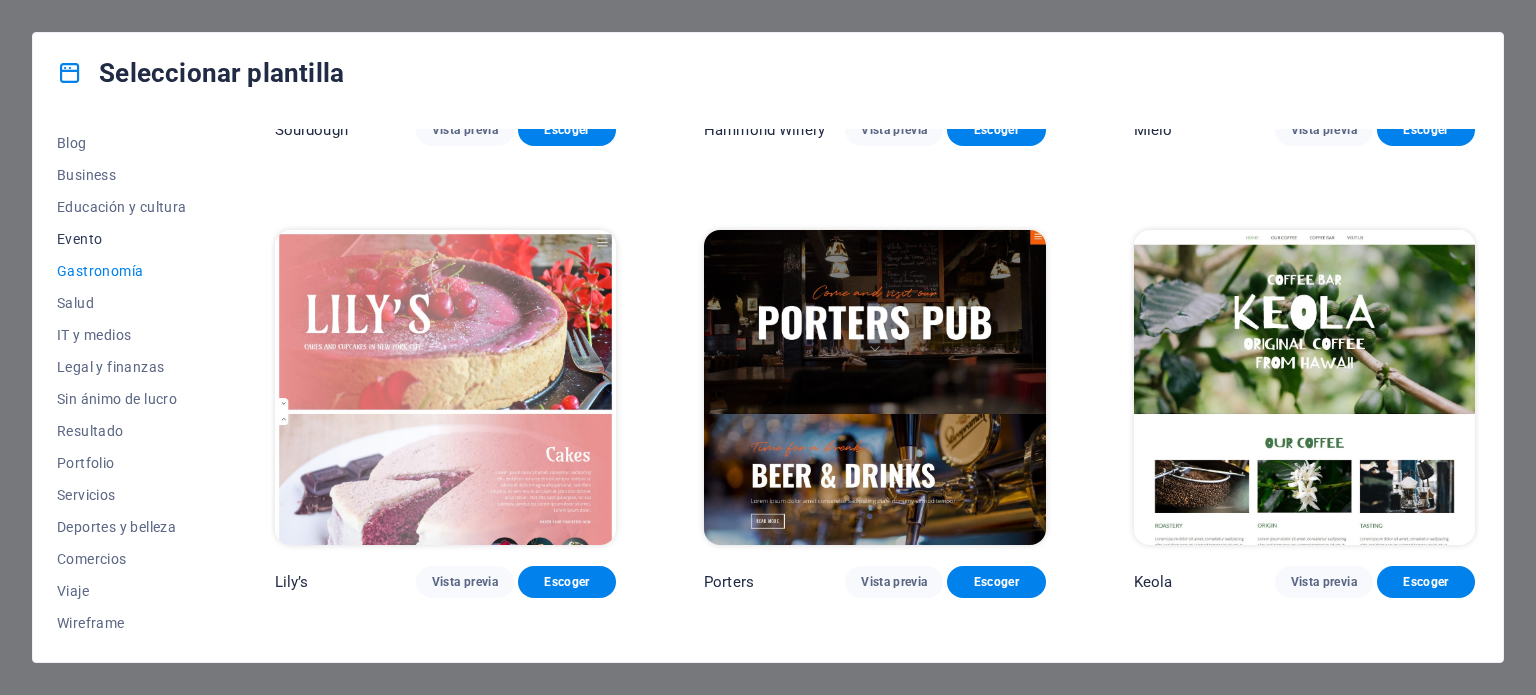 click on "Evento" at bounding box center (122, 239) 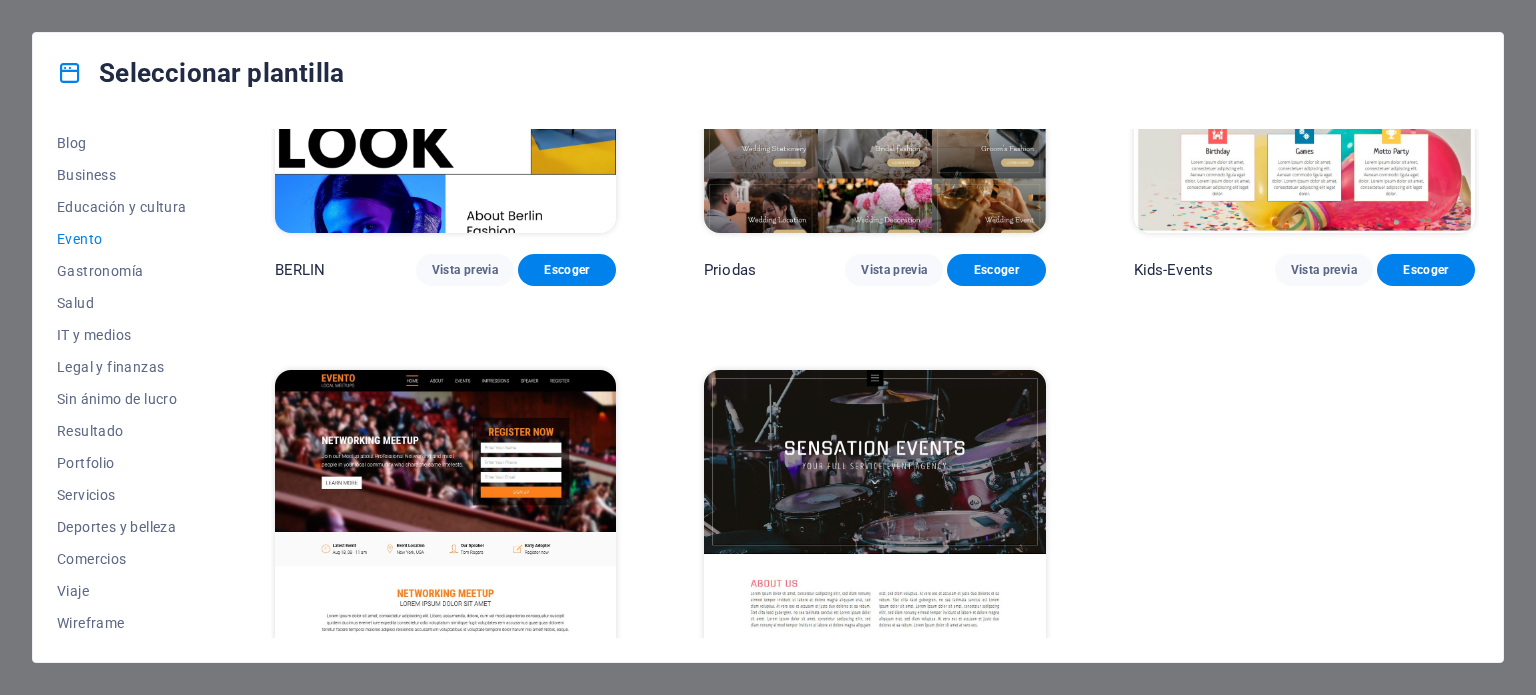 scroll, scrollTop: 759, scrollLeft: 0, axis: vertical 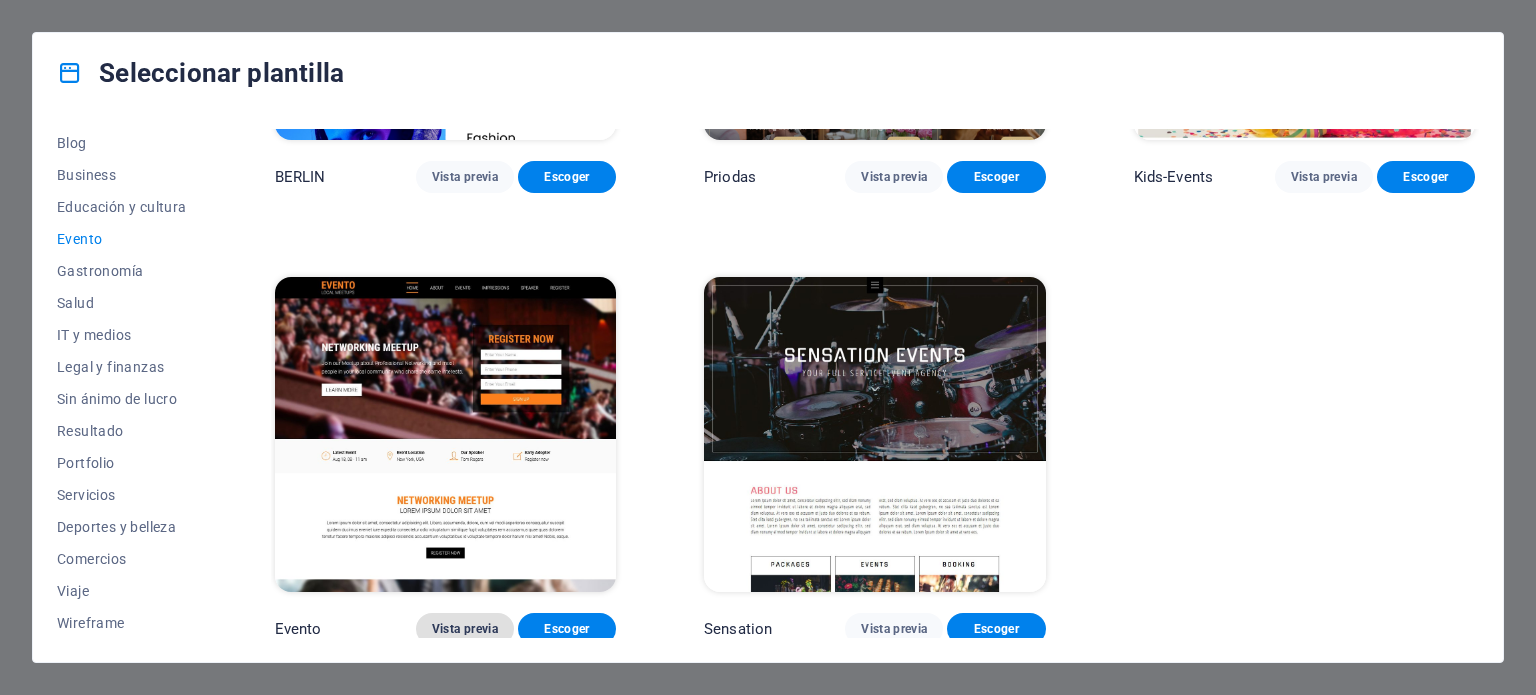 click on "Vista previa" at bounding box center (465, 629) 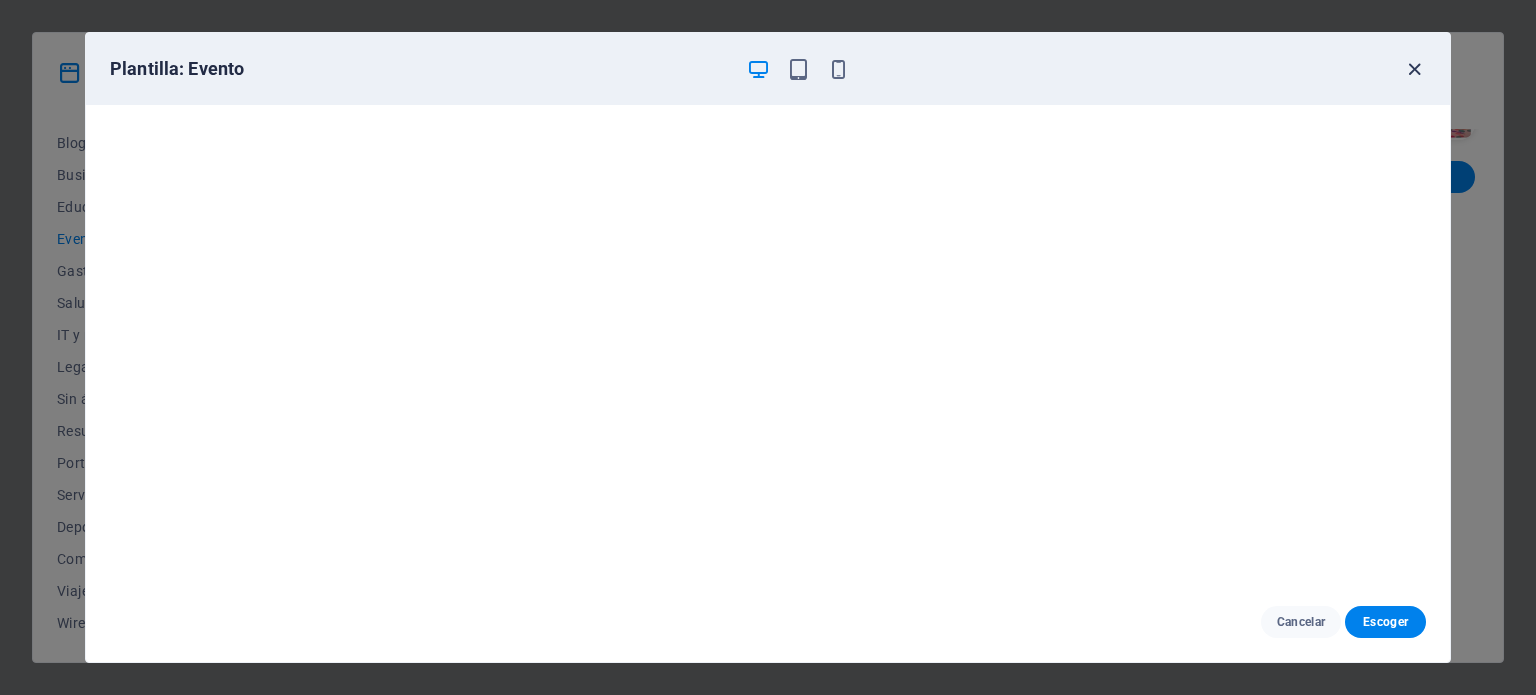 click at bounding box center [1414, 69] 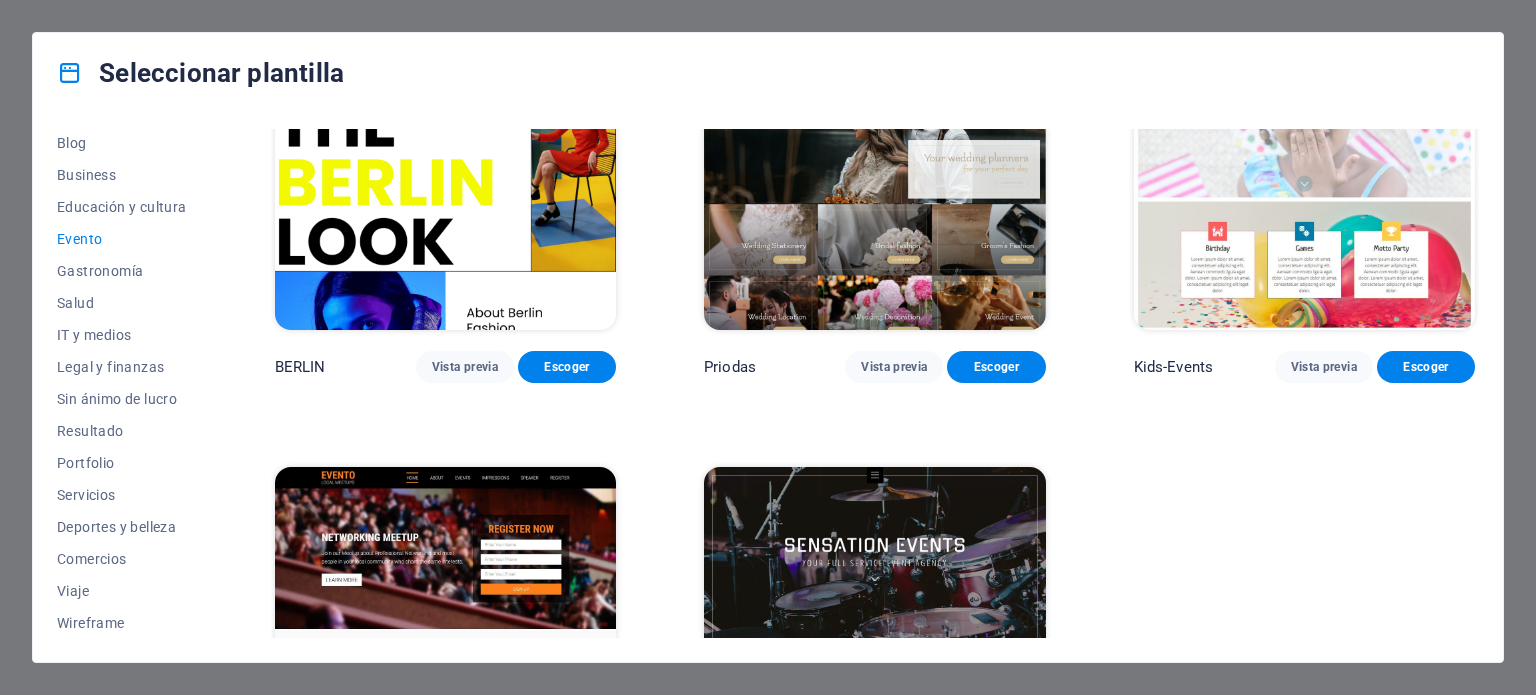 scroll, scrollTop: 459, scrollLeft: 0, axis: vertical 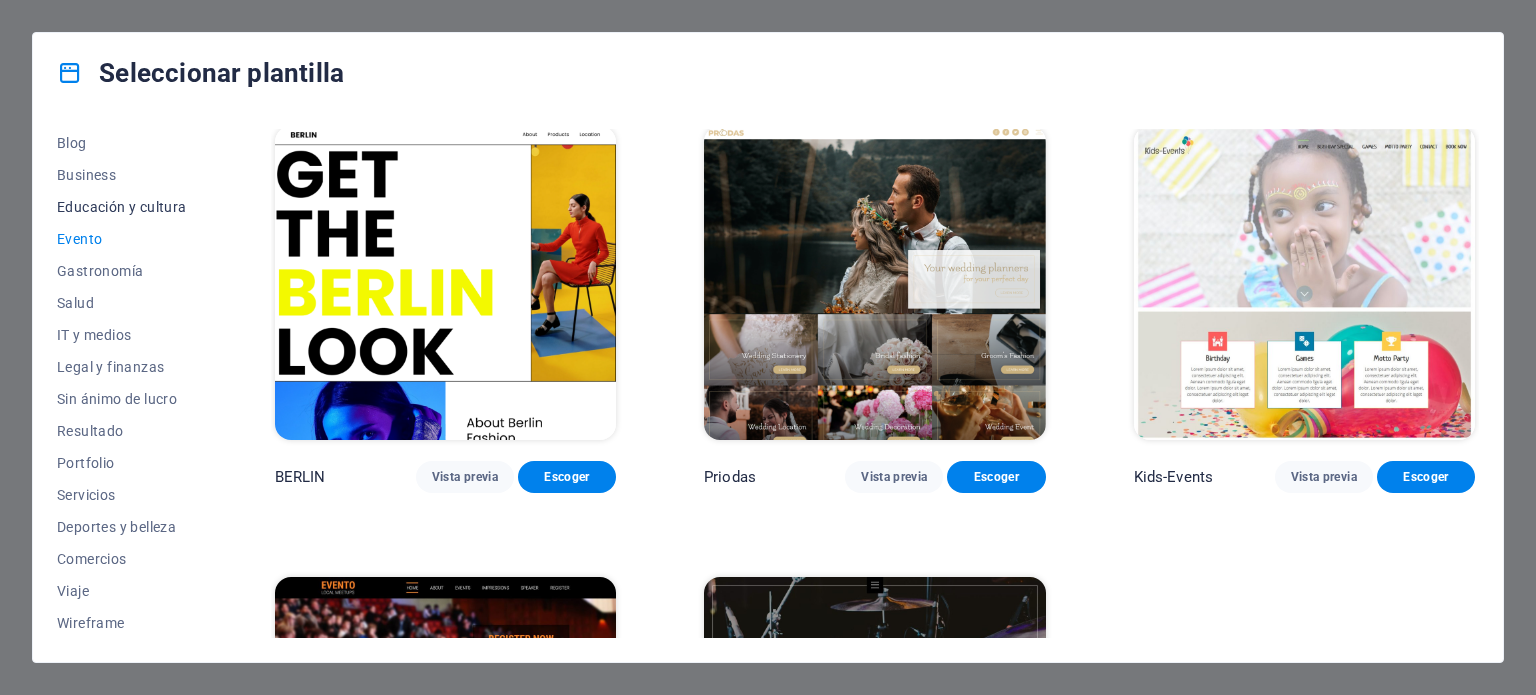 click on "Educación y cultura" at bounding box center (122, 207) 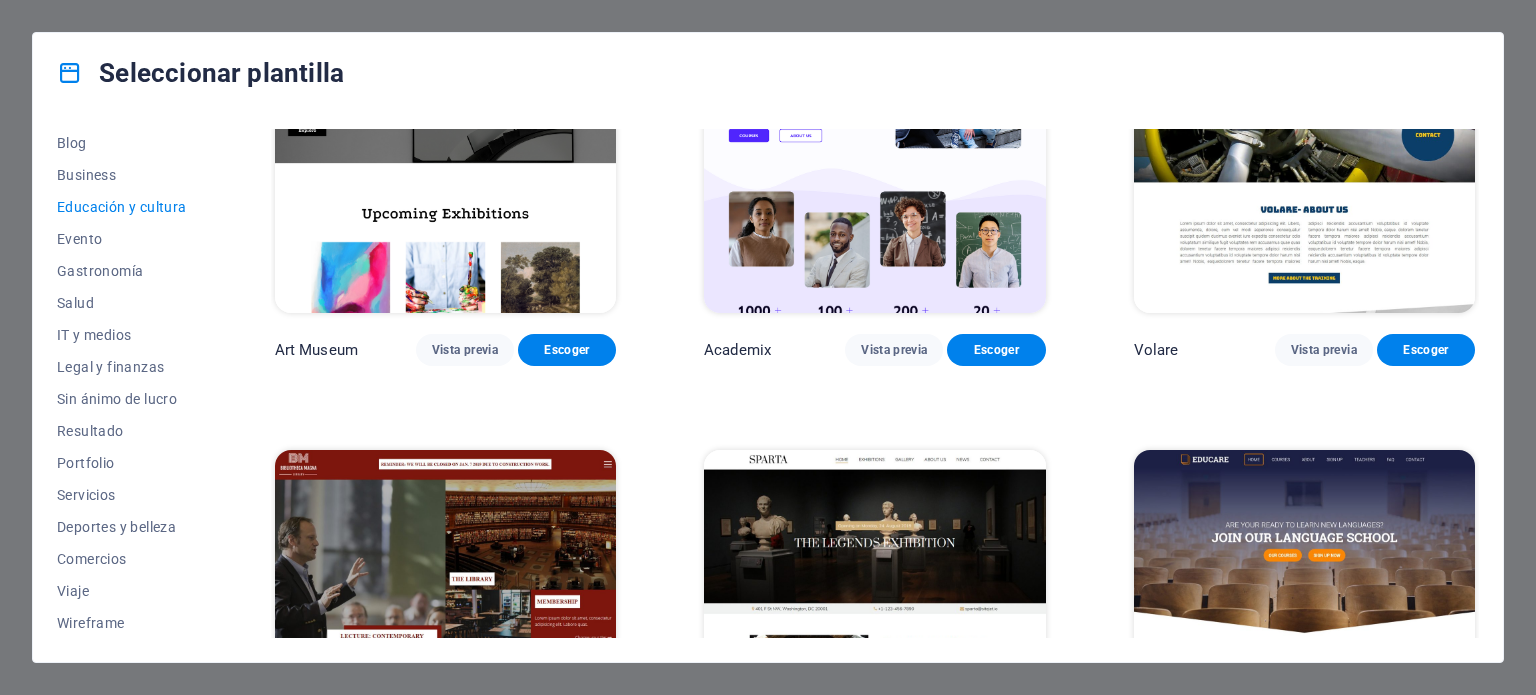 scroll, scrollTop: 0, scrollLeft: 0, axis: both 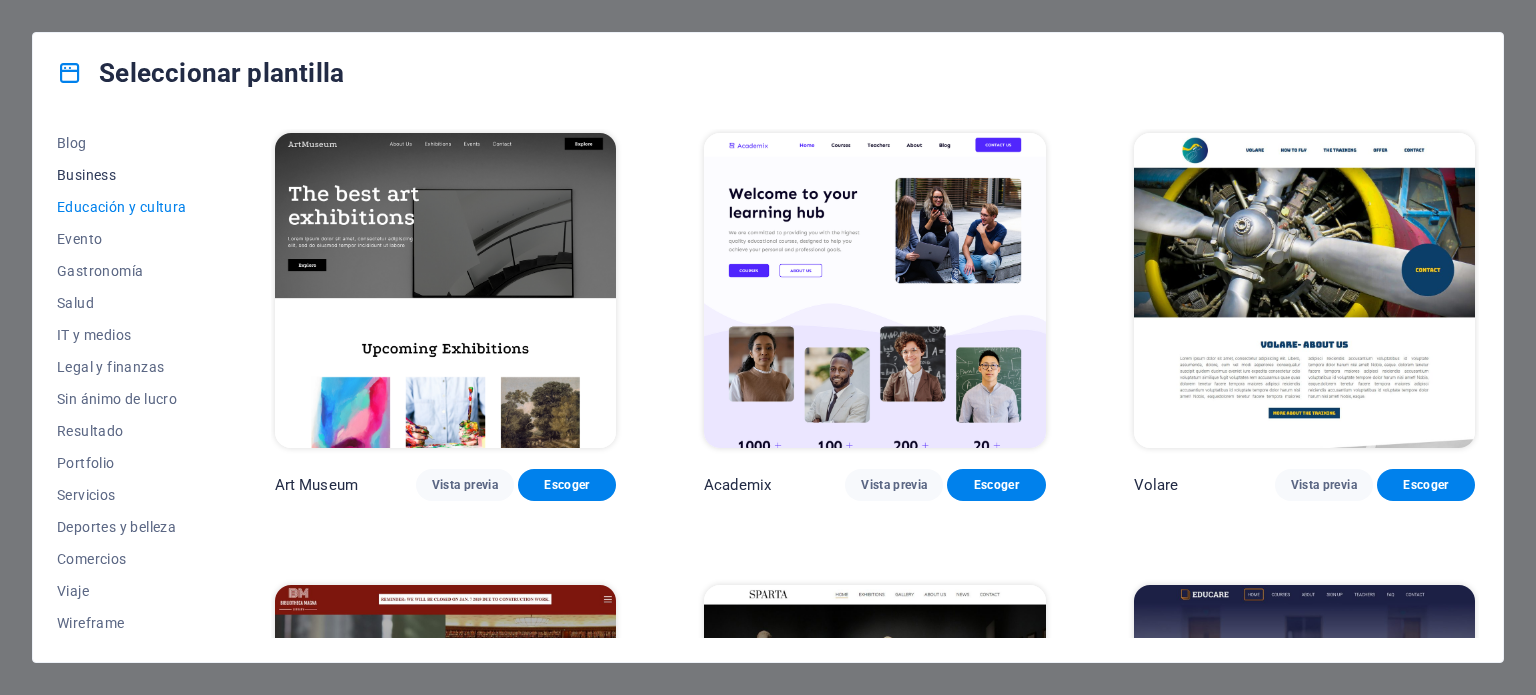 click on "Business" at bounding box center (122, 175) 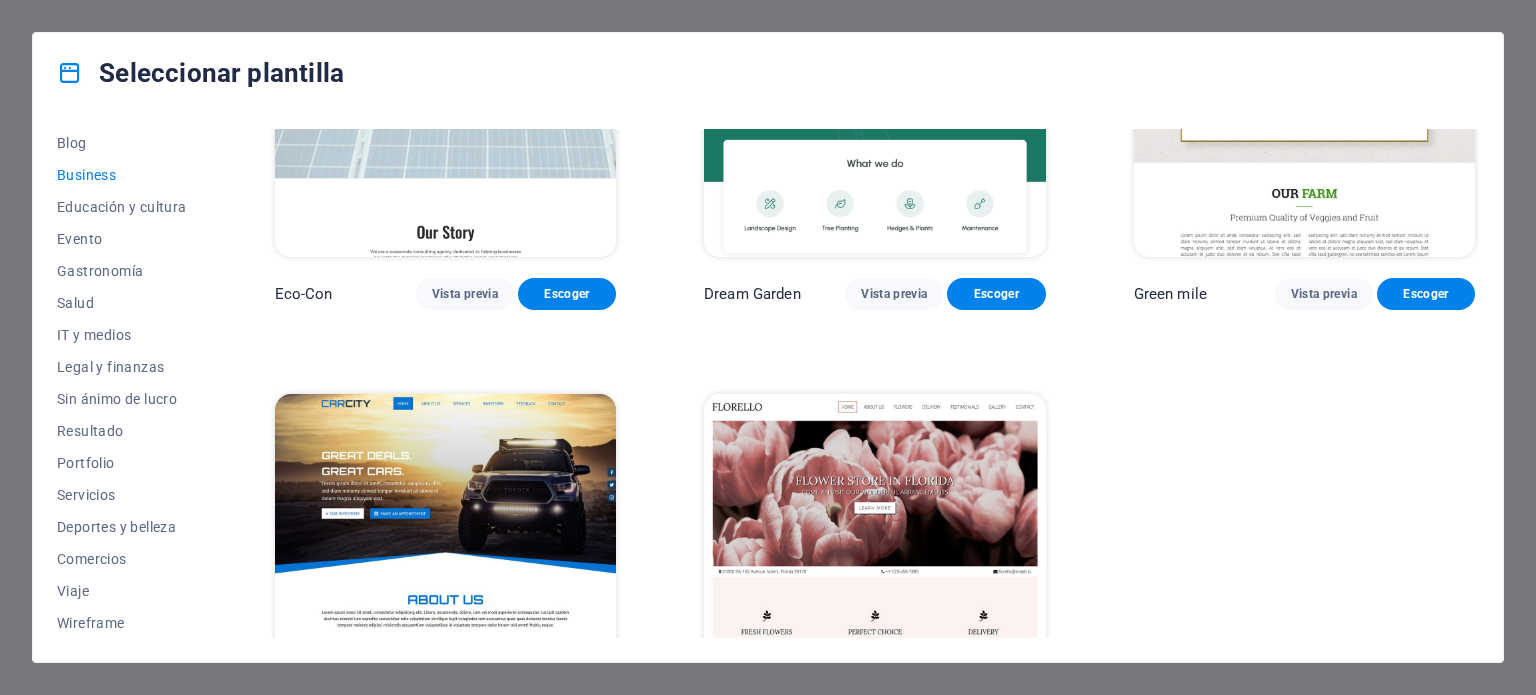 scroll, scrollTop: 109, scrollLeft: 0, axis: vertical 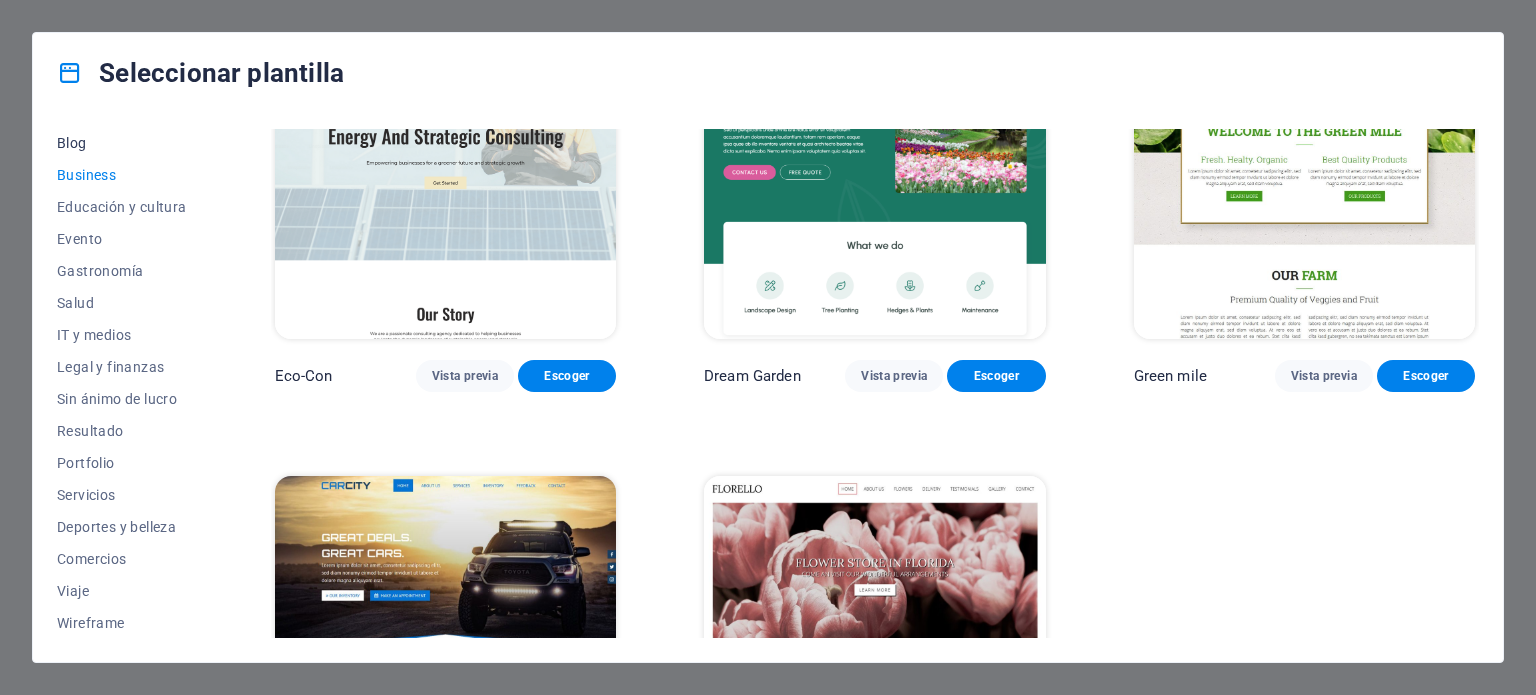 click on "Blog" at bounding box center (122, 143) 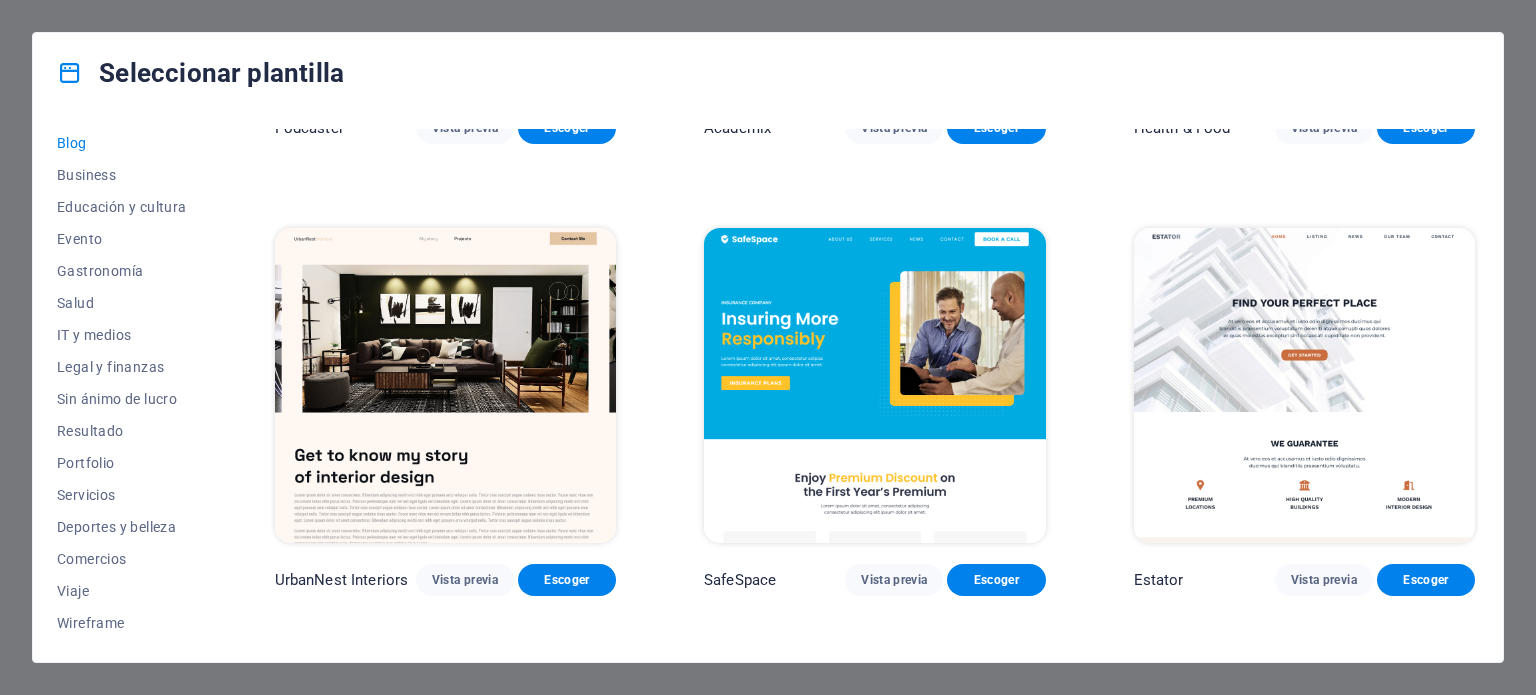 scroll, scrollTop: 809, scrollLeft: 0, axis: vertical 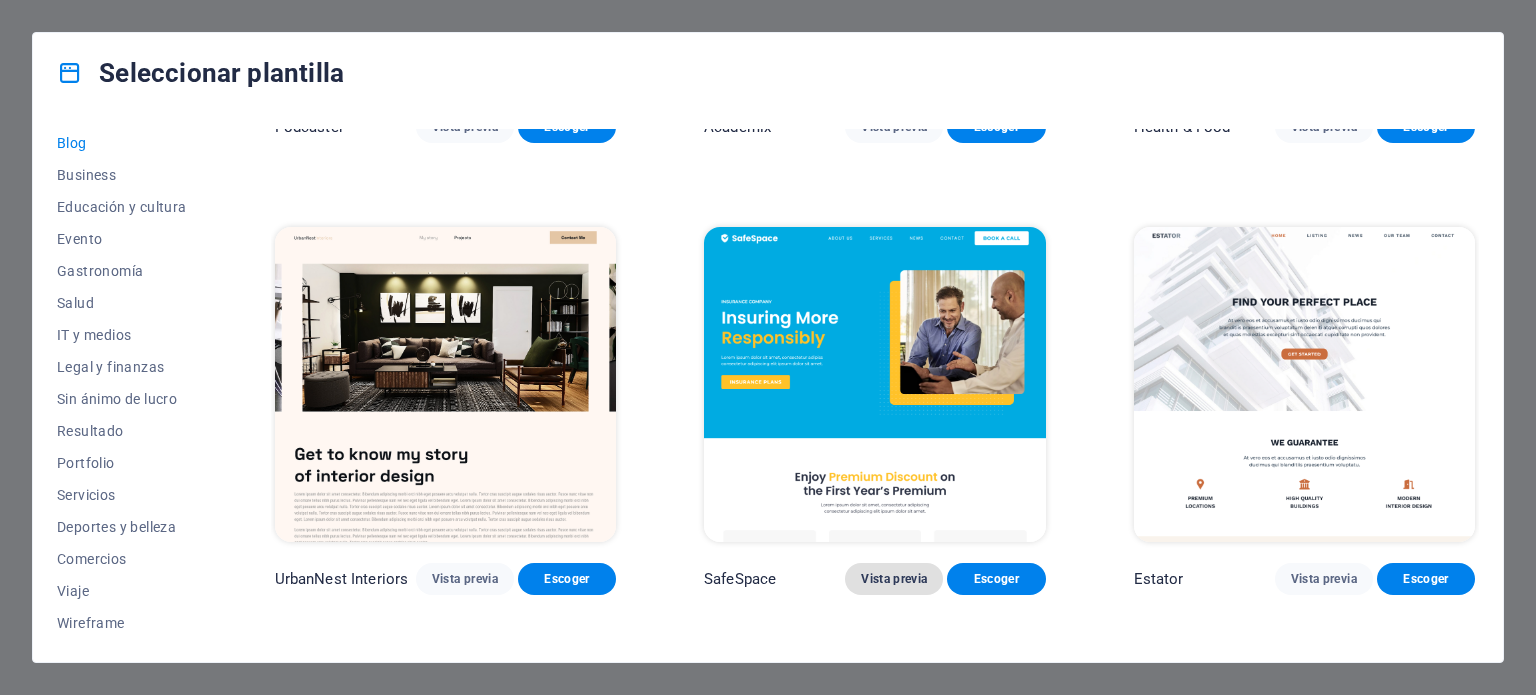 click on "Vista previa" at bounding box center (894, 579) 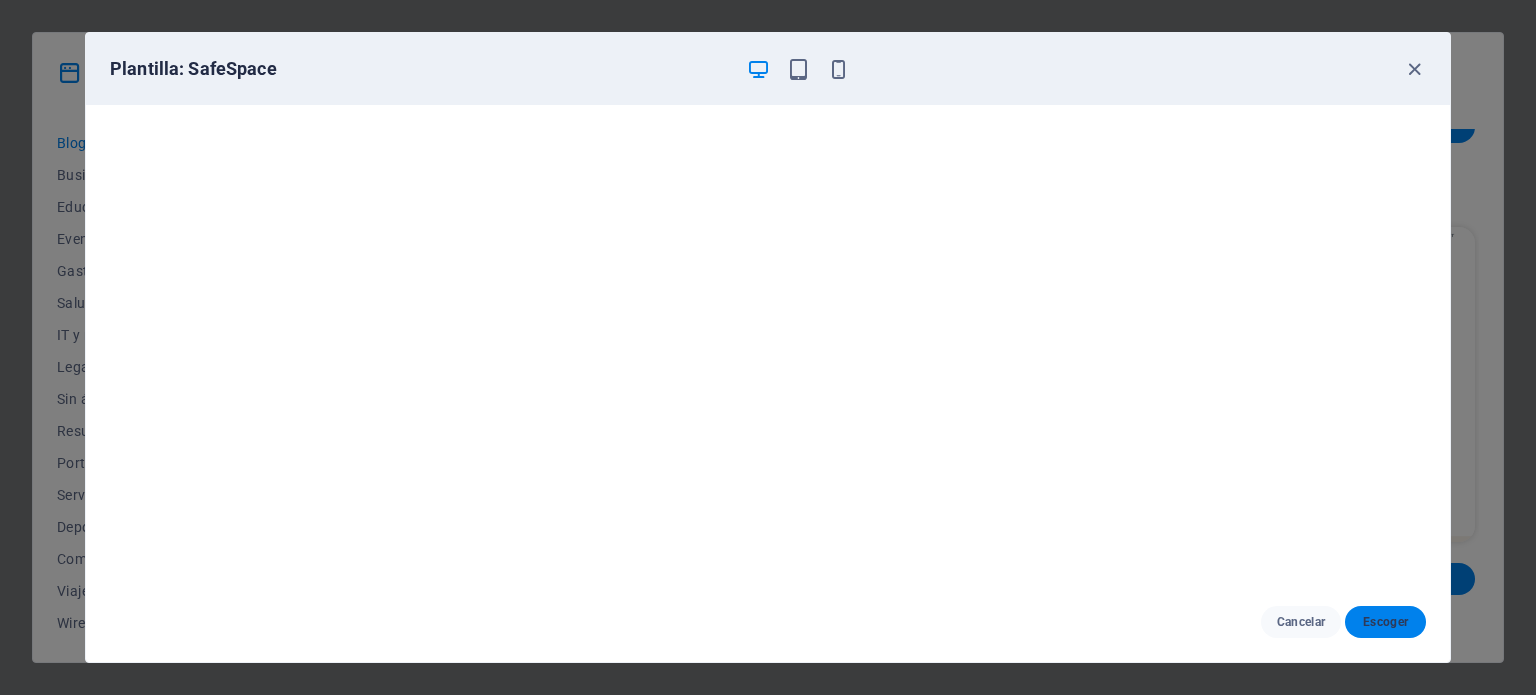 click on "Escoger" at bounding box center (1385, 622) 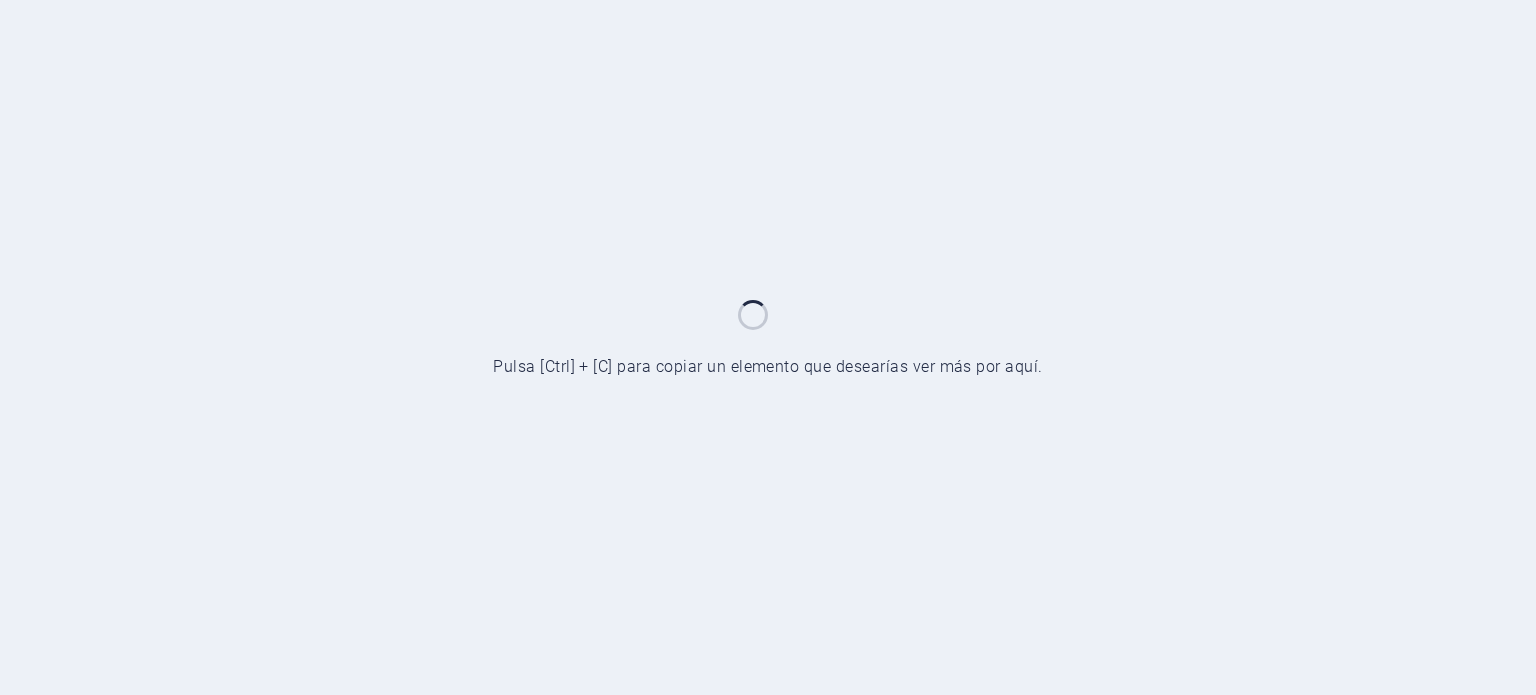scroll, scrollTop: 0, scrollLeft: 0, axis: both 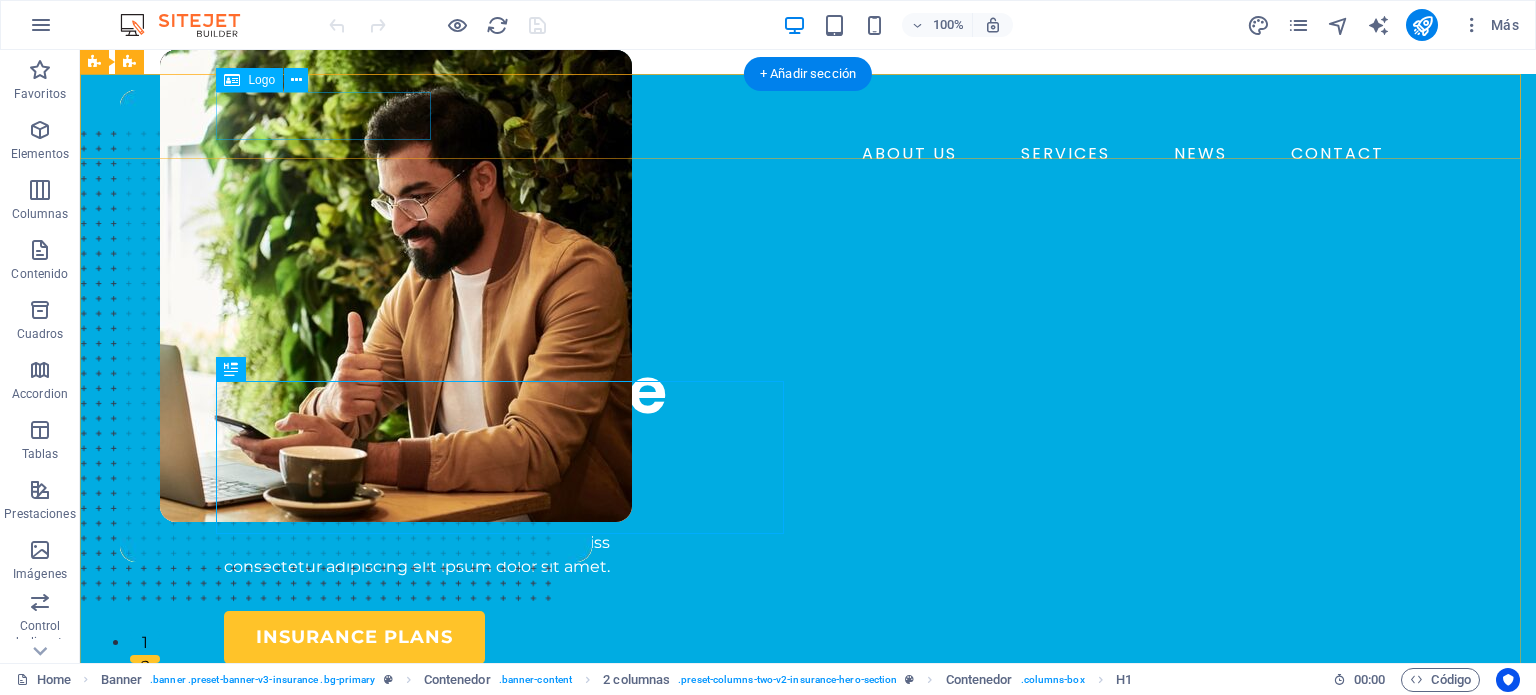 click at bounding box center [808, 114] 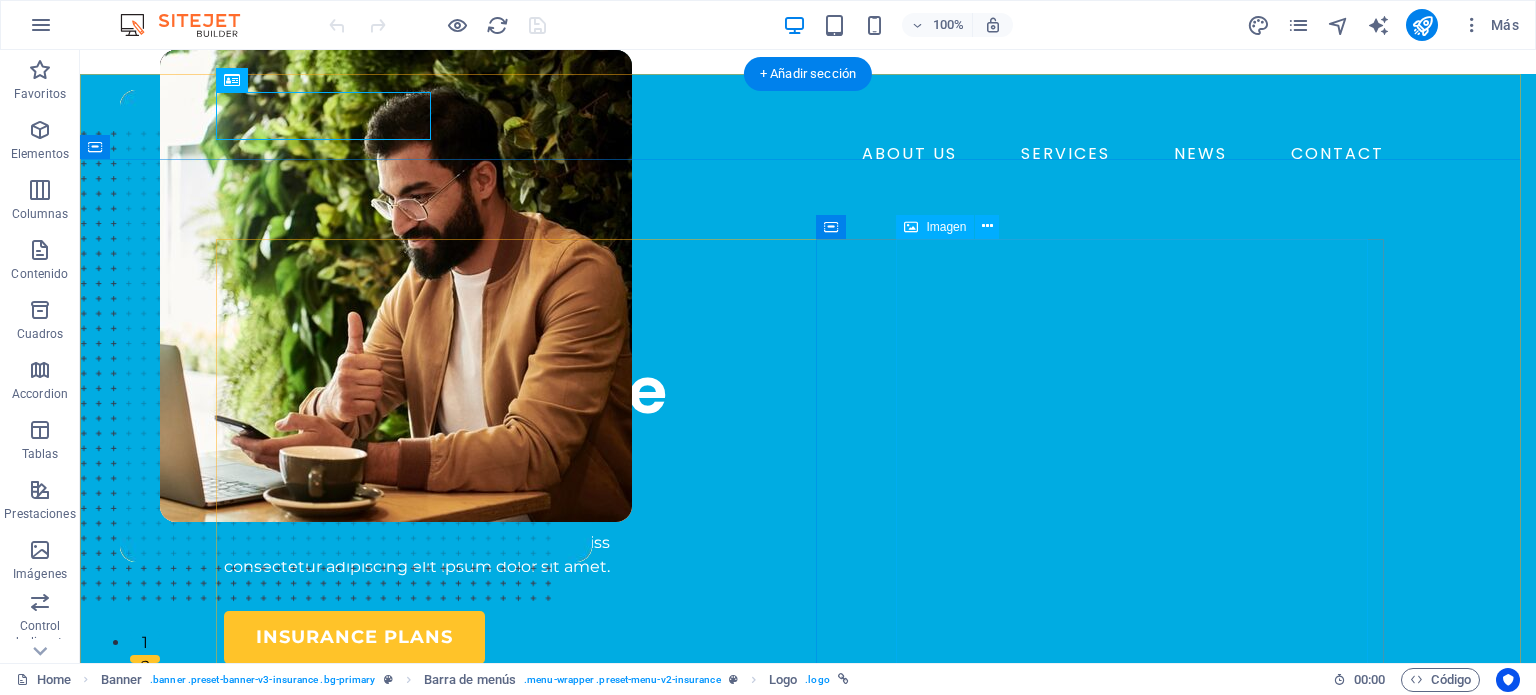 click at bounding box center (396, 316) 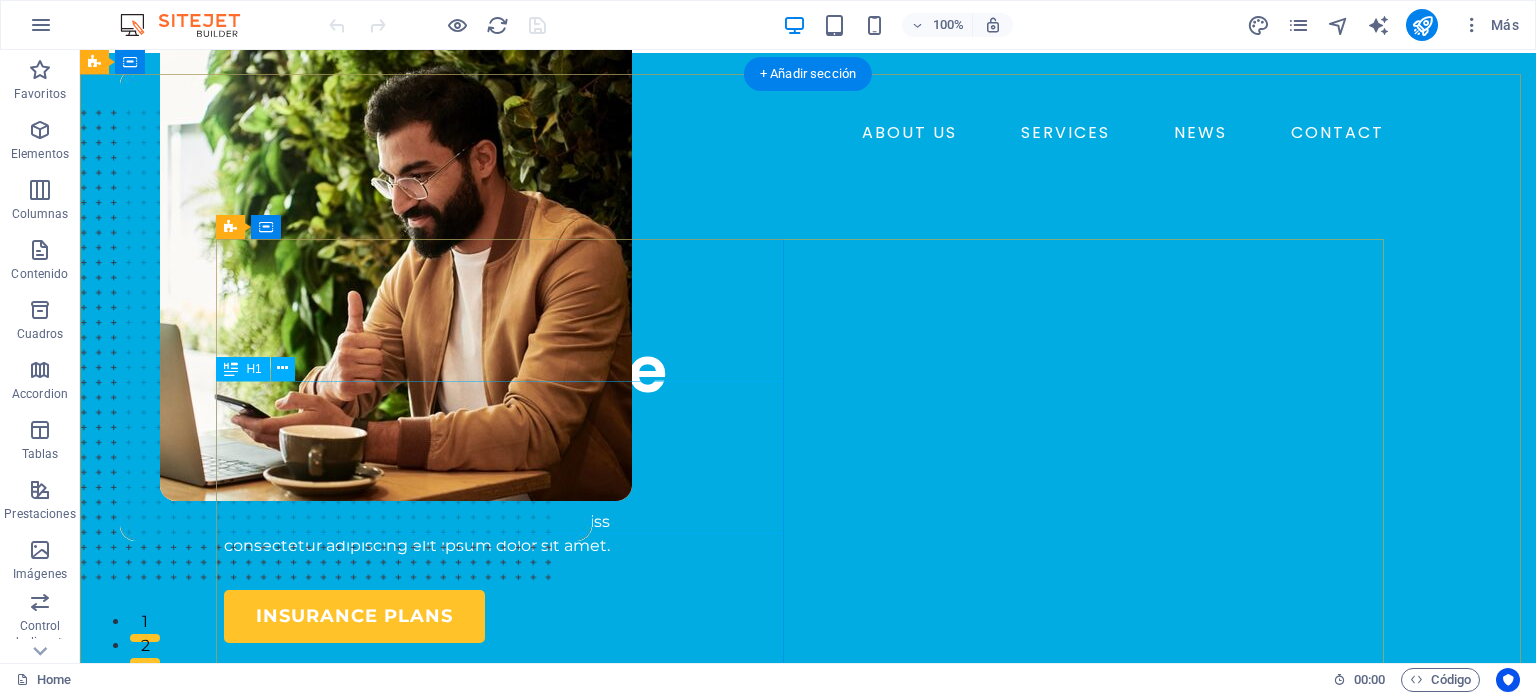 scroll, scrollTop: 0, scrollLeft: 0, axis: both 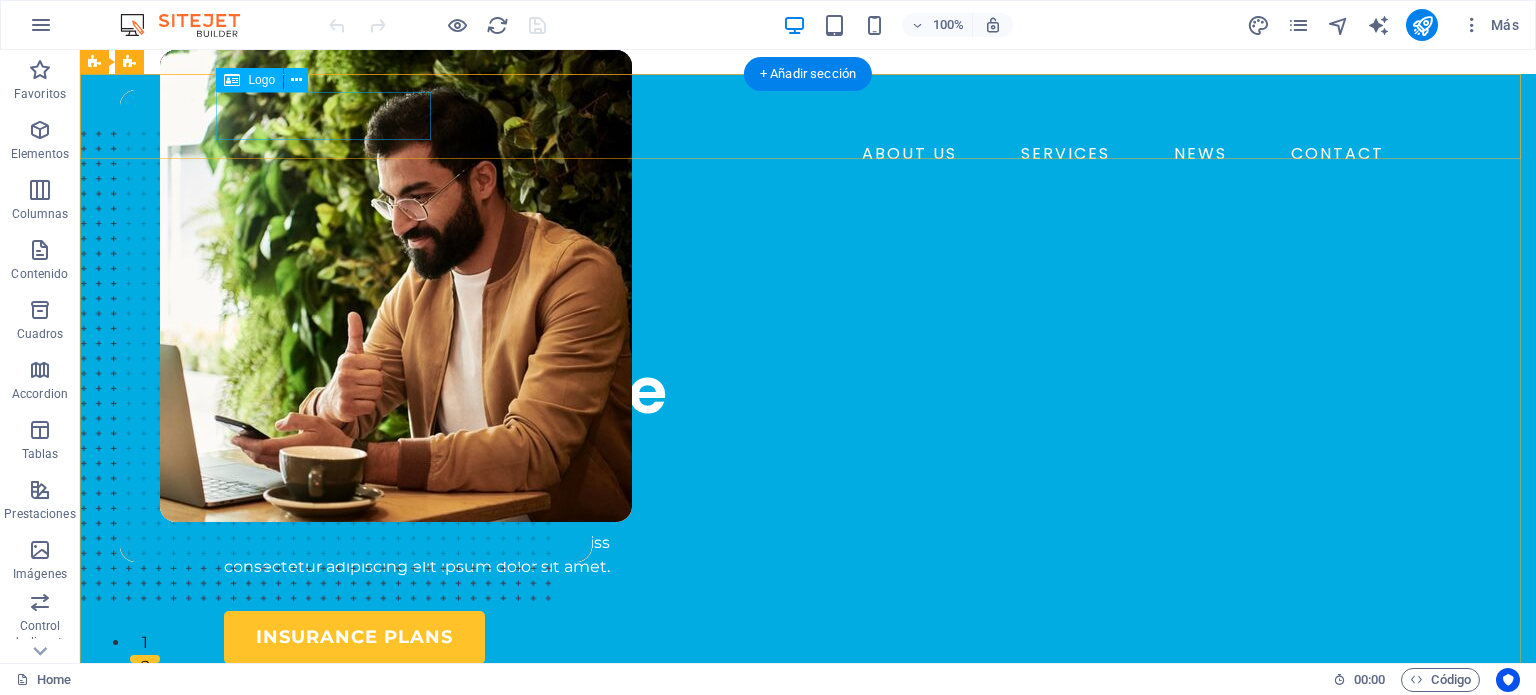 click at bounding box center [808, 114] 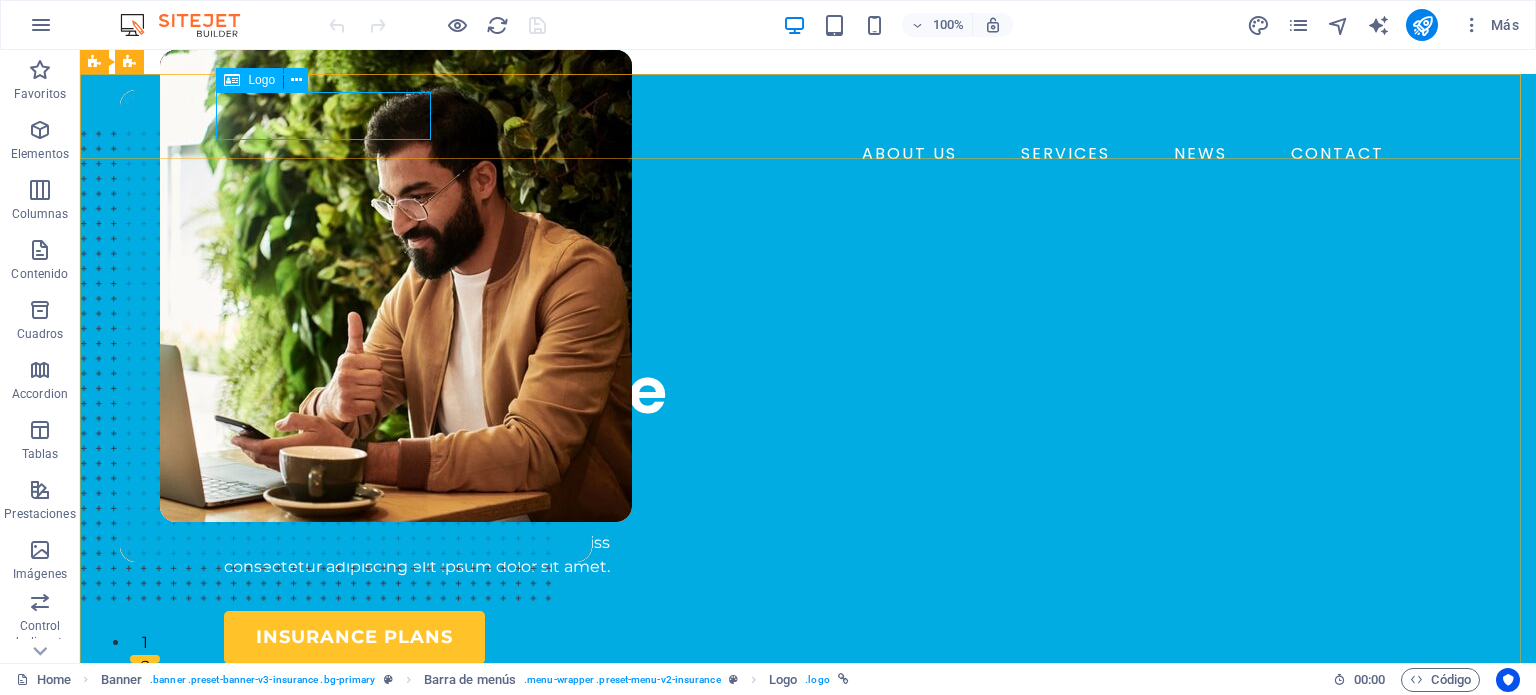 click on "Logo" at bounding box center (249, 80) 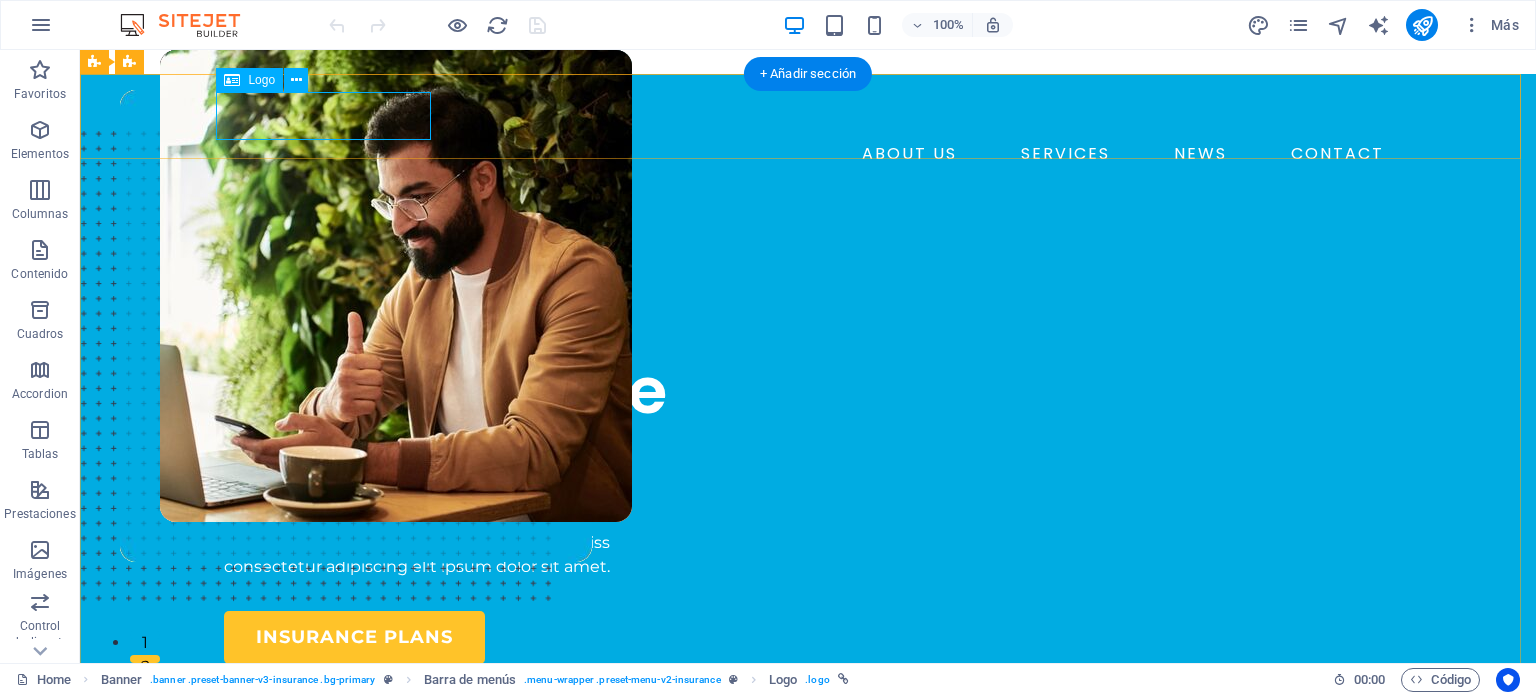 click at bounding box center (808, 114) 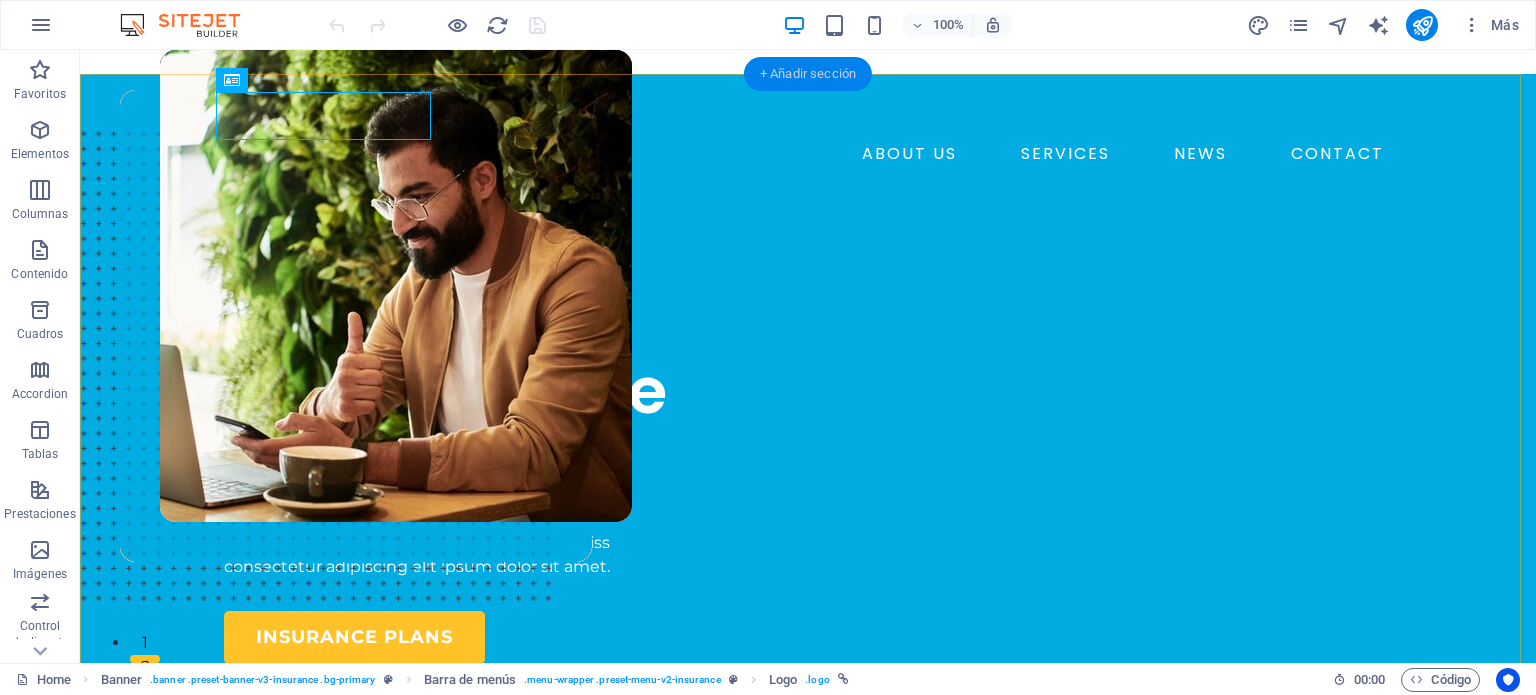 click on "+ Añadir sección" at bounding box center (808, 74) 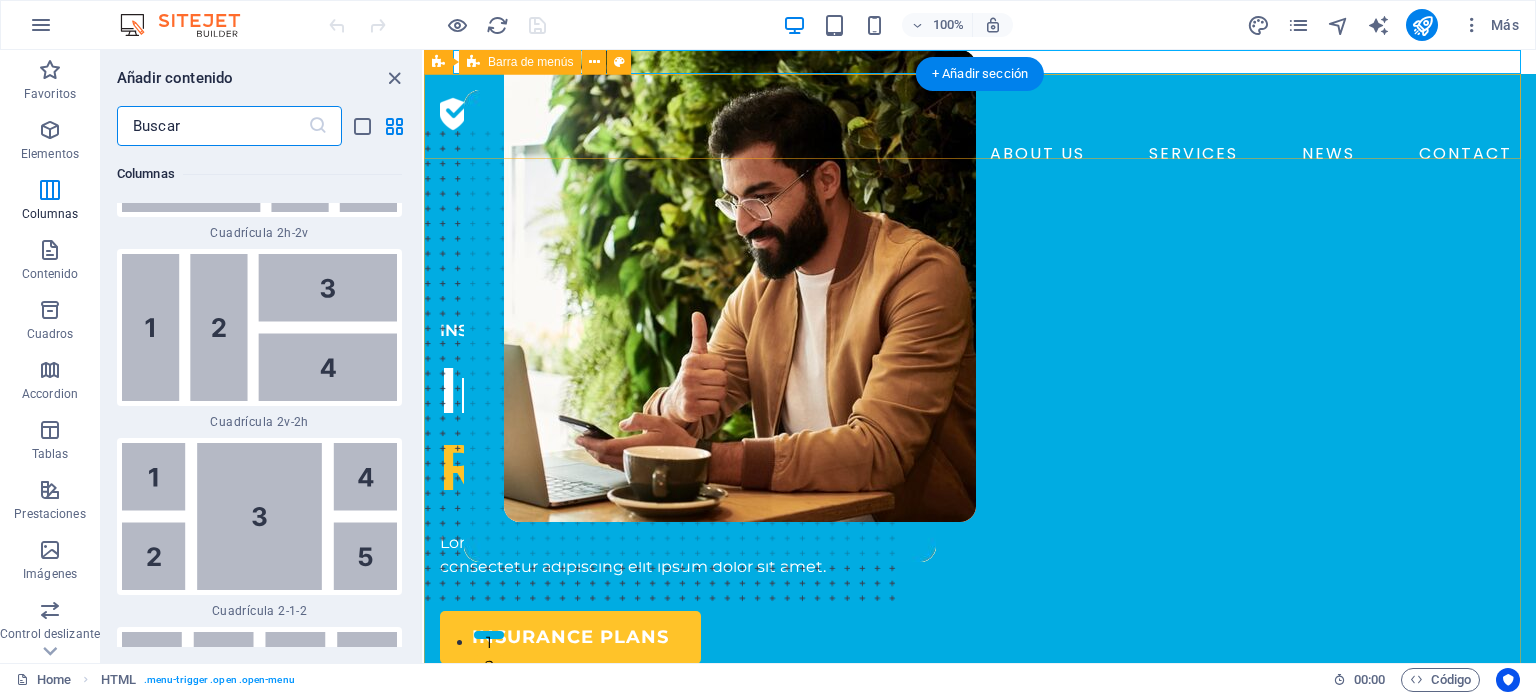 scroll, scrollTop: 6508, scrollLeft: 0, axis: vertical 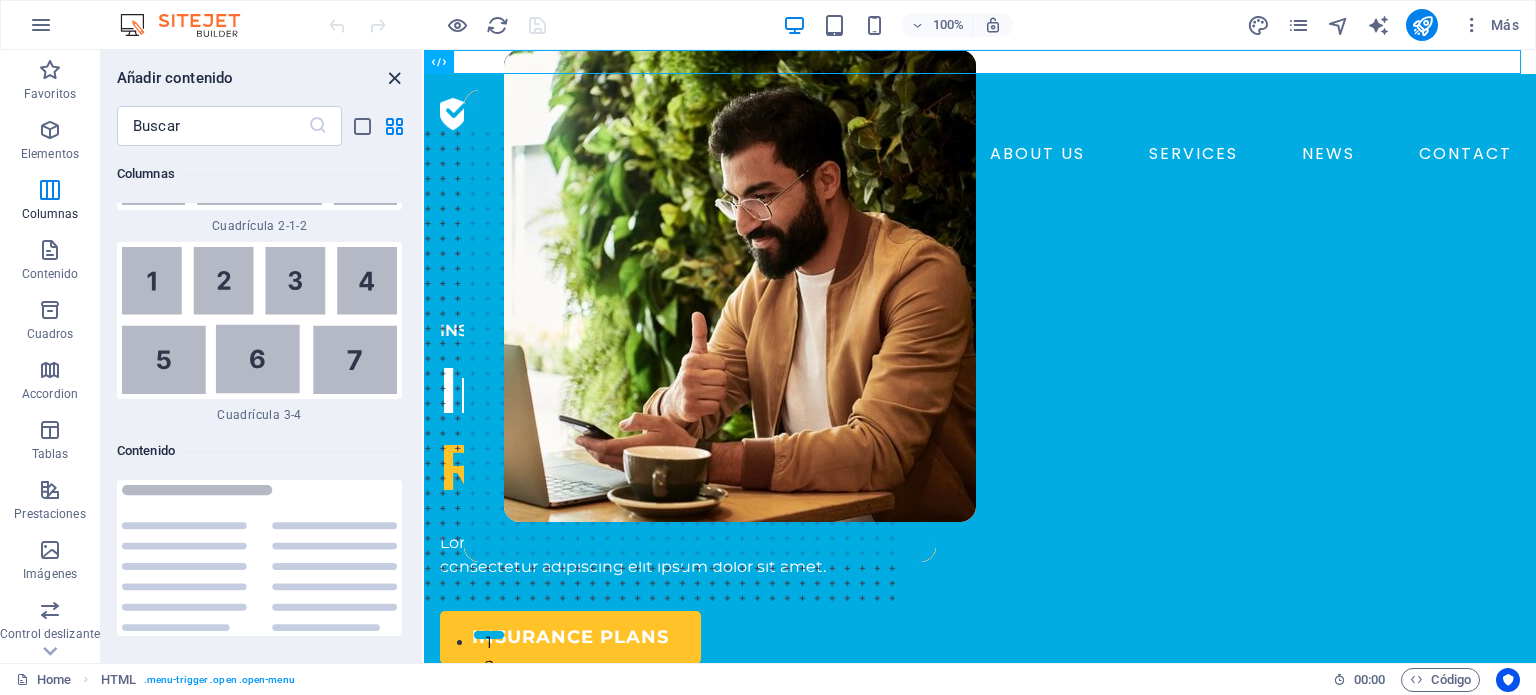 click at bounding box center (394, 78) 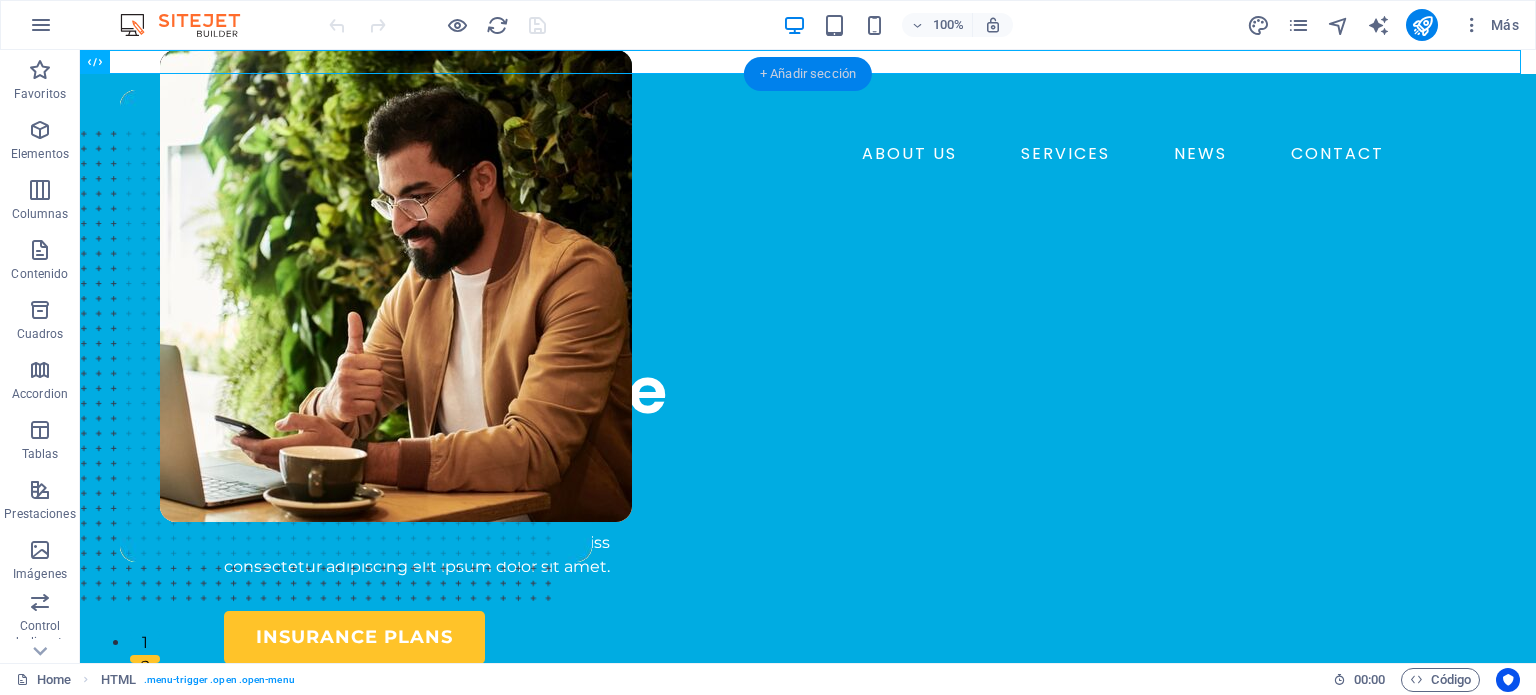 click on "+ Añadir sección" at bounding box center [808, 74] 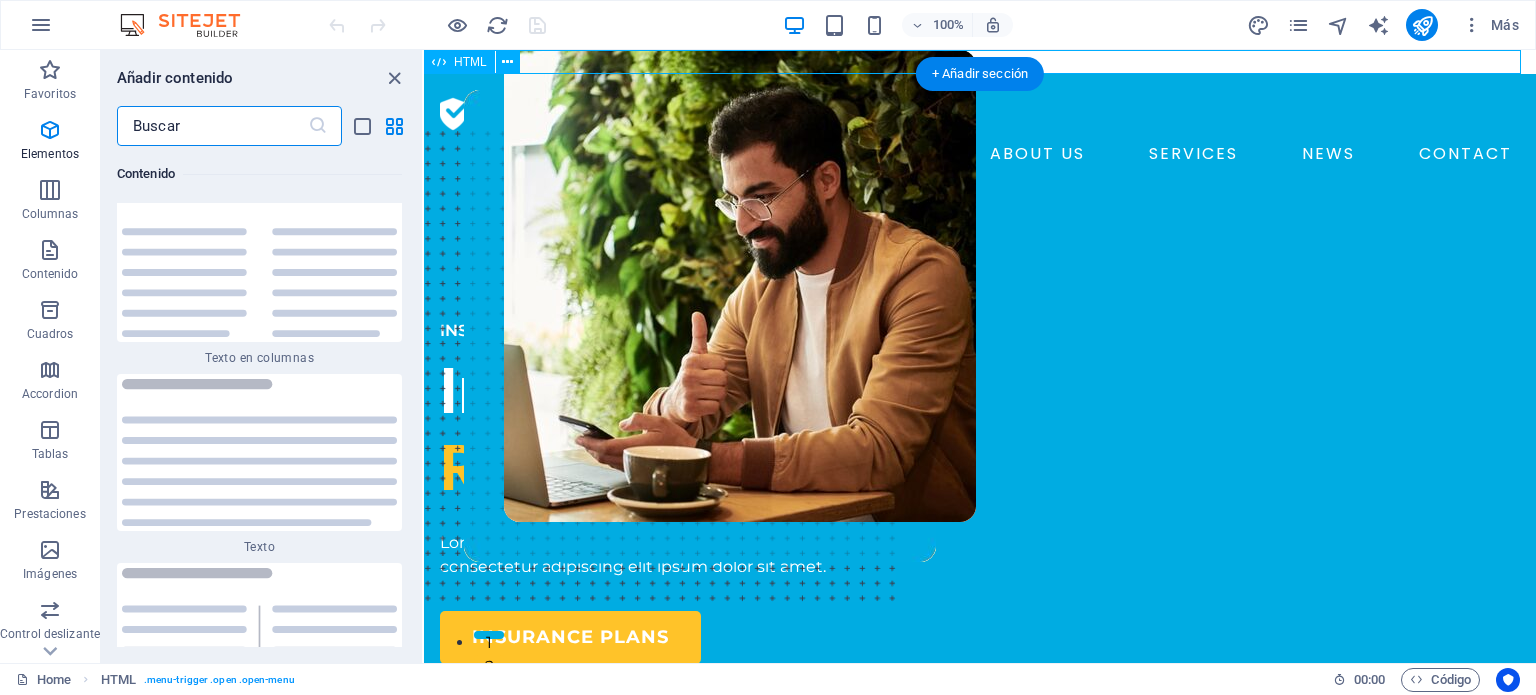 scroll, scrollTop: 6803, scrollLeft: 0, axis: vertical 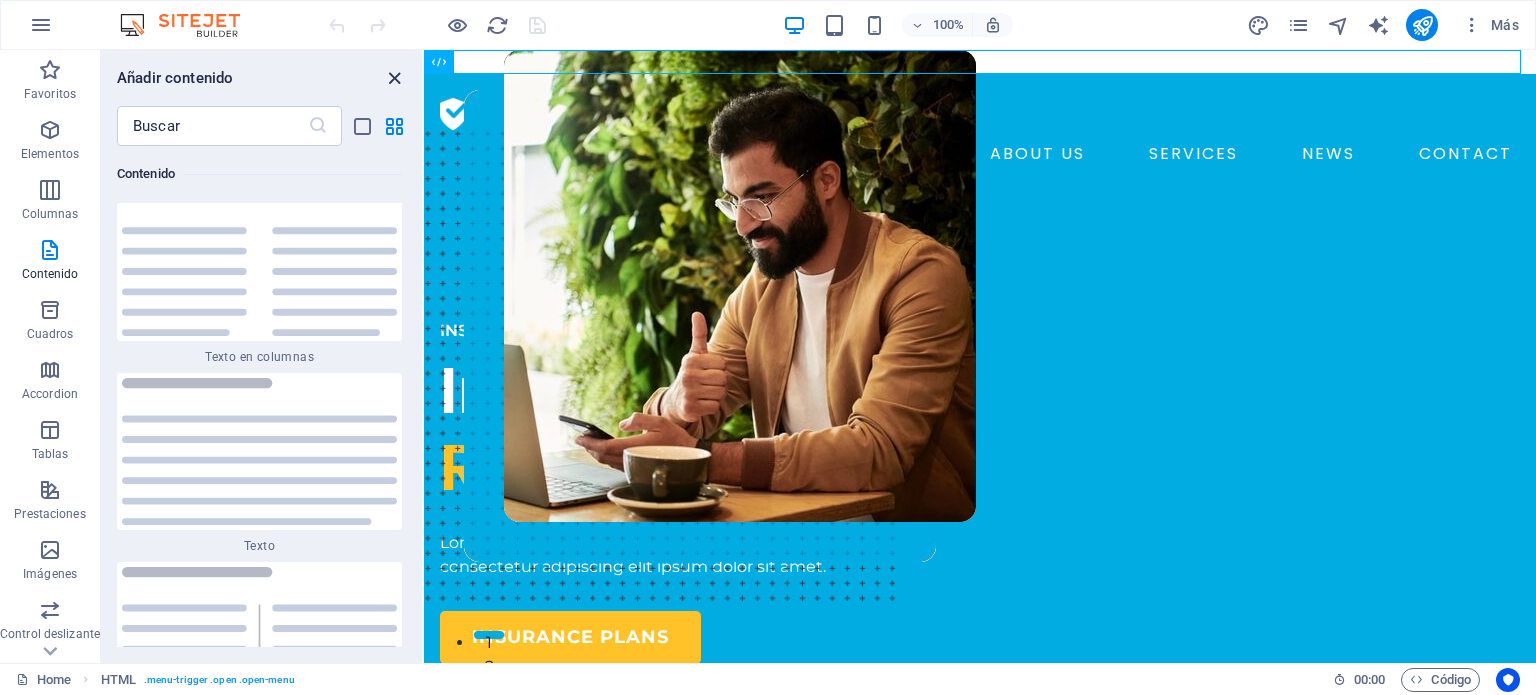 click at bounding box center [394, 78] 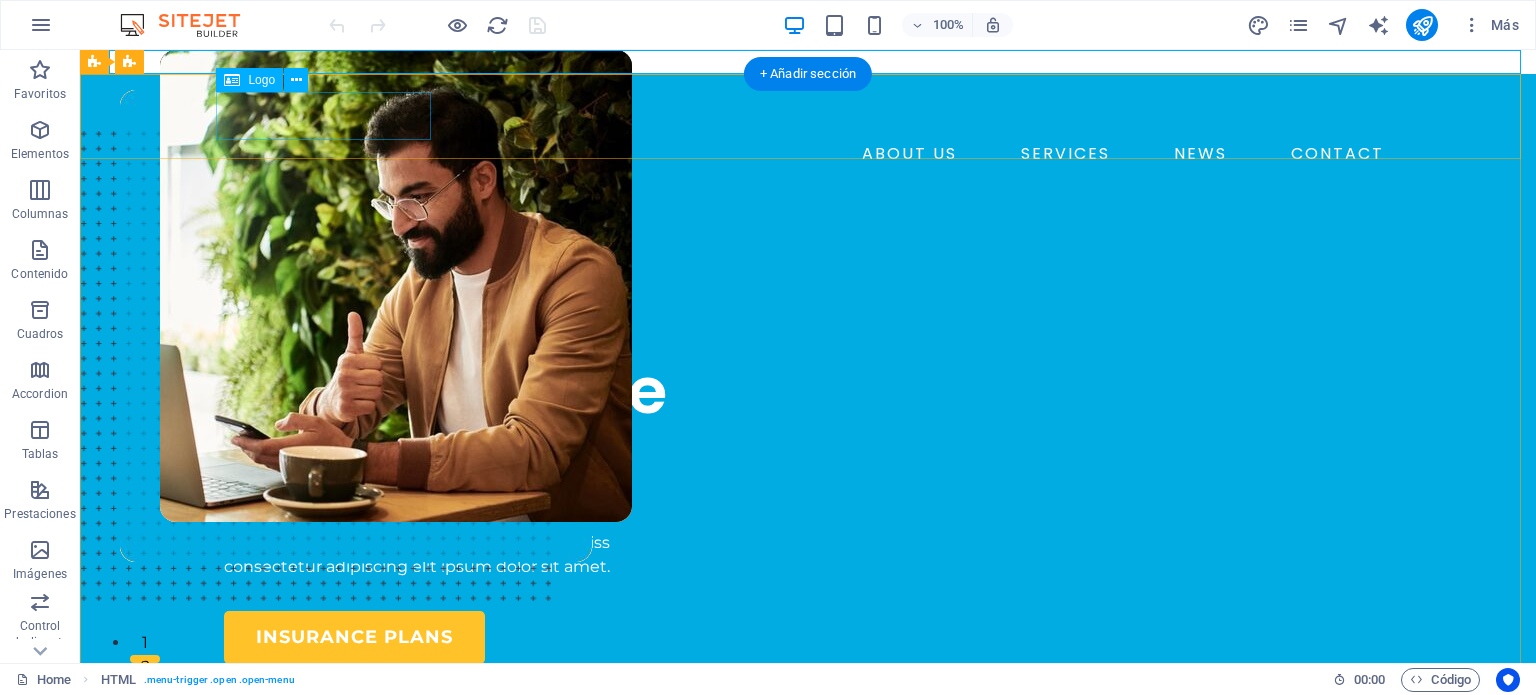 click at bounding box center (808, 114) 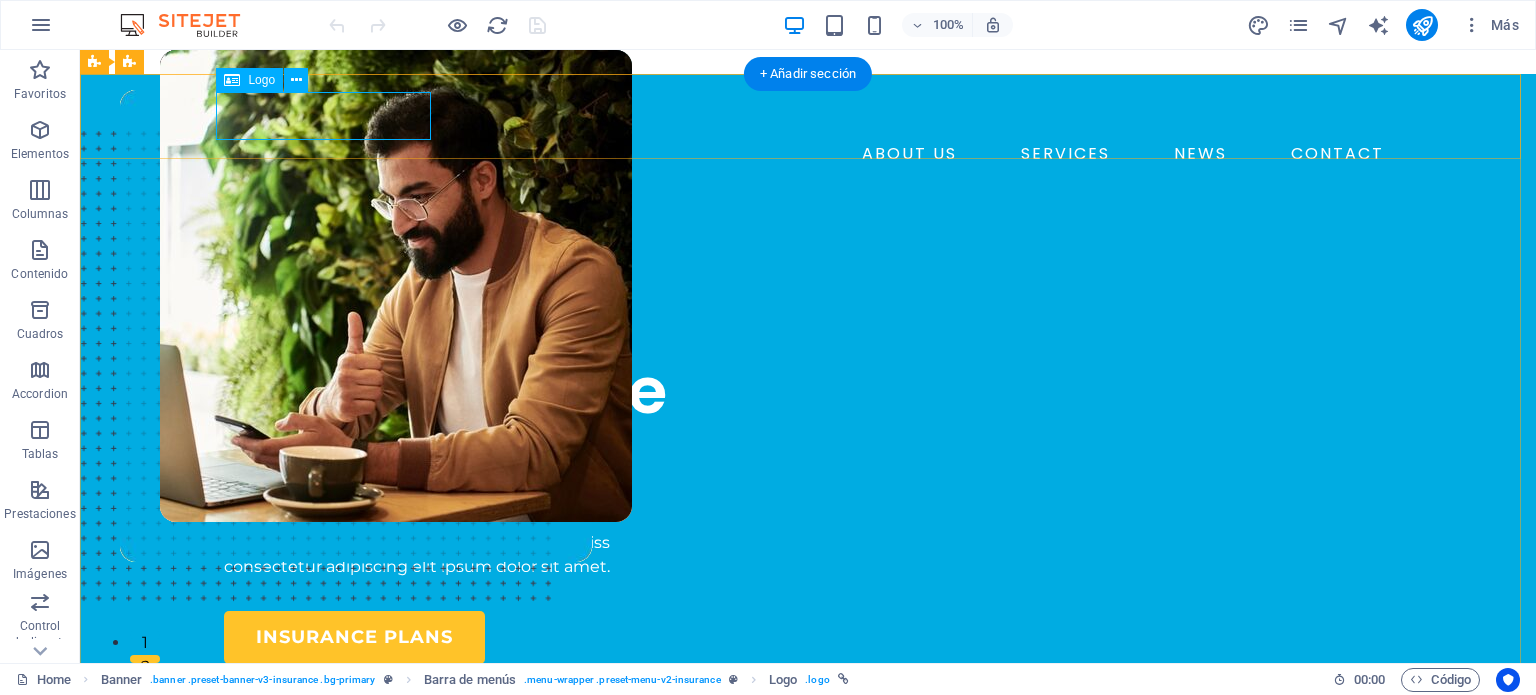 click at bounding box center [808, 114] 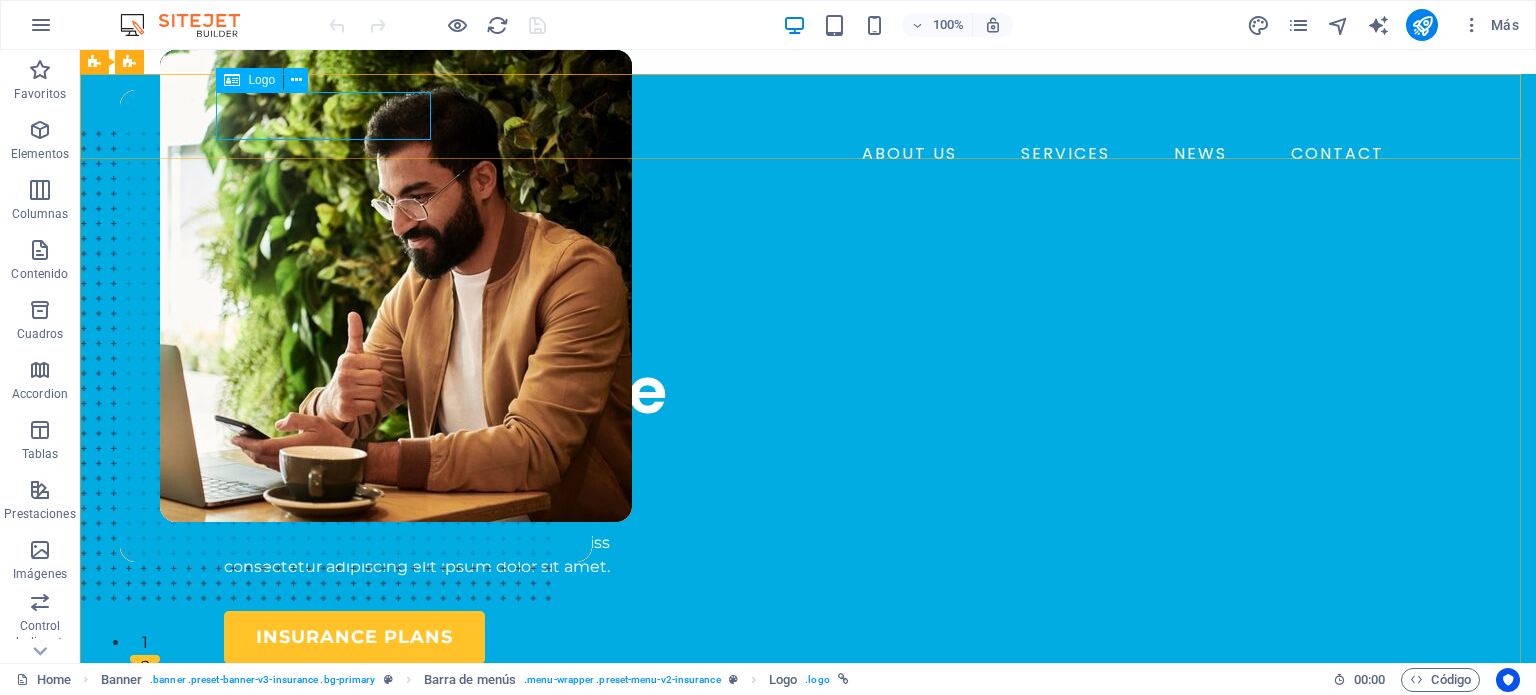 click on "Logo" at bounding box center [249, 80] 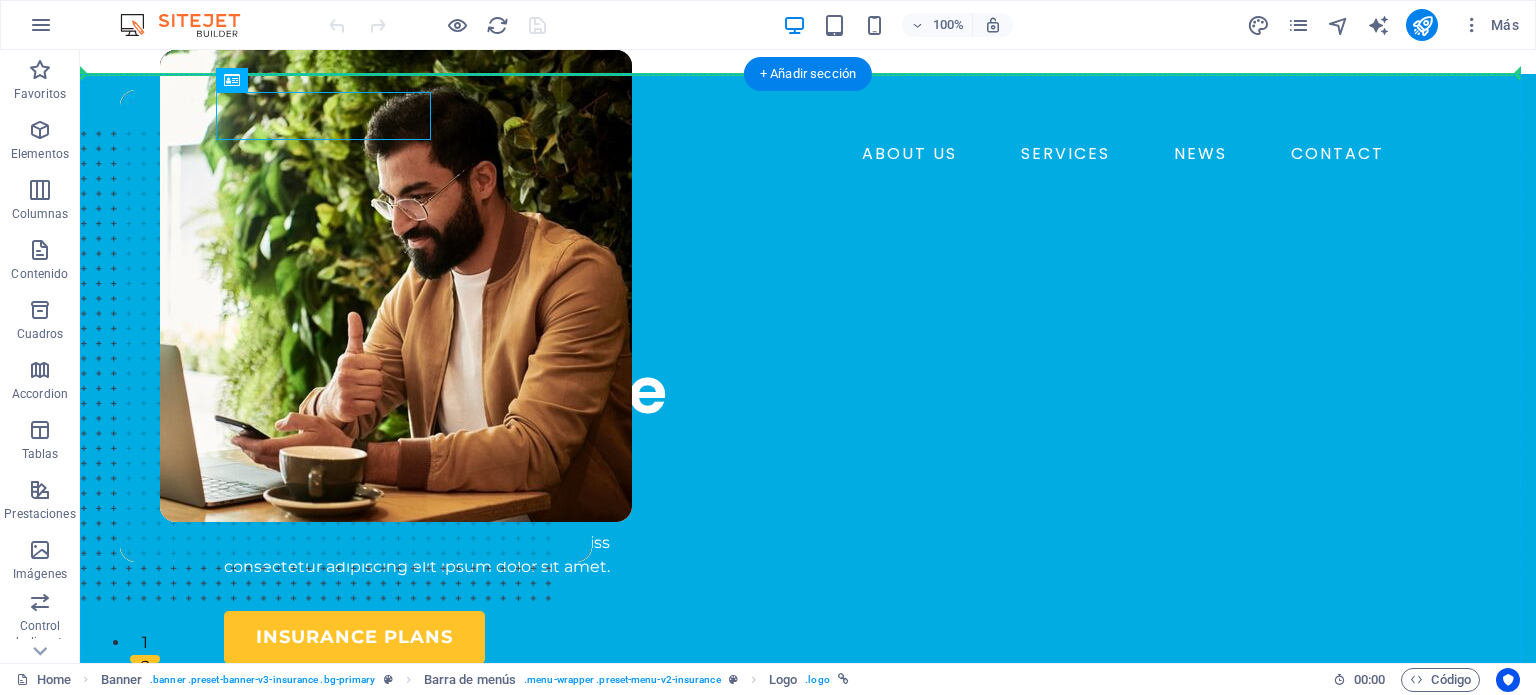 drag, startPoint x: 320, startPoint y: 133, endPoint x: 321, endPoint y: 223, distance: 90.005554 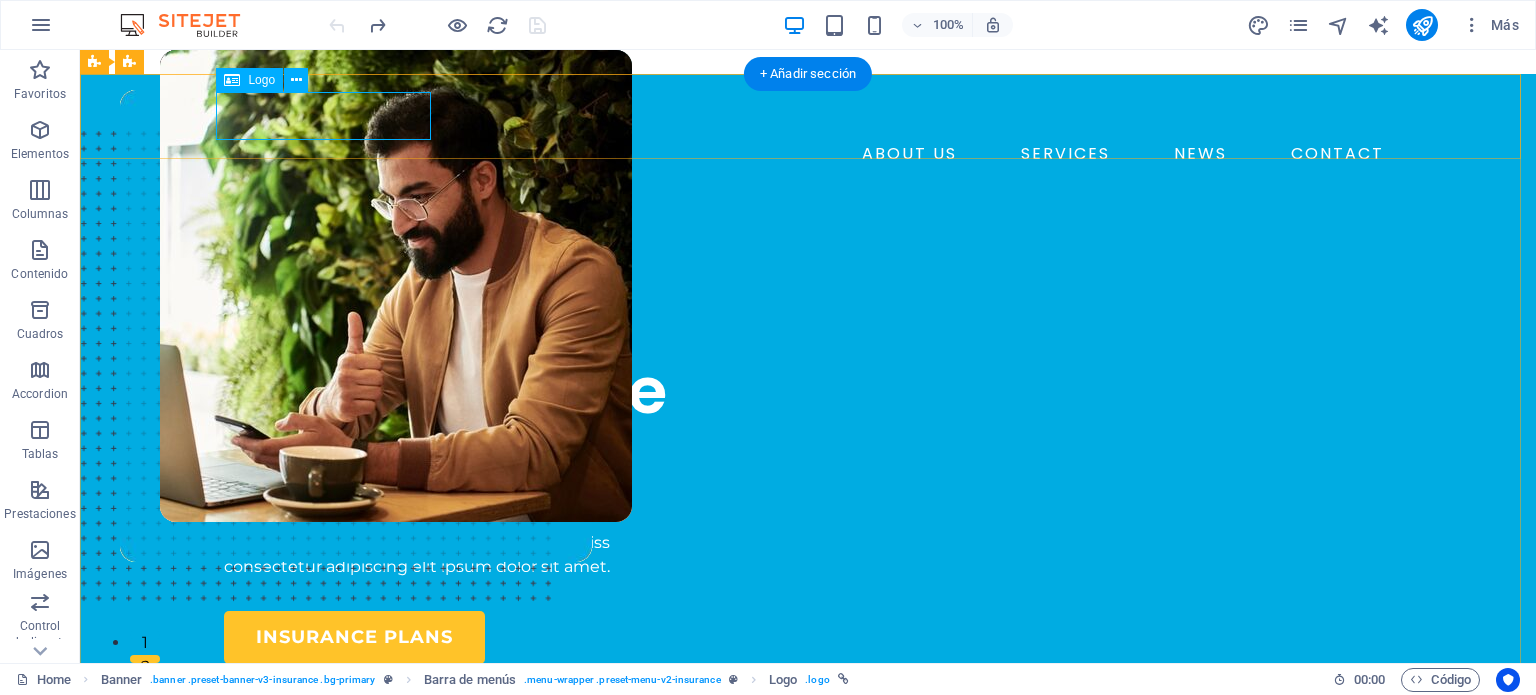 click at bounding box center (808, 114) 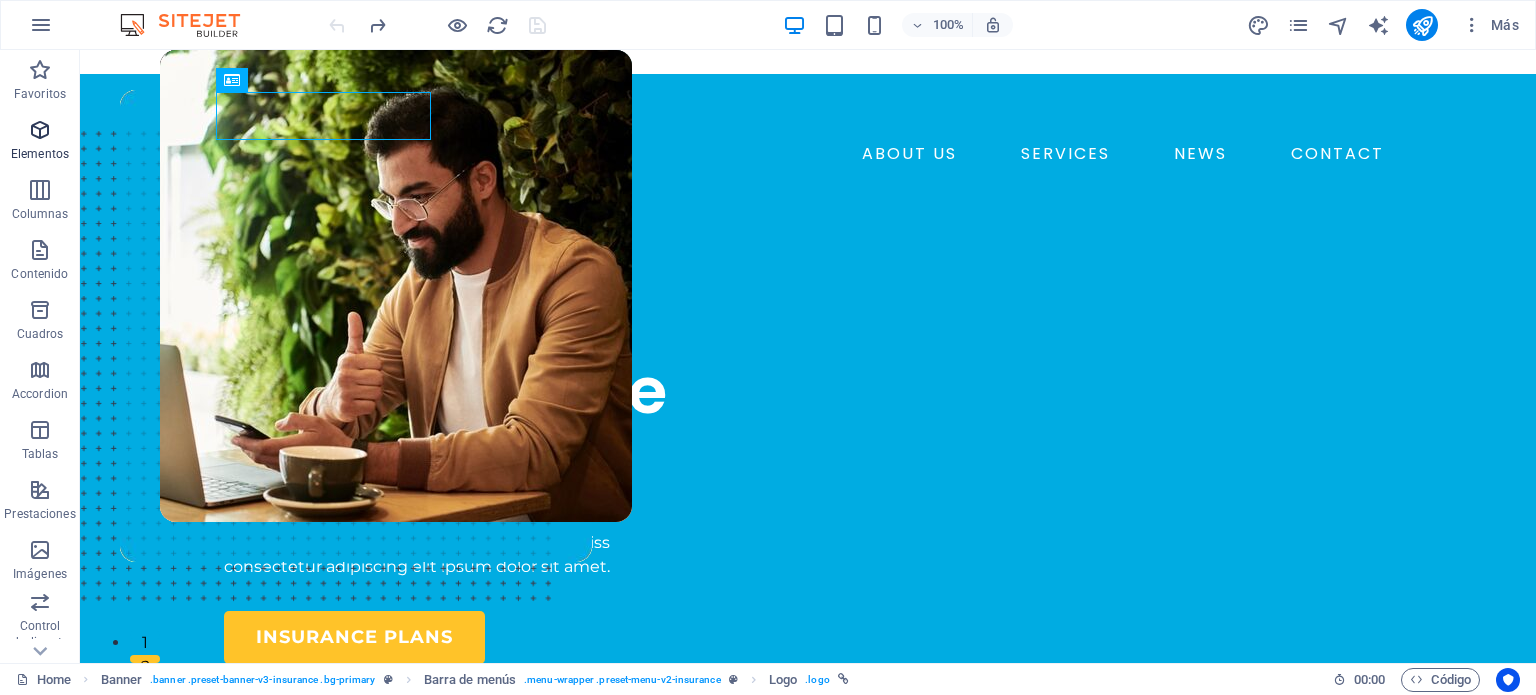 click at bounding box center (40, 130) 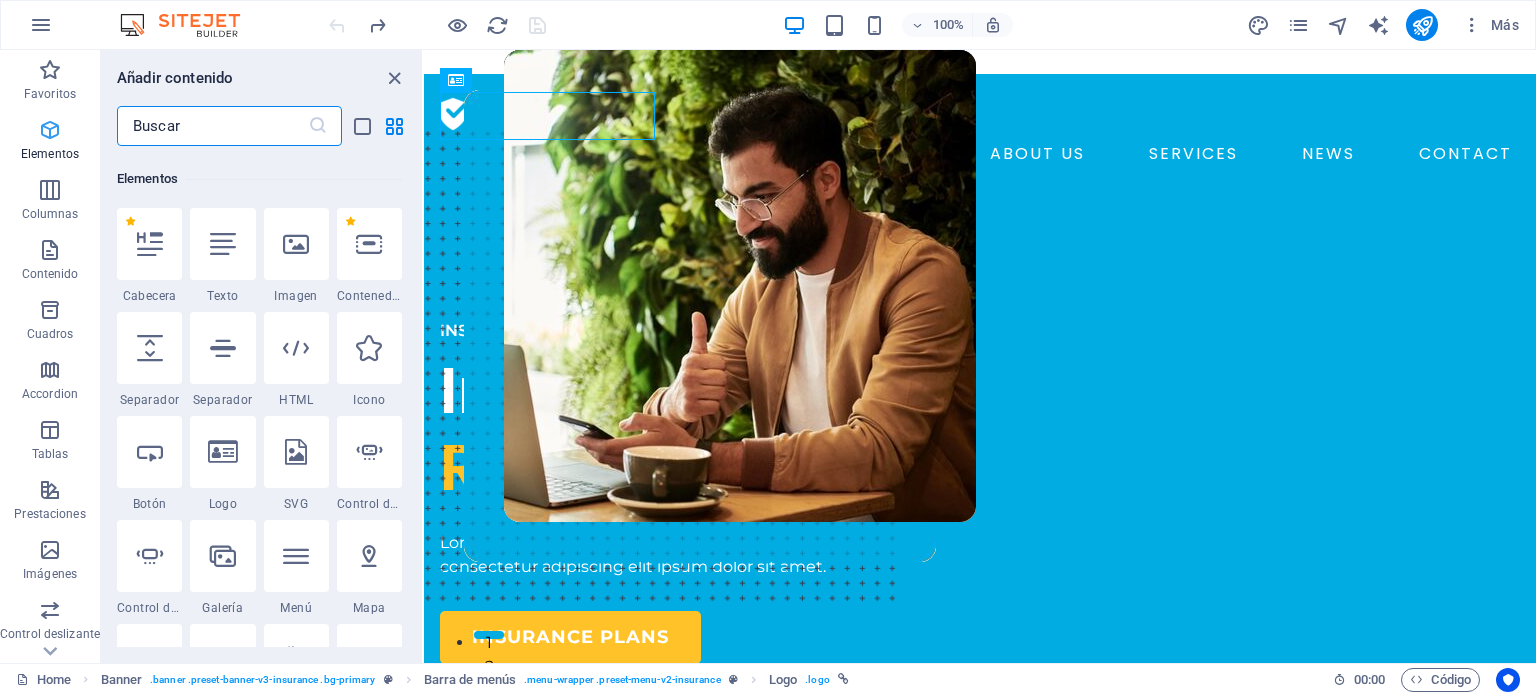 scroll, scrollTop: 376, scrollLeft: 0, axis: vertical 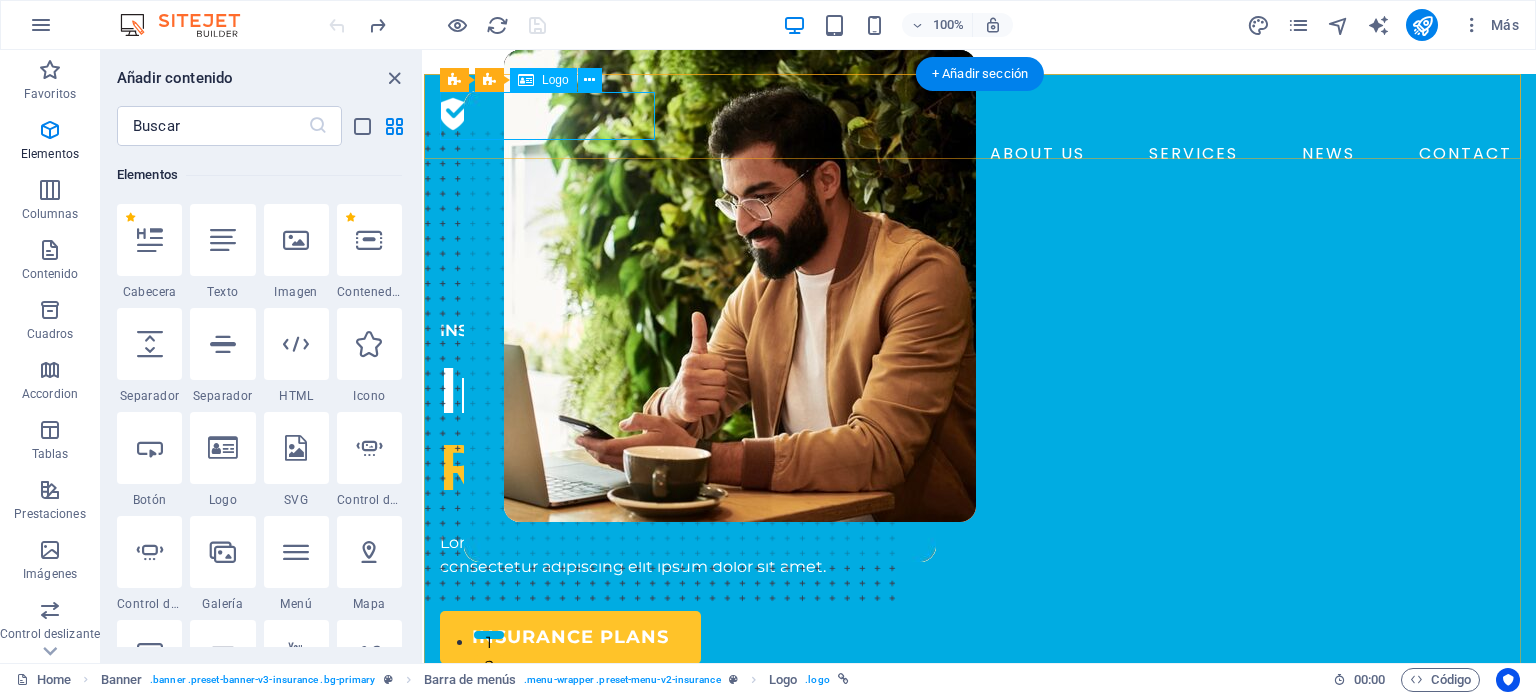 click at bounding box center [980, 114] 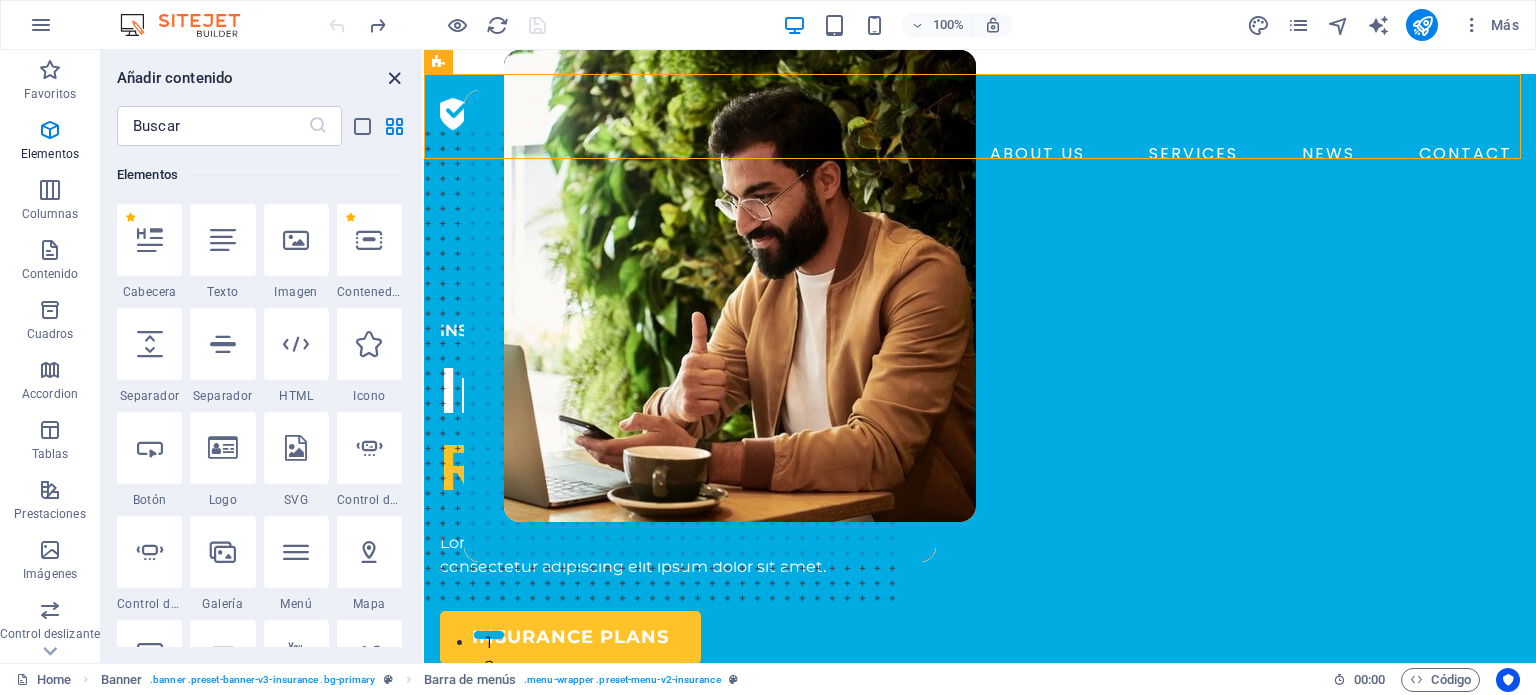 click at bounding box center (394, 78) 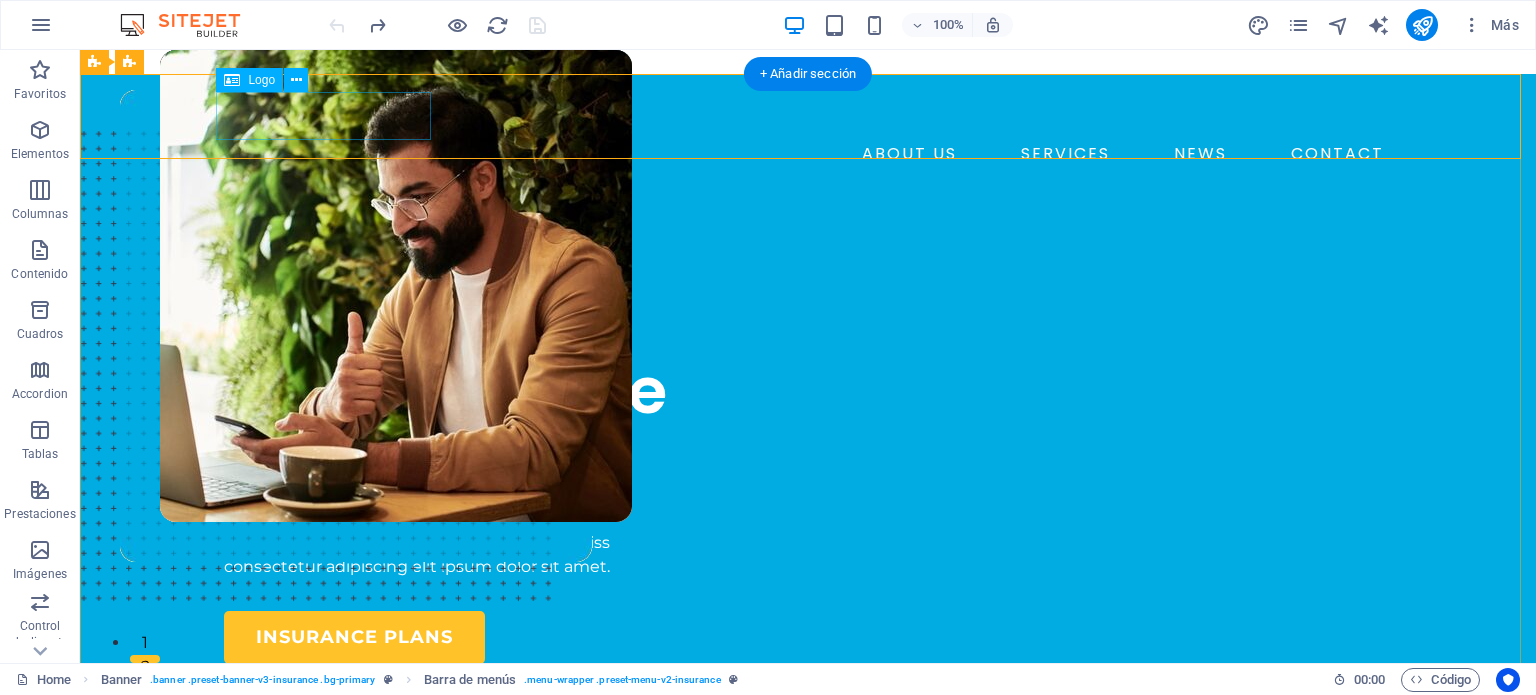 click at bounding box center [808, 114] 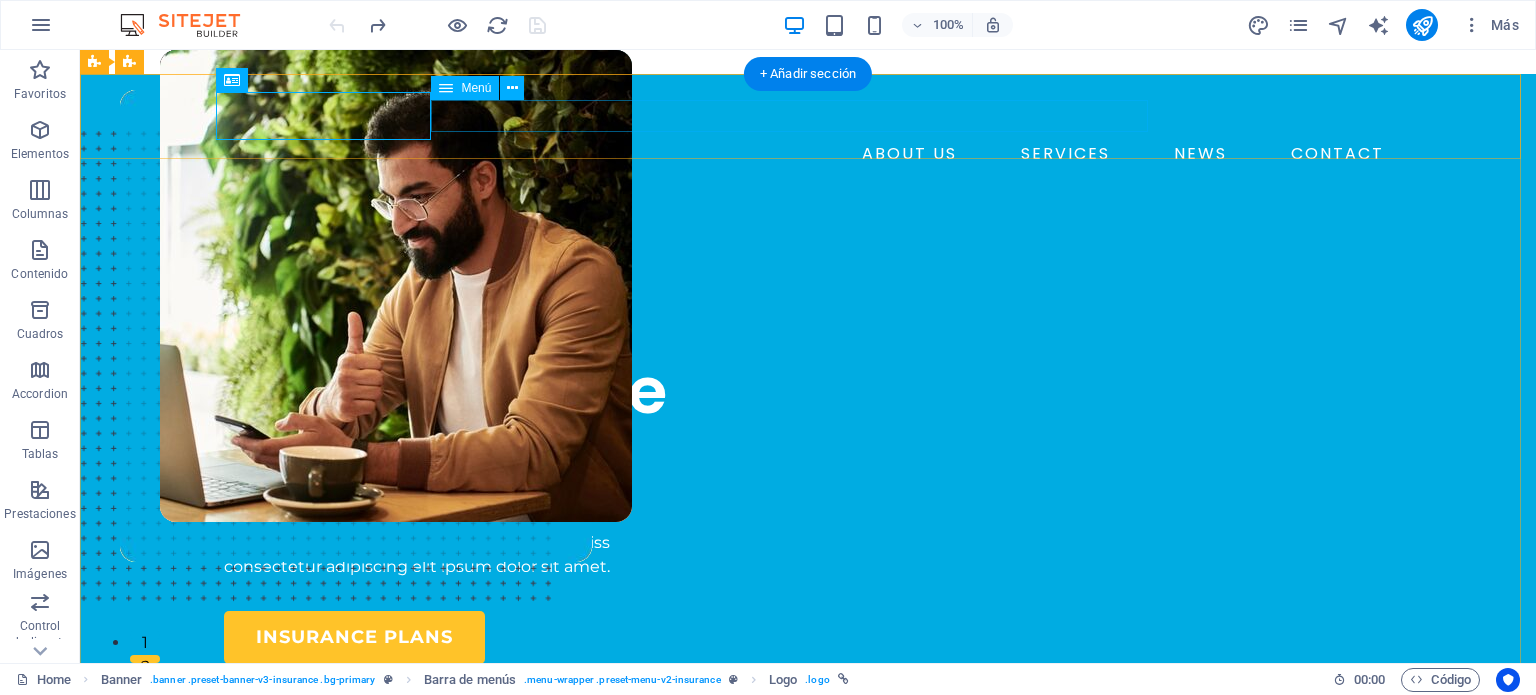 click on "ABOUT US SERVICES NEWS CONTACT" at bounding box center (808, 154) 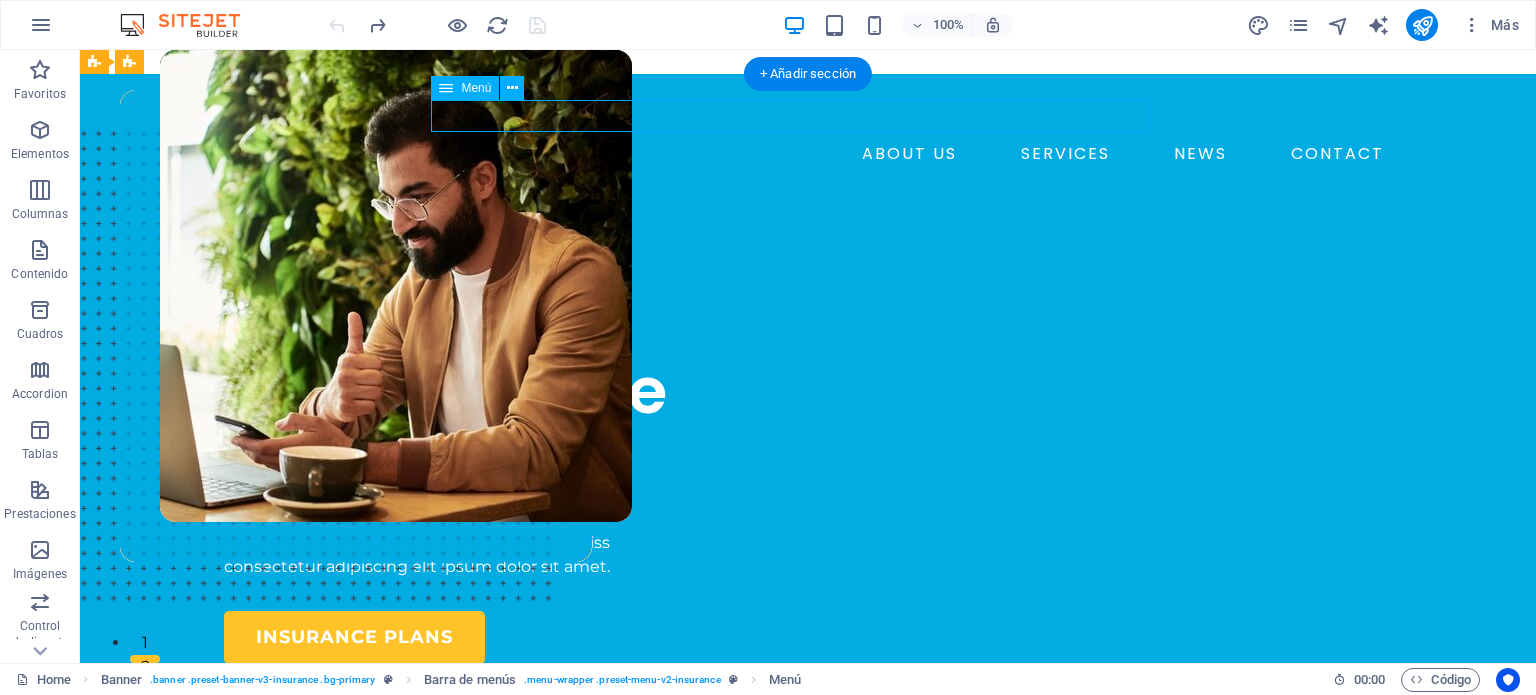 click on "ABOUT US SERVICES NEWS CONTACT" at bounding box center [808, 154] 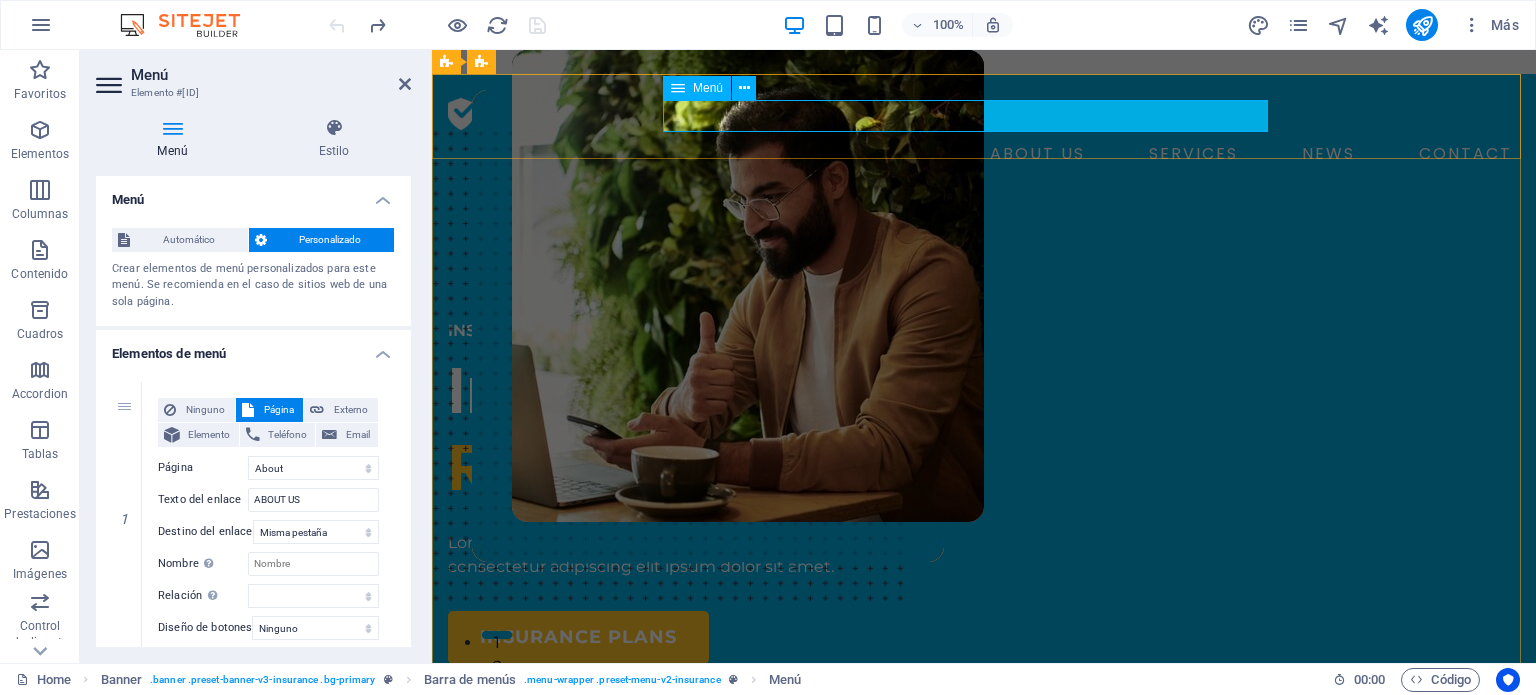 click on "ABOUT US SERVICES NEWS CONTACT" at bounding box center (984, 154) 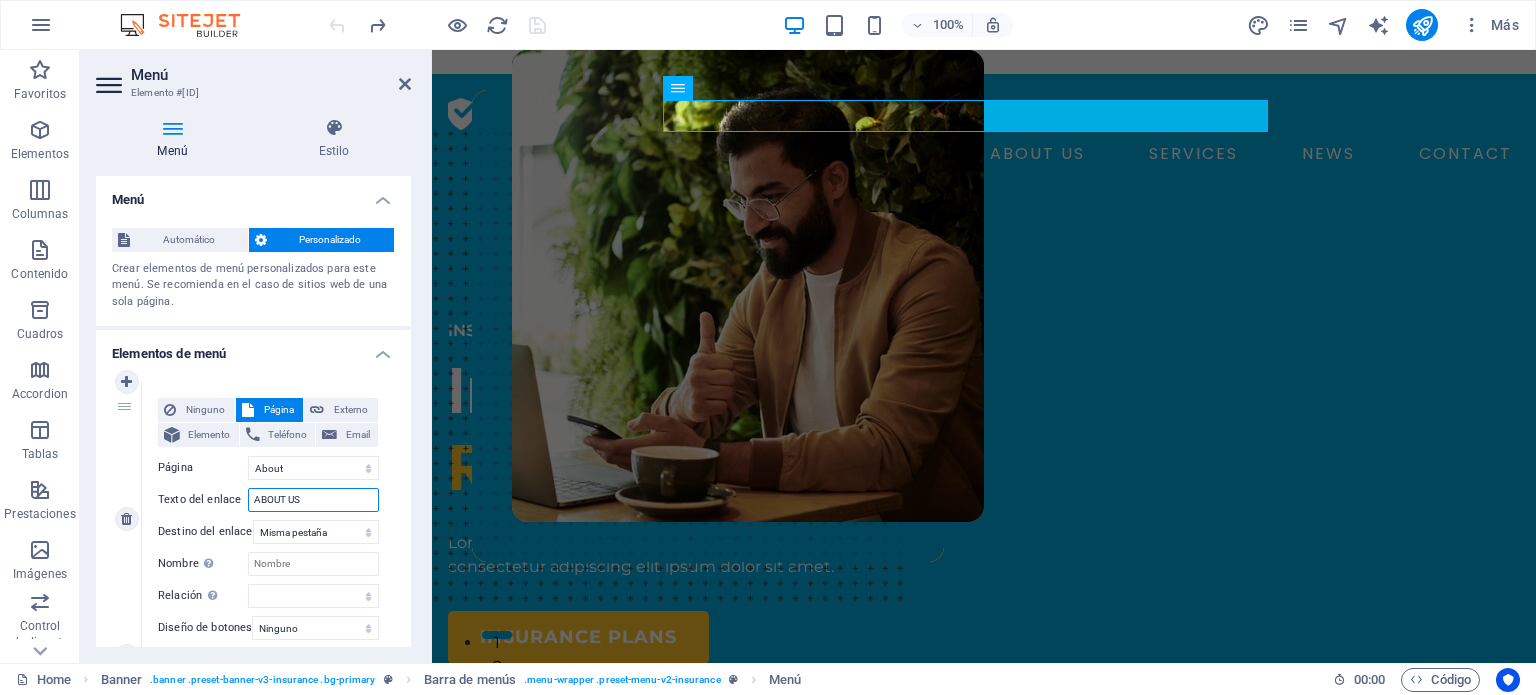 click on "ABOUT US" at bounding box center (313, 500) 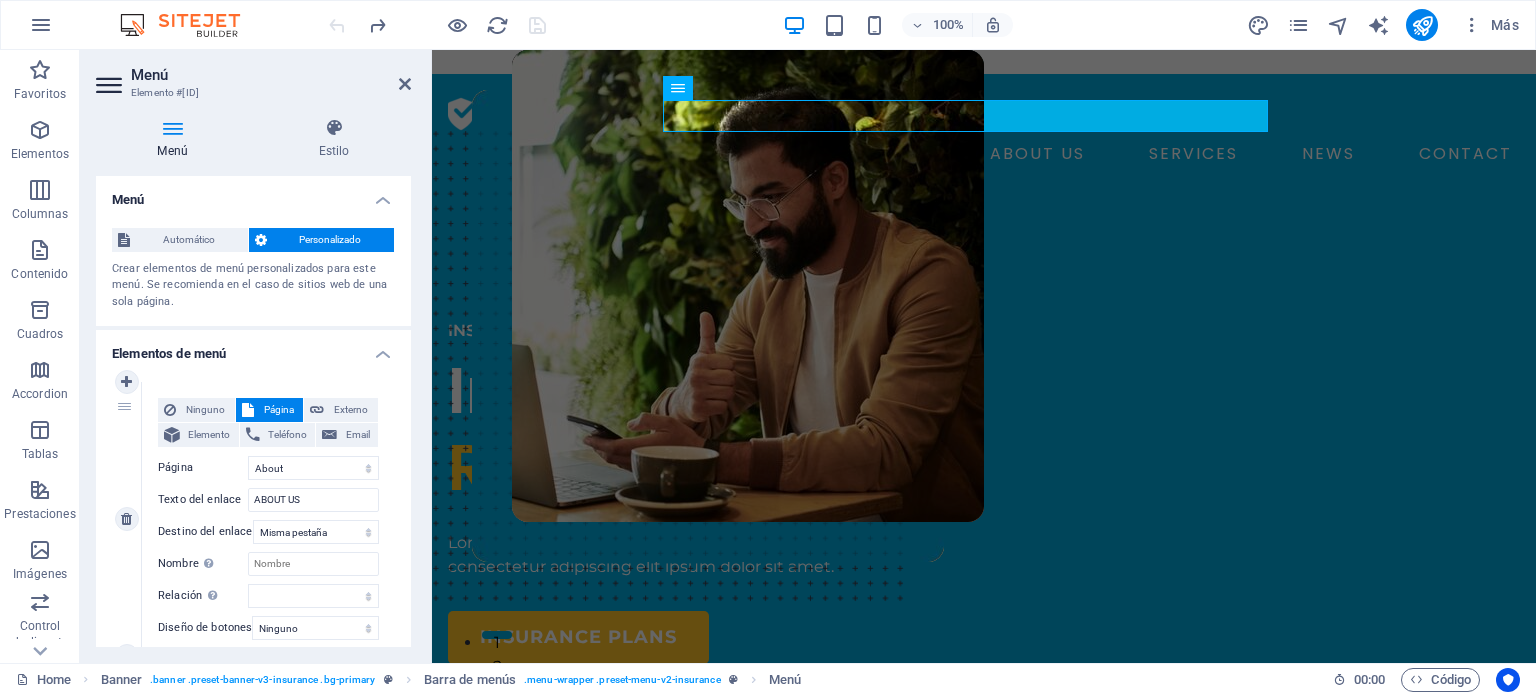 click on "Ninguno Página Externo Elemento Teléfono Email Página Home About Services News Contact Legal Notice Privacy Elemento
URL /[NUMBER] Teléfono Email Texto del enlace ABOUT US Destino del enlace Nueva pestaña Misma pestaña Superposición Nombre Una descripción adicional del enlace no debería ser igual al texto del enlace. El título suele mostrarse como un texto de información cuando se mueve el ratón por encima del elemento. Déjalo en blanco en caso de dudas. Relación Define la  relación de este enlace con el destino del enlace . Por ejemplo, el valor "nofollow" indica a los buscadores que no sigan al enlace. Puede dejarse vacío. alternativo autor marcador externo ayuda licencia siguiente nofollow noreferrer noopener ant buscar etiqueta" at bounding box center [268, 503] 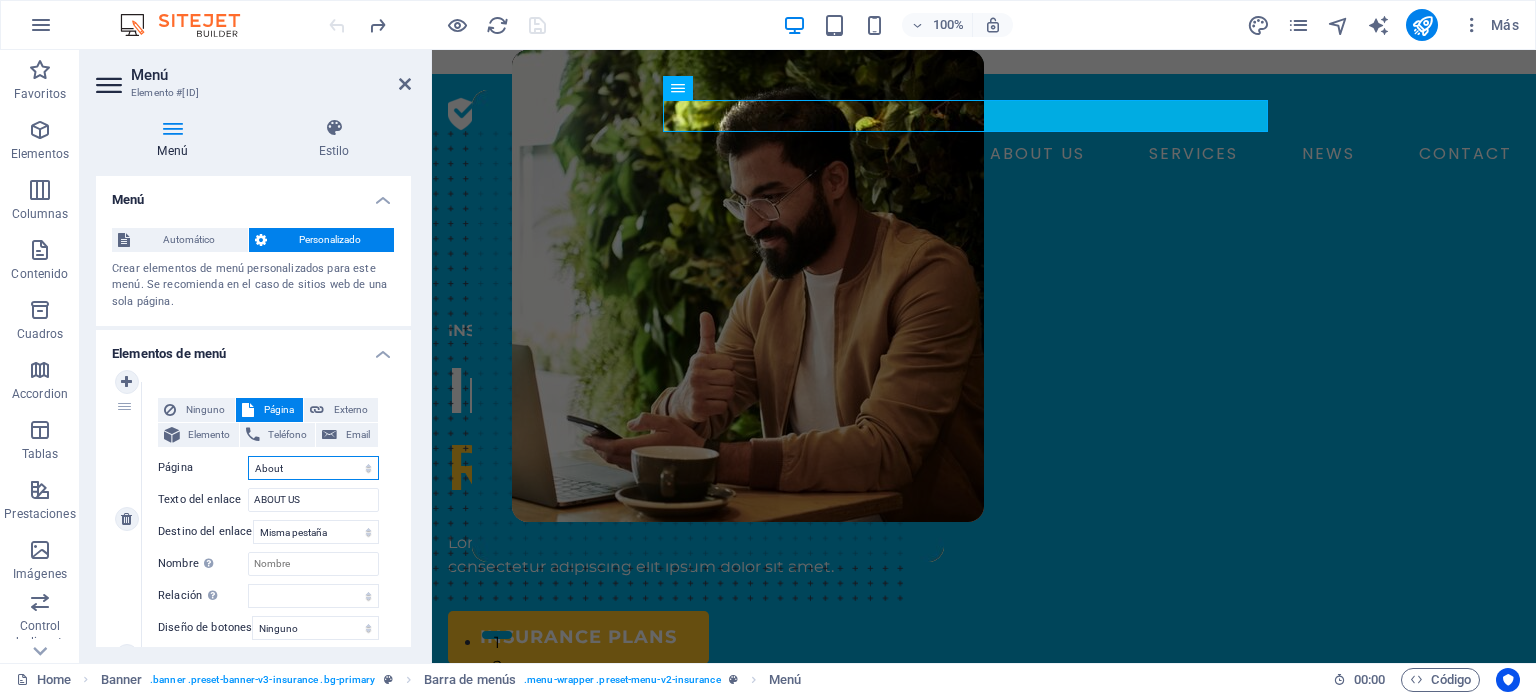 click on "Home About Services News Contact Legal Notice Privacy" at bounding box center (313, 468) 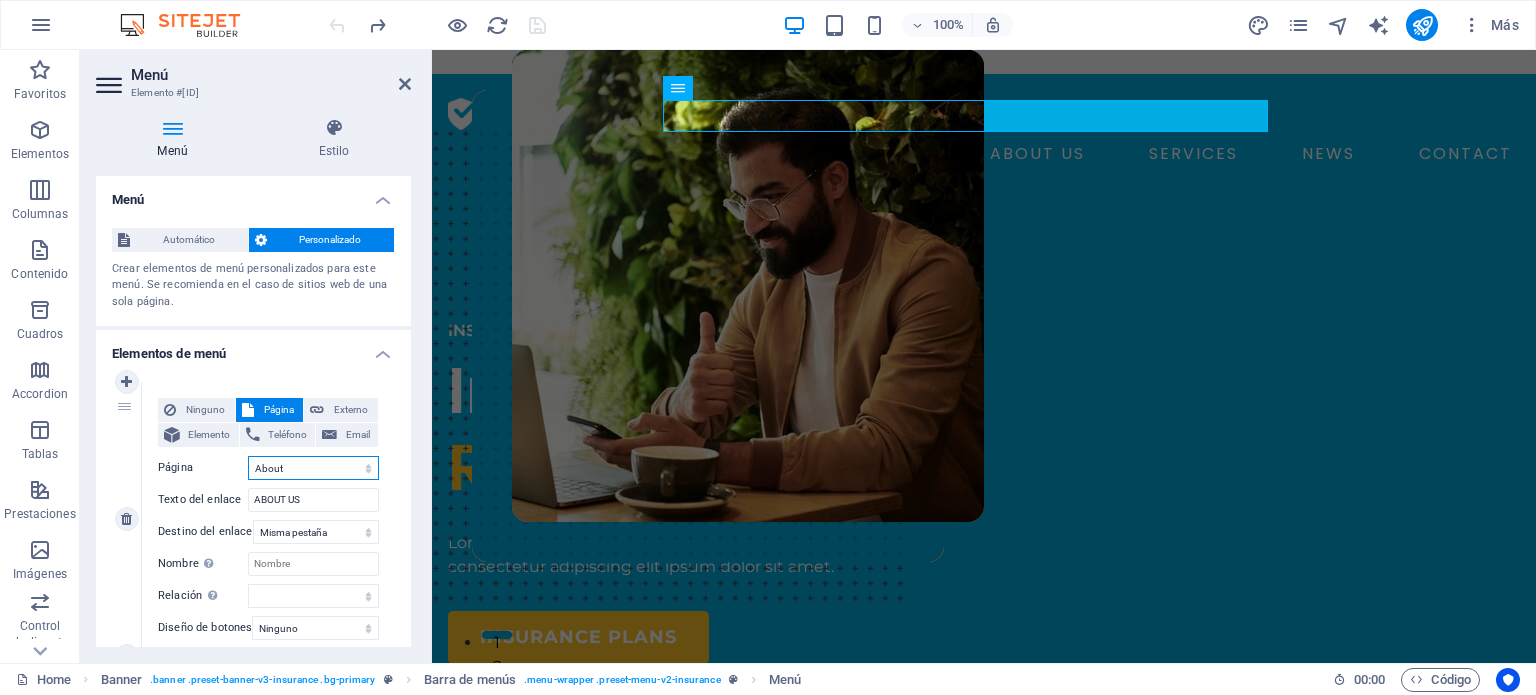 select on "0" 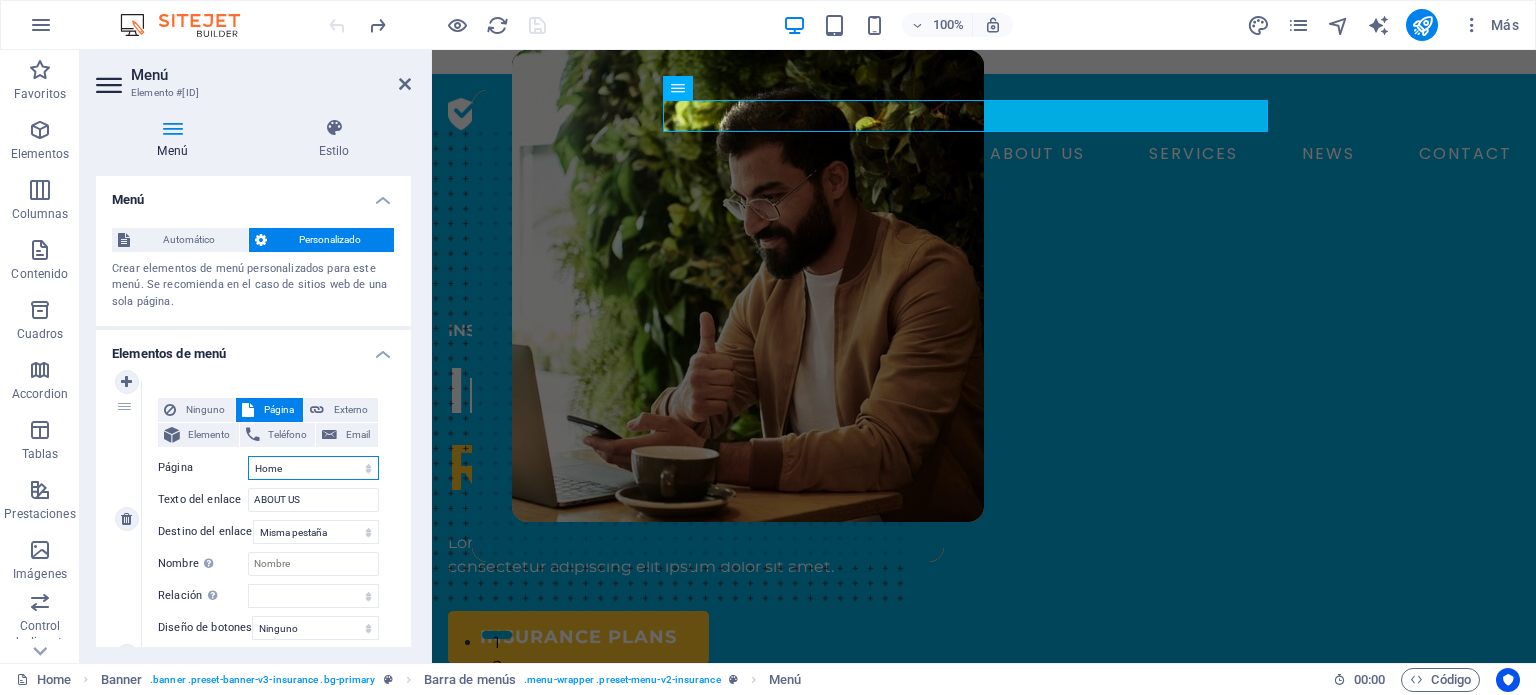 click on "Home About Services News Contact Legal Notice Privacy" at bounding box center [313, 468] 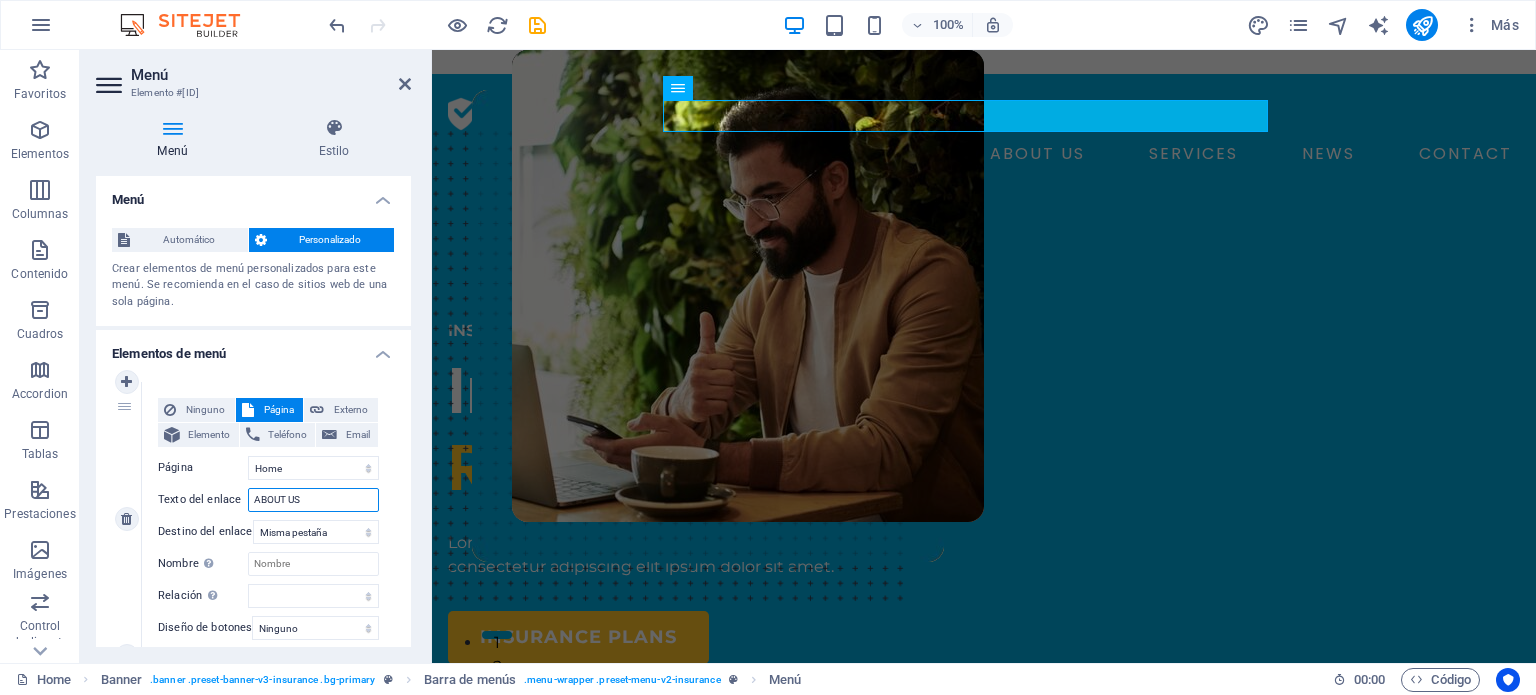 drag, startPoint x: 335, startPoint y: 507, endPoint x: 224, endPoint y: 507, distance: 111 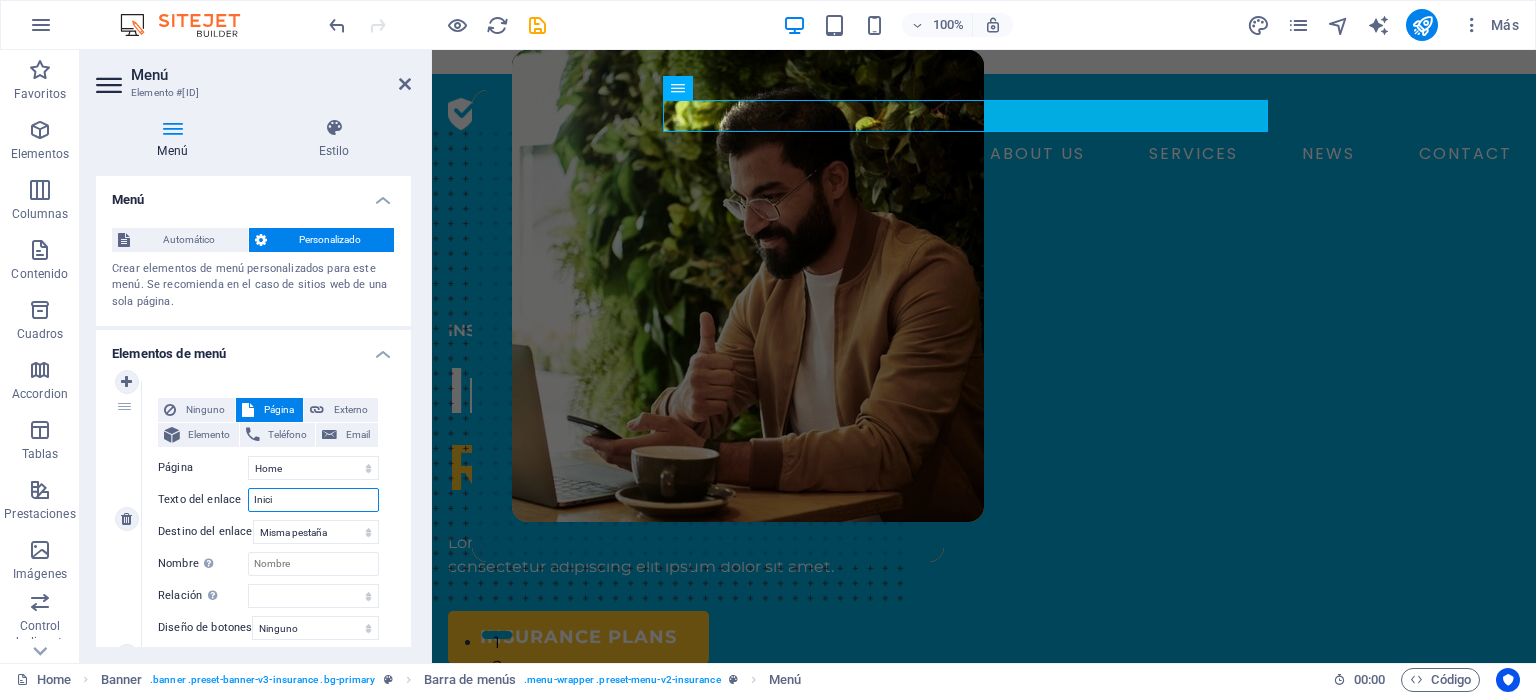 type on "Inicio" 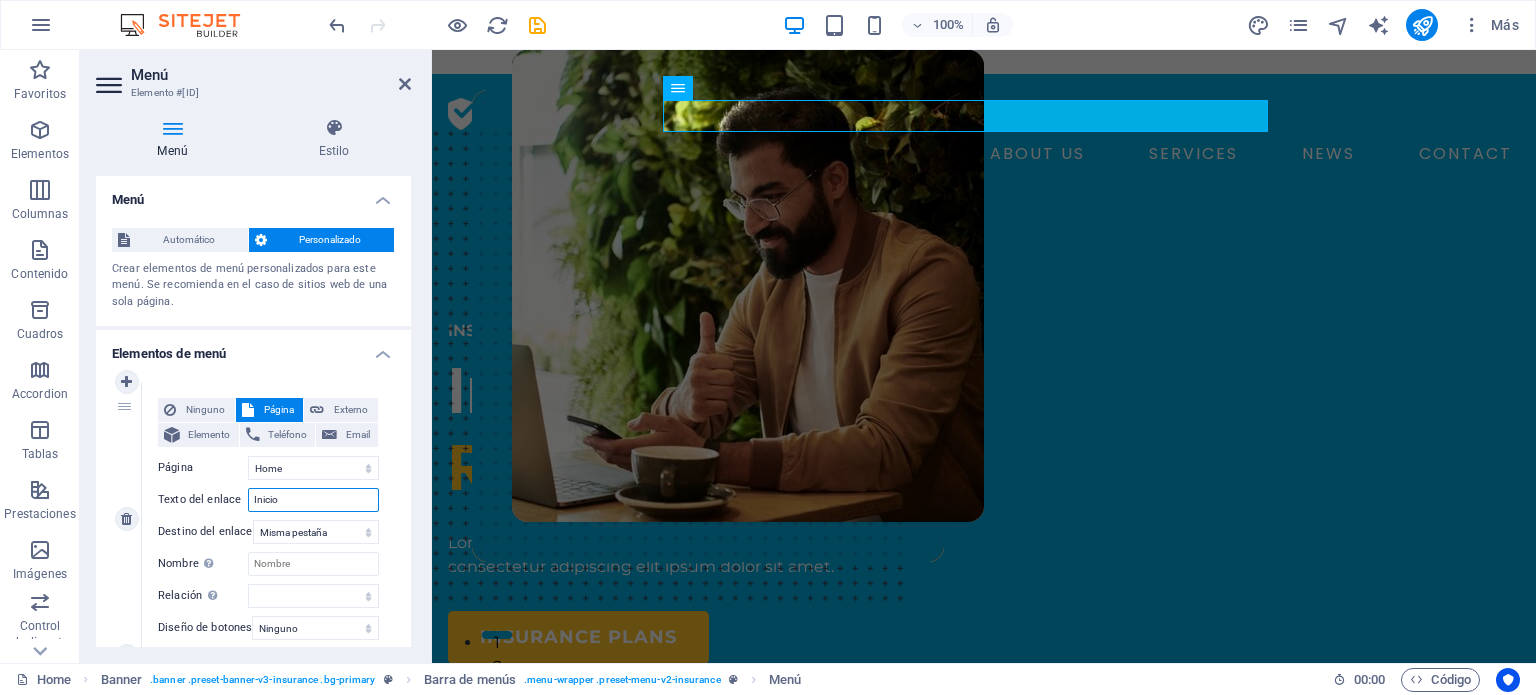 select 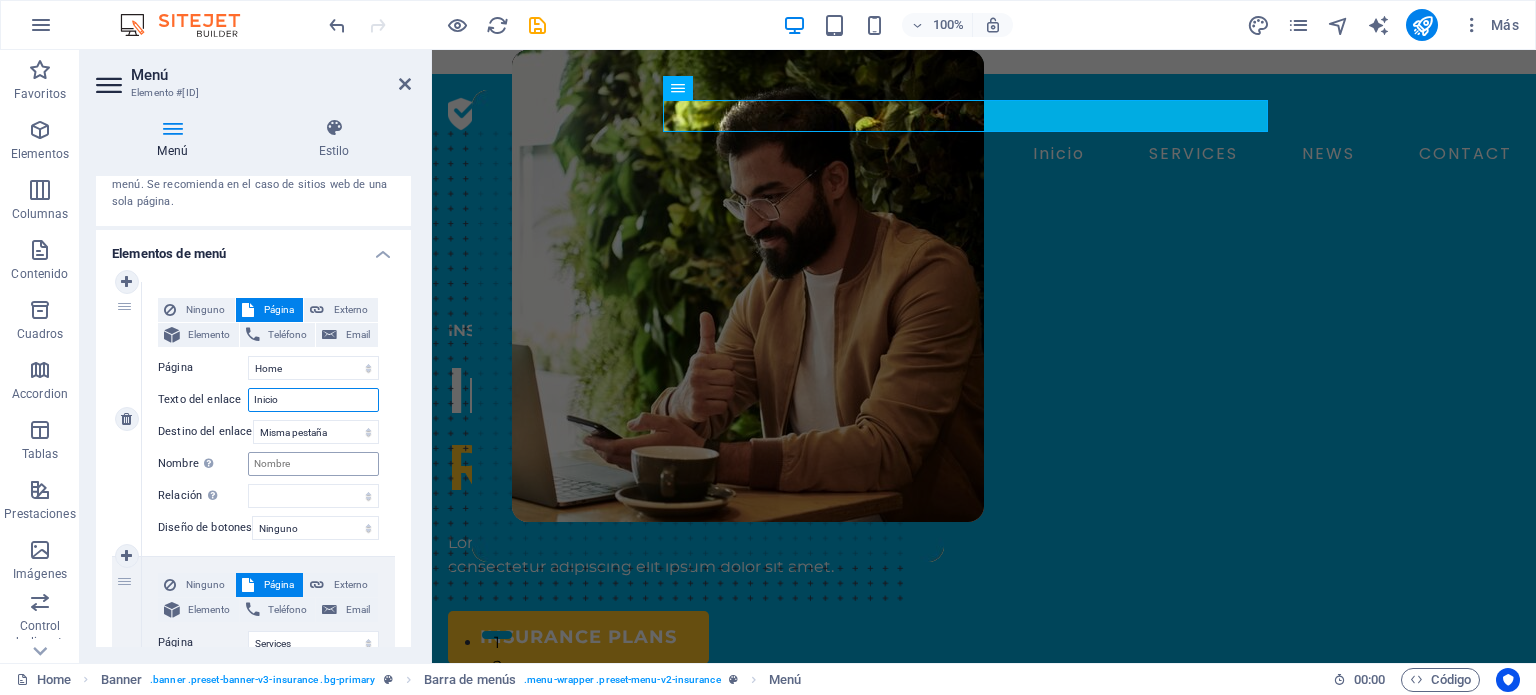 scroll, scrollTop: 200, scrollLeft: 0, axis: vertical 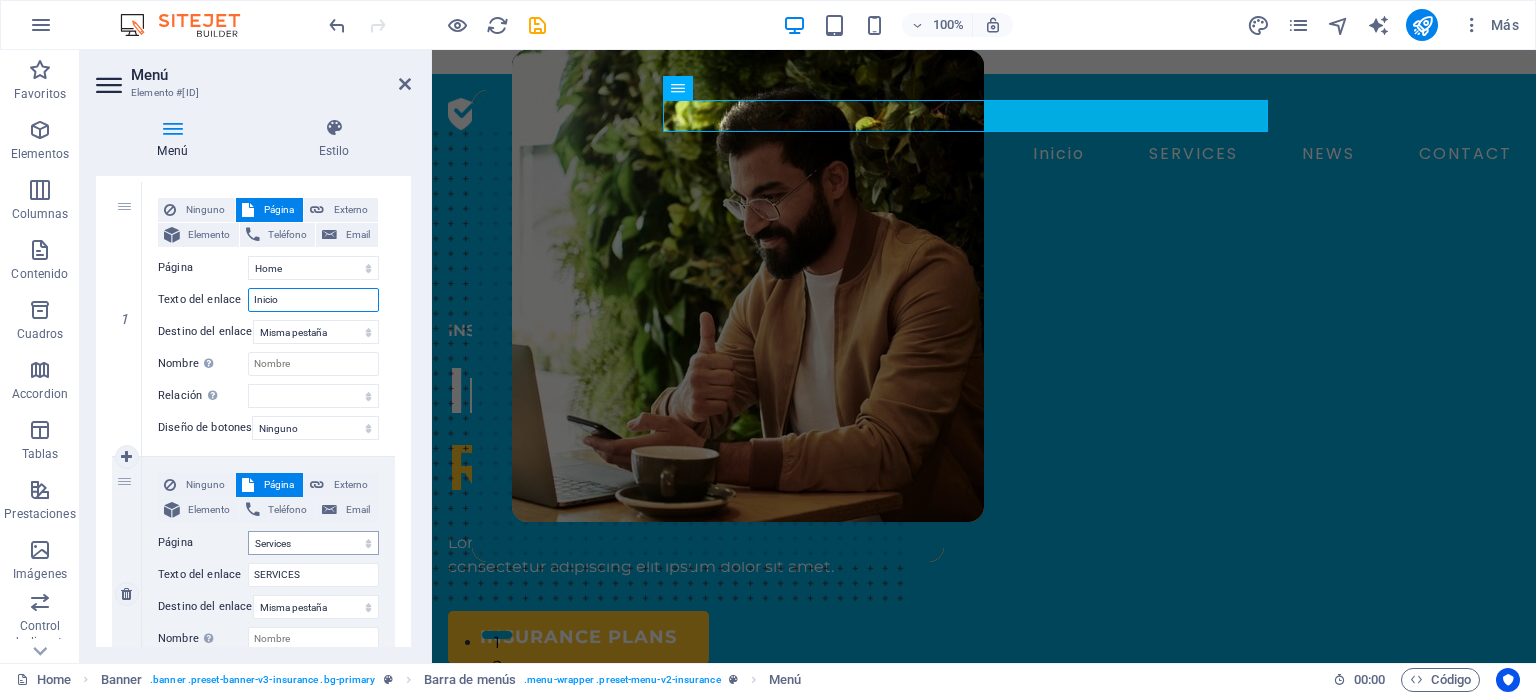 type on "Inicio" 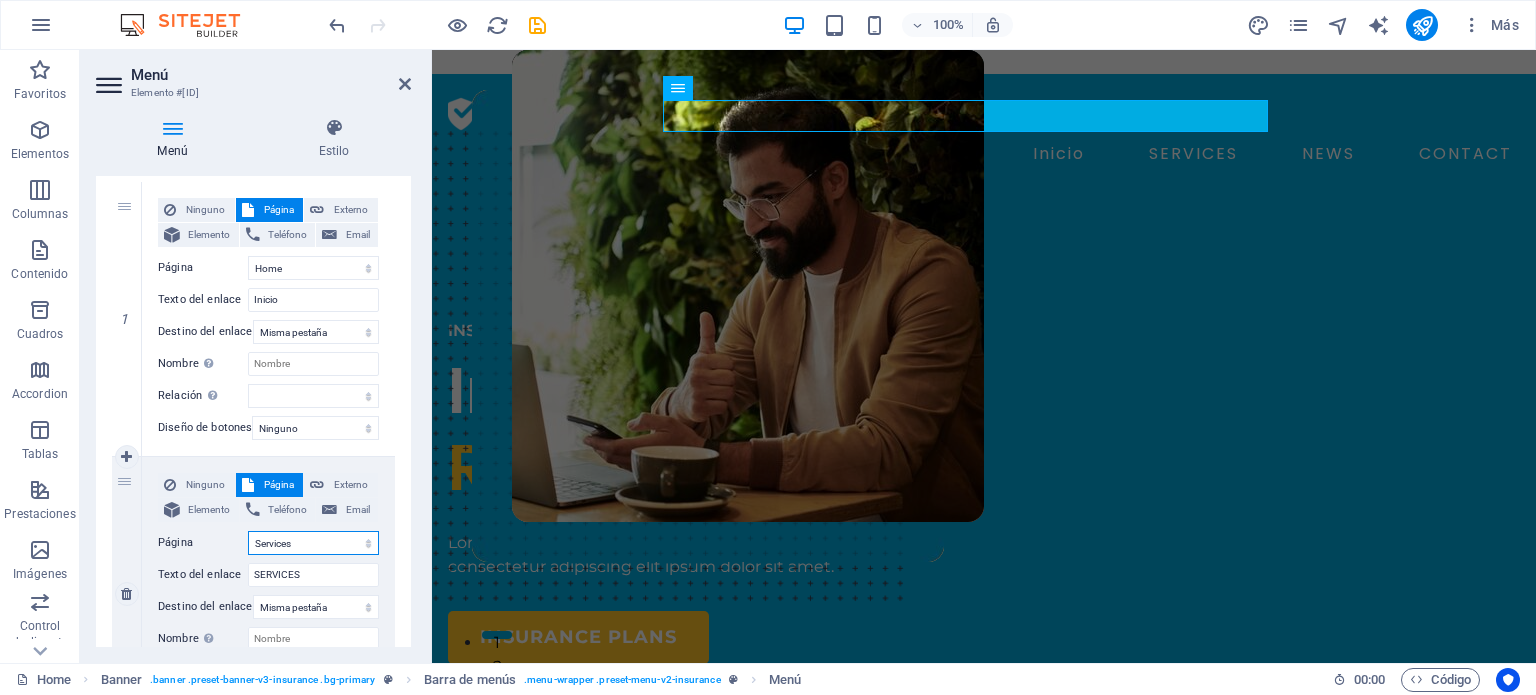 click on "Home About Services News Contact Legal Notice Privacy" at bounding box center [313, 543] 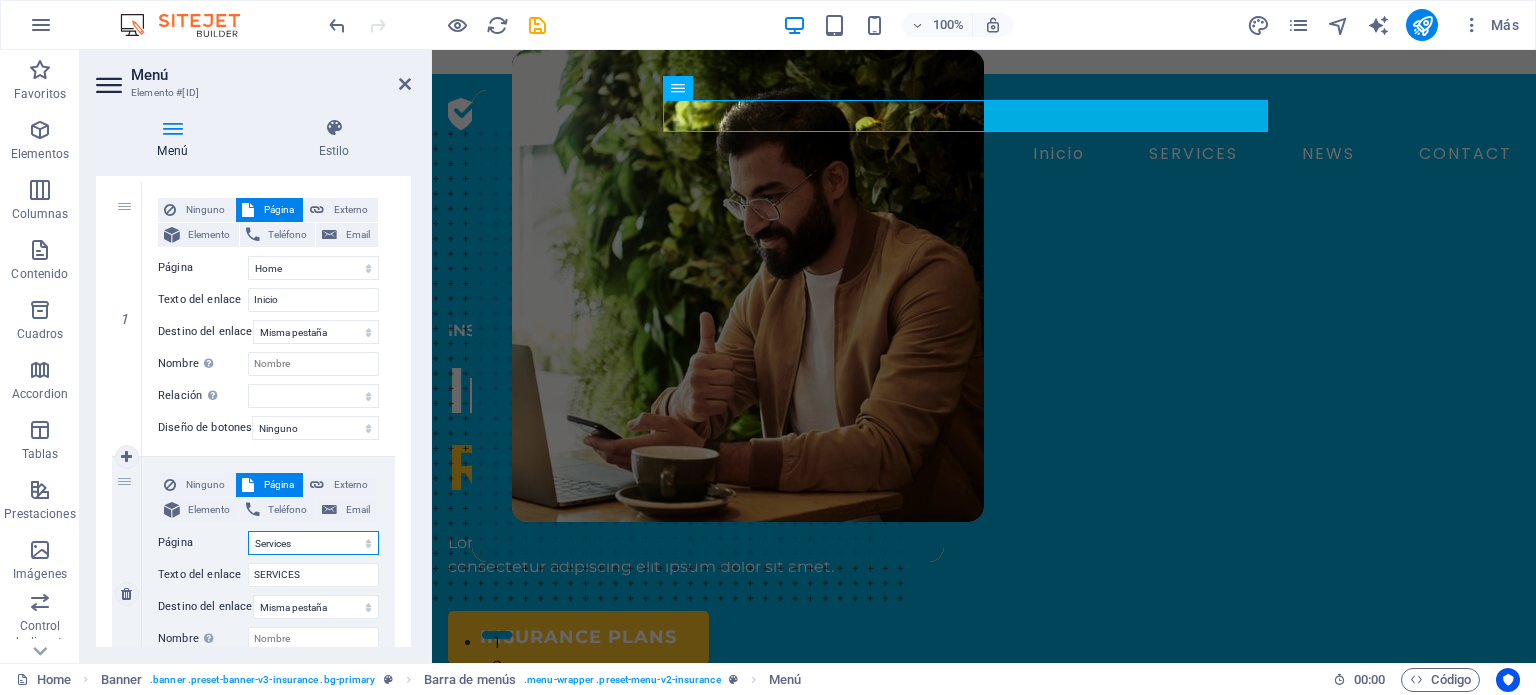 click on "Home About Services News Contact Legal Notice Privacy" at bounding box center (313, 543) 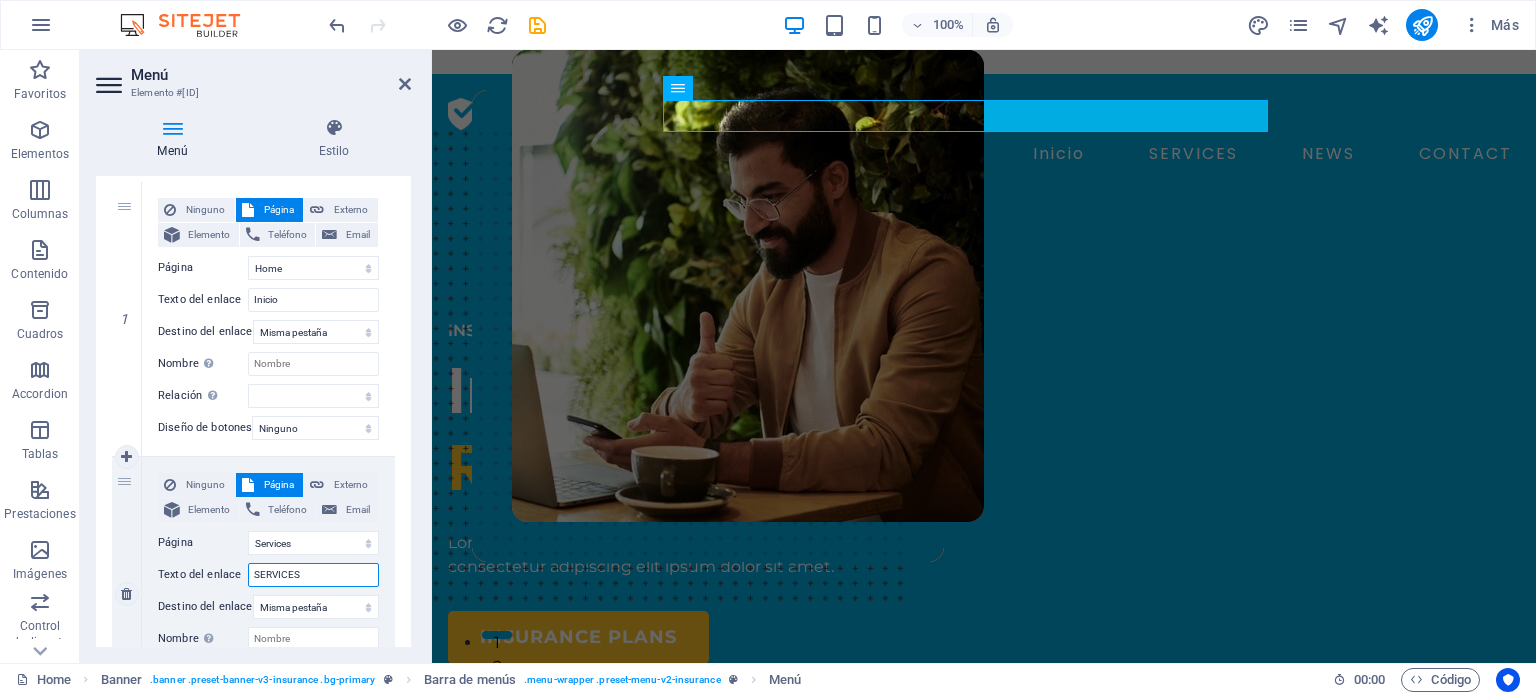 click on "SERVICES" at bounding box center (313, 575) 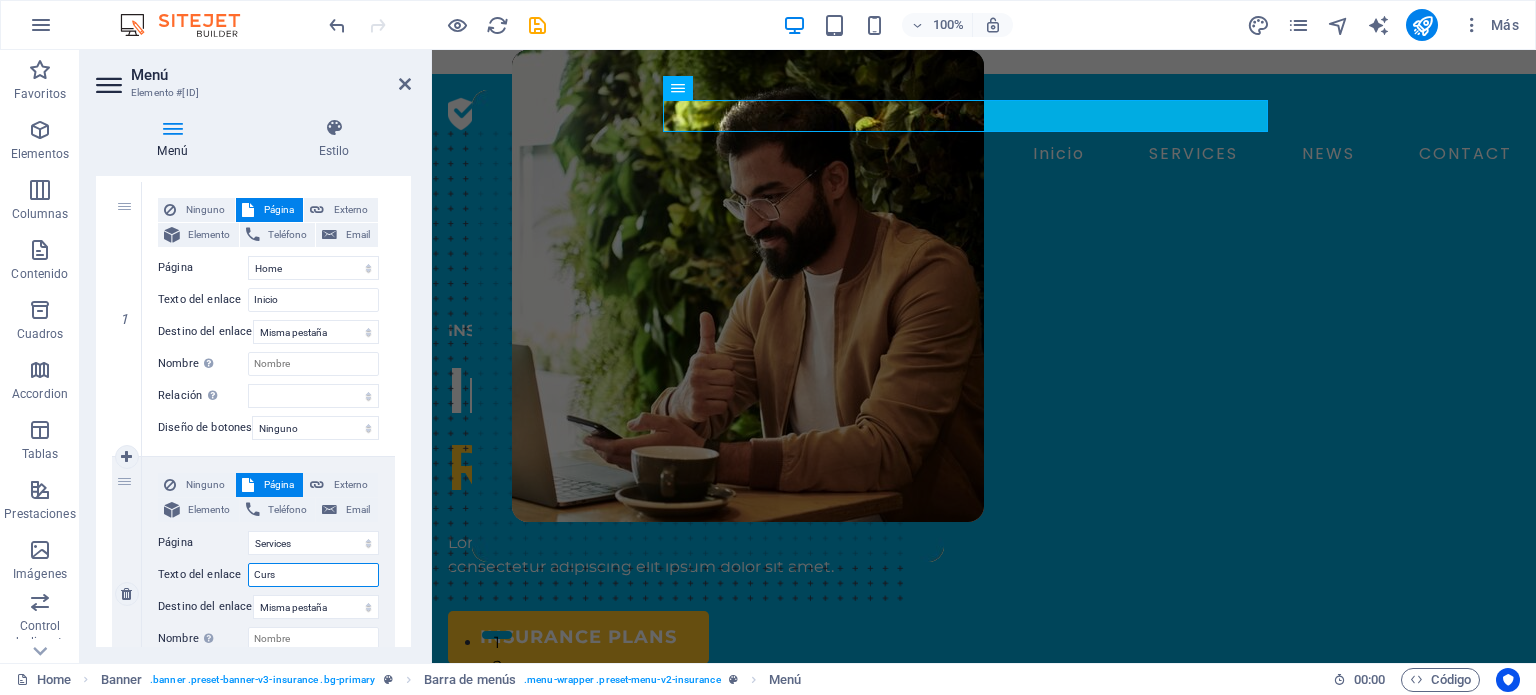 type on "Curso" 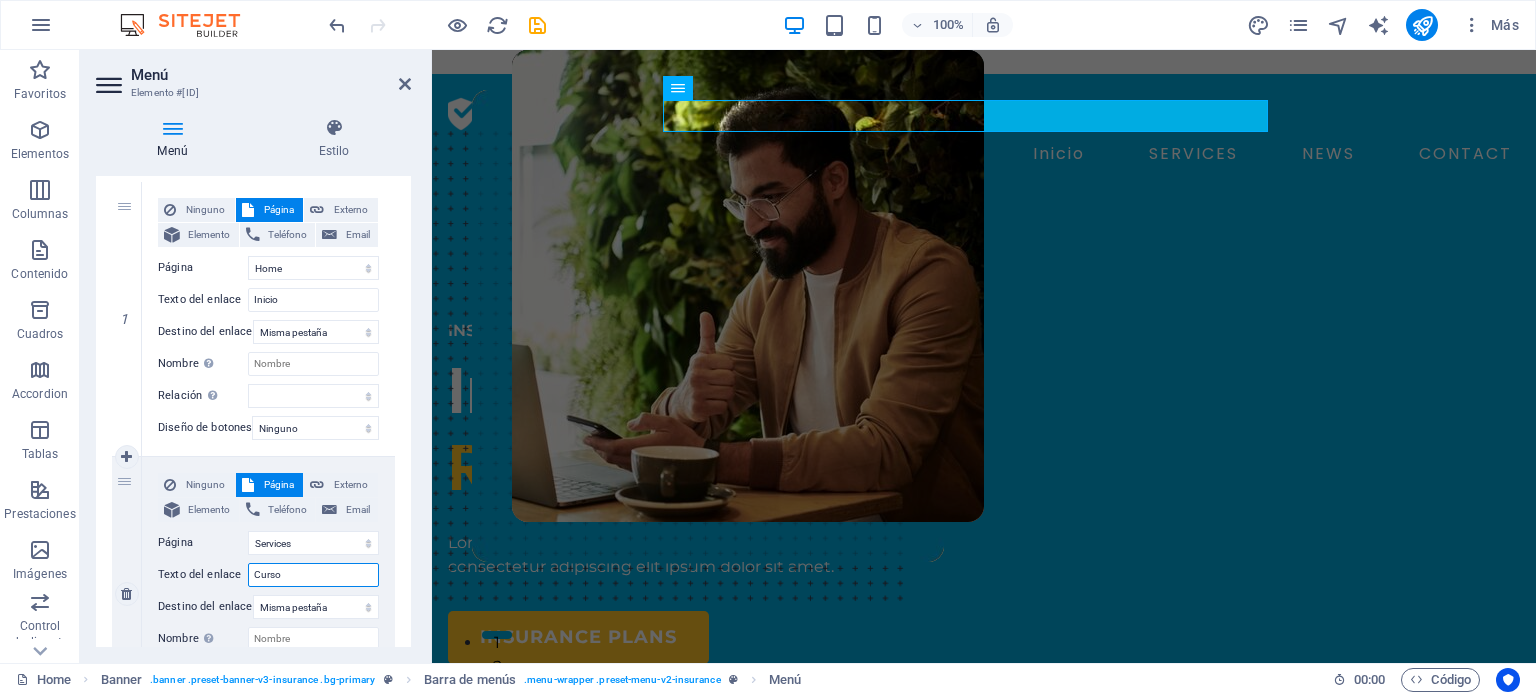 select 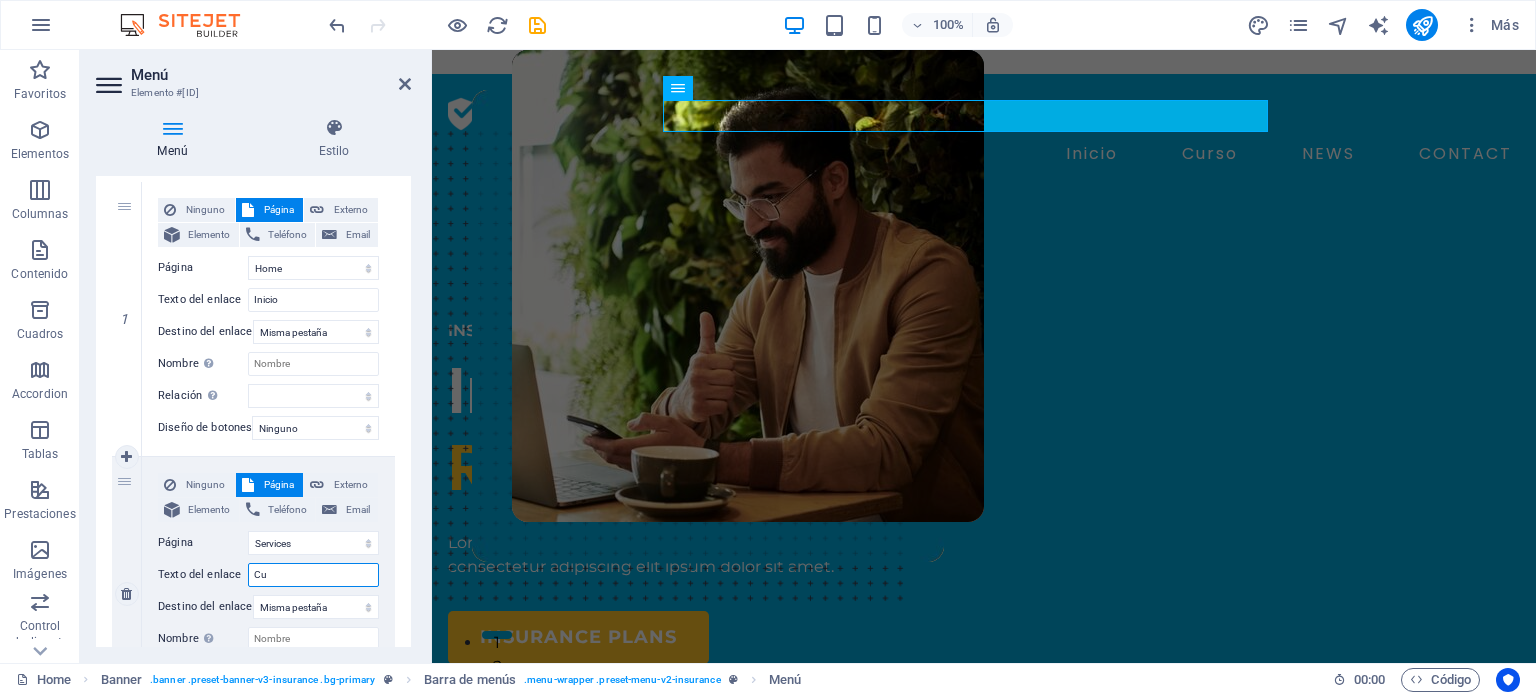 type on "C" 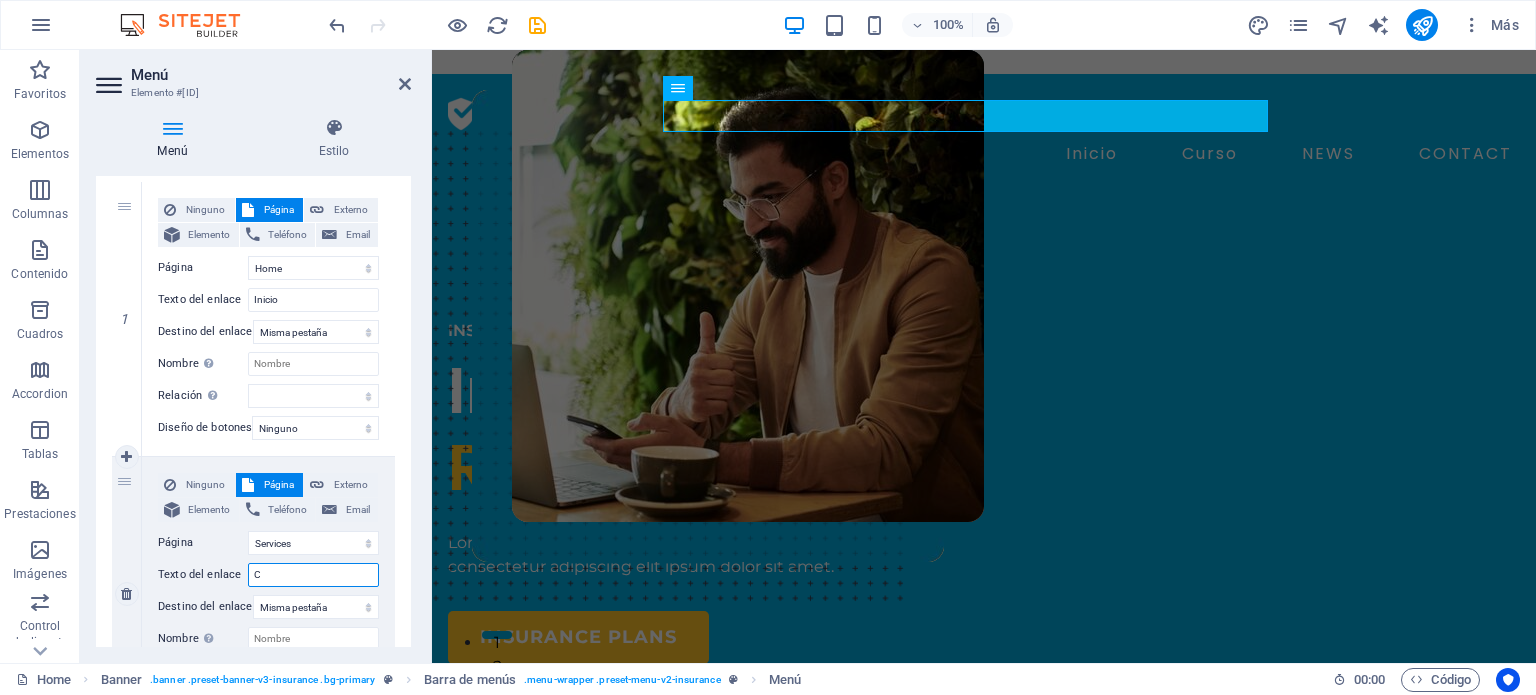 select 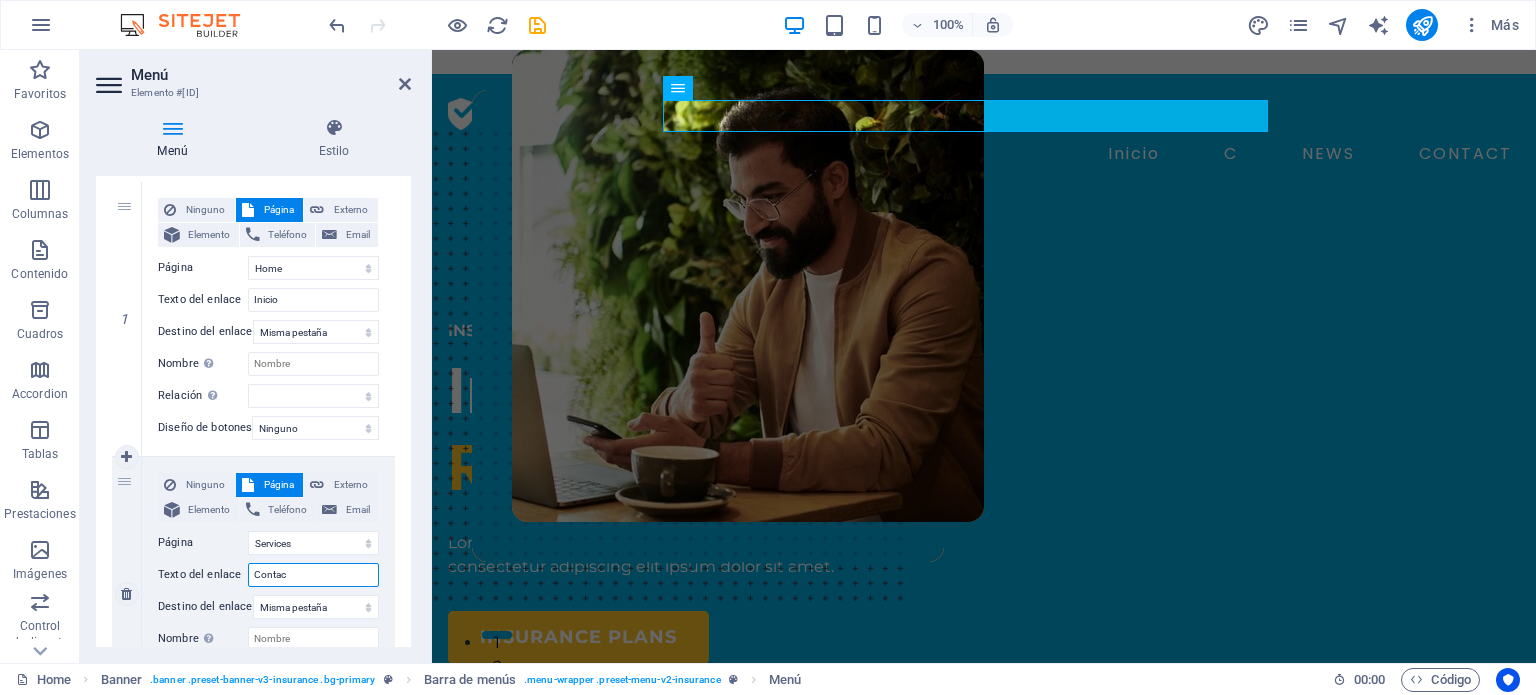 type on "Contact" 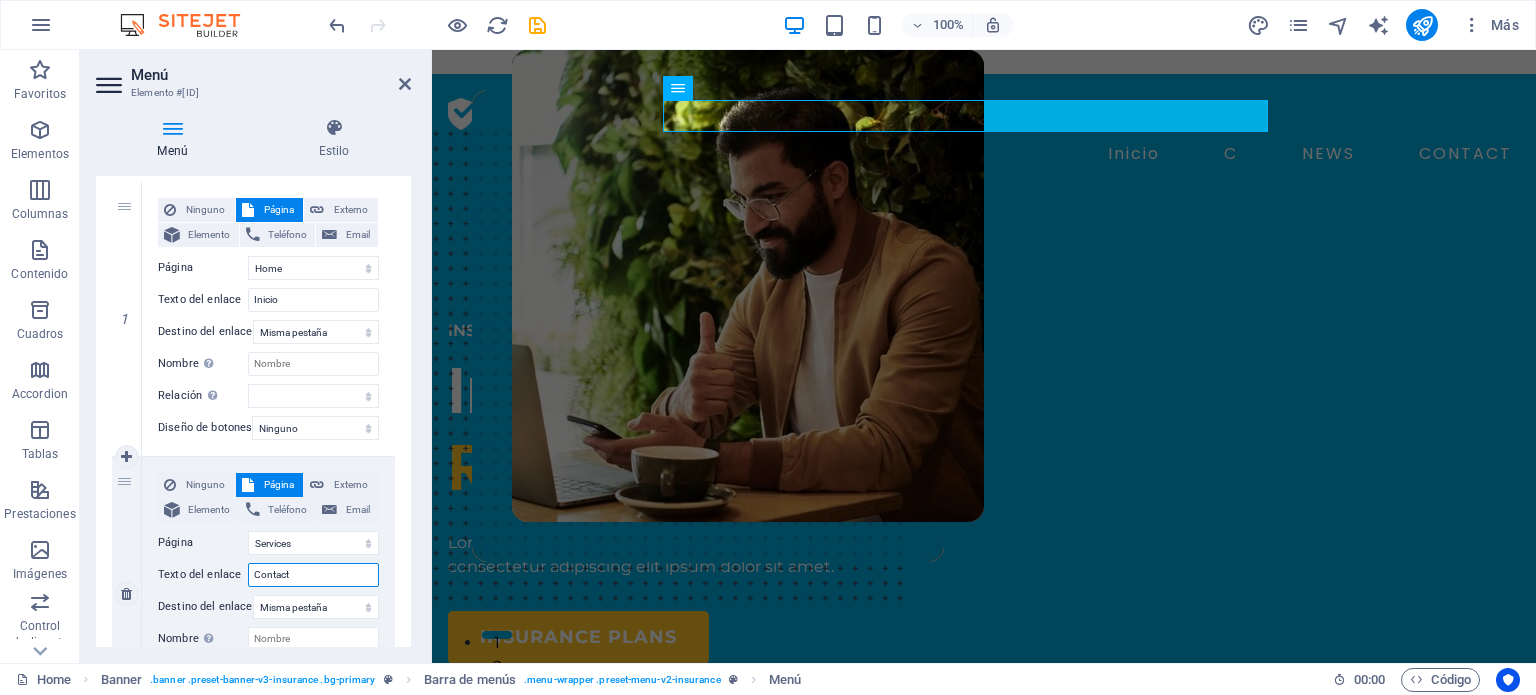 select 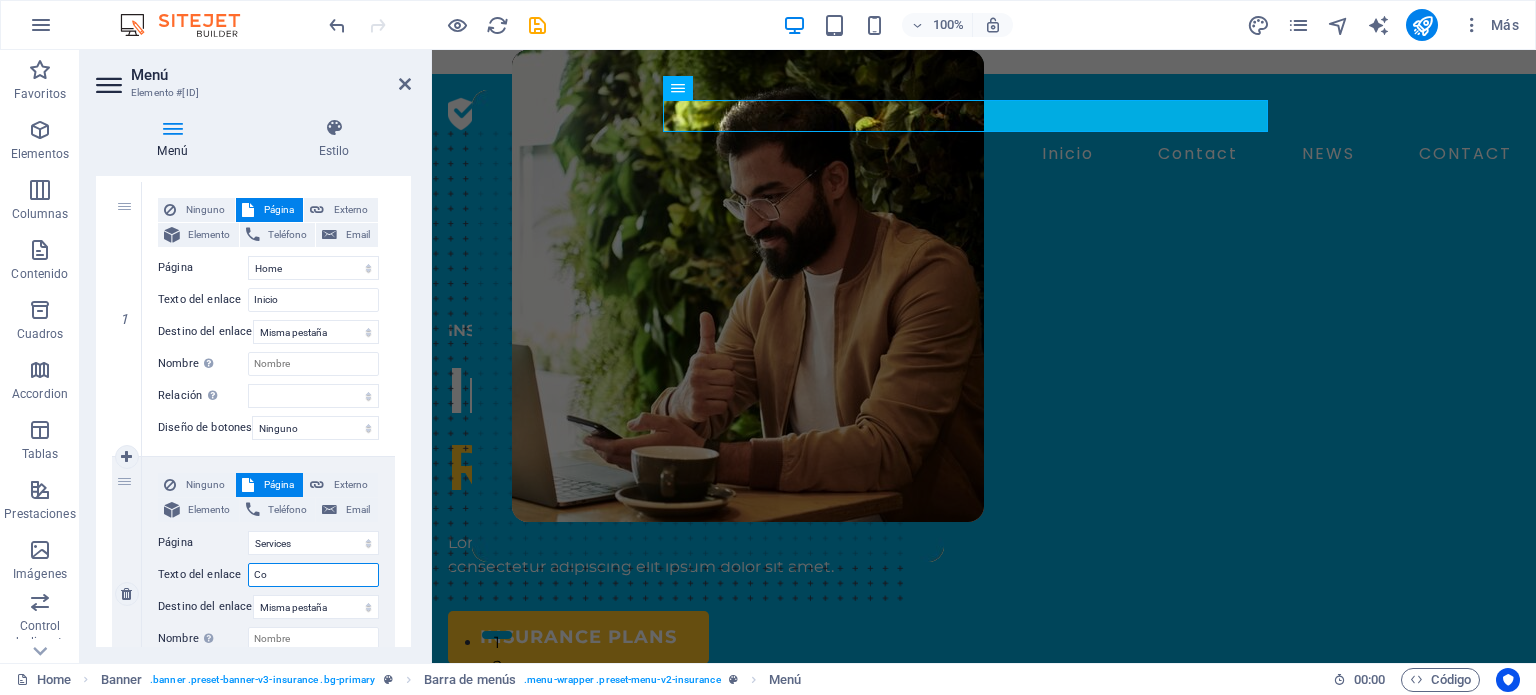 type on "C" 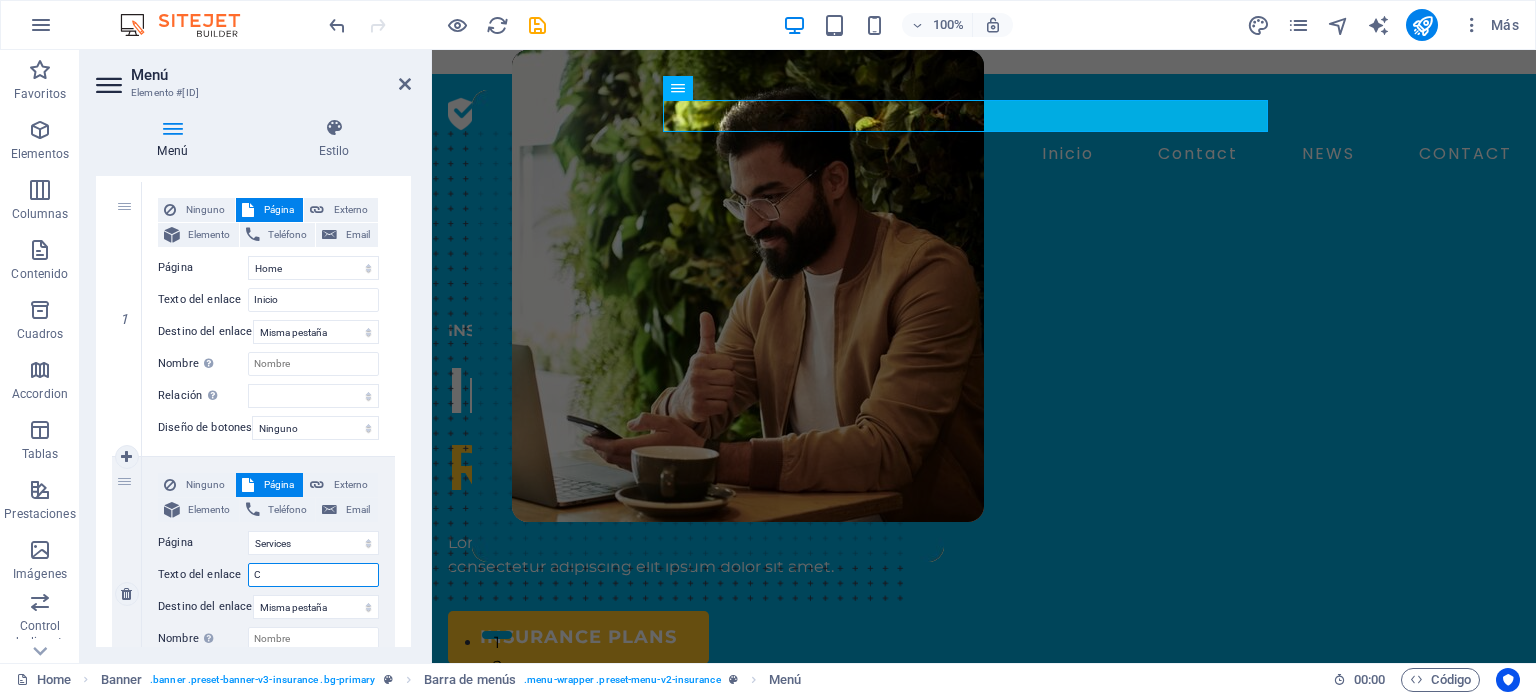 type 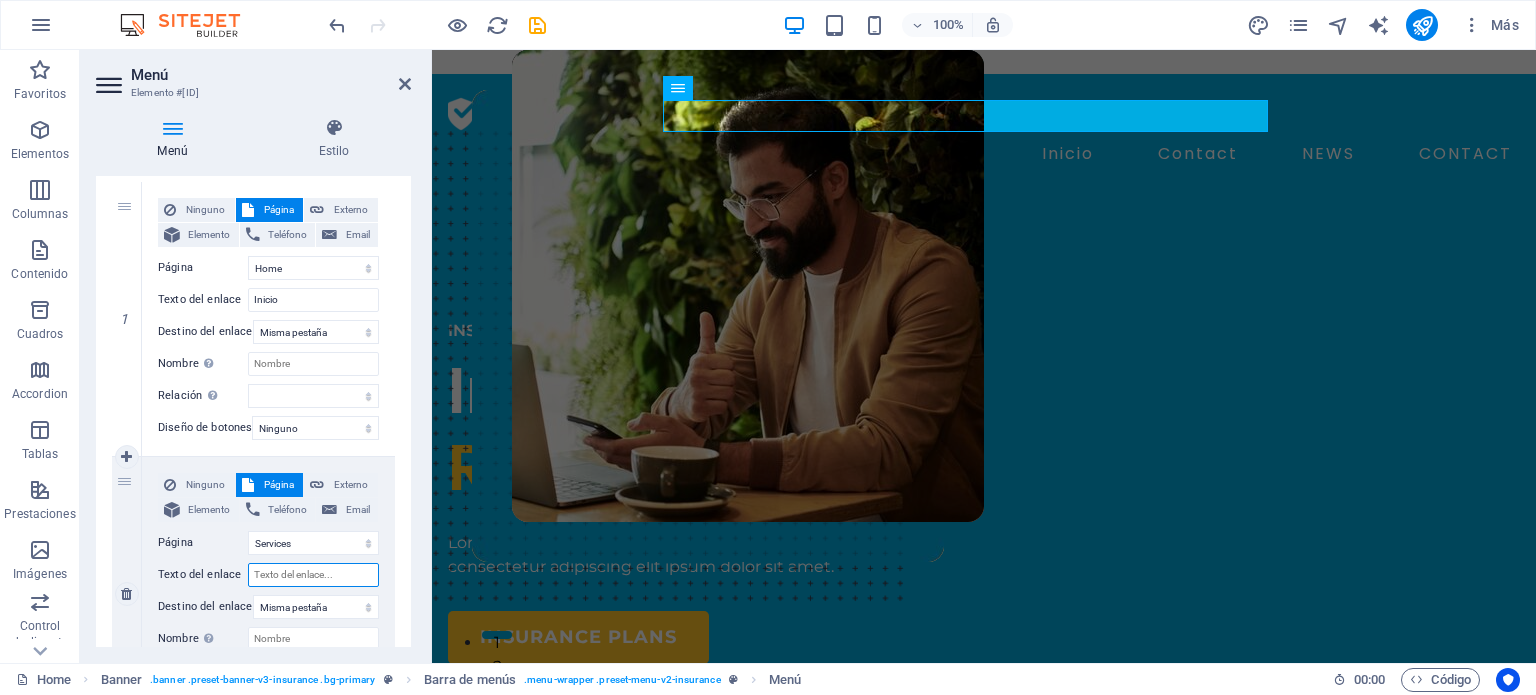 select 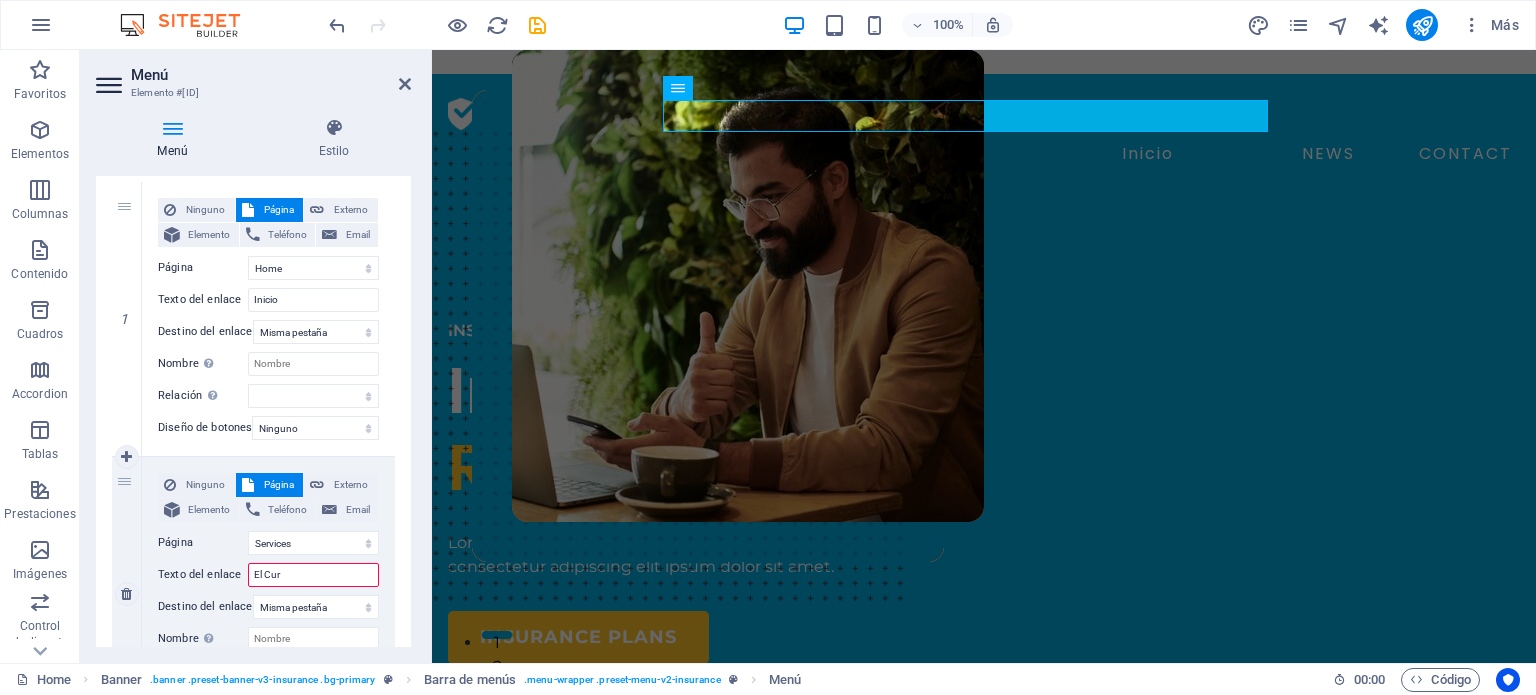 type on "El [PERSON]" 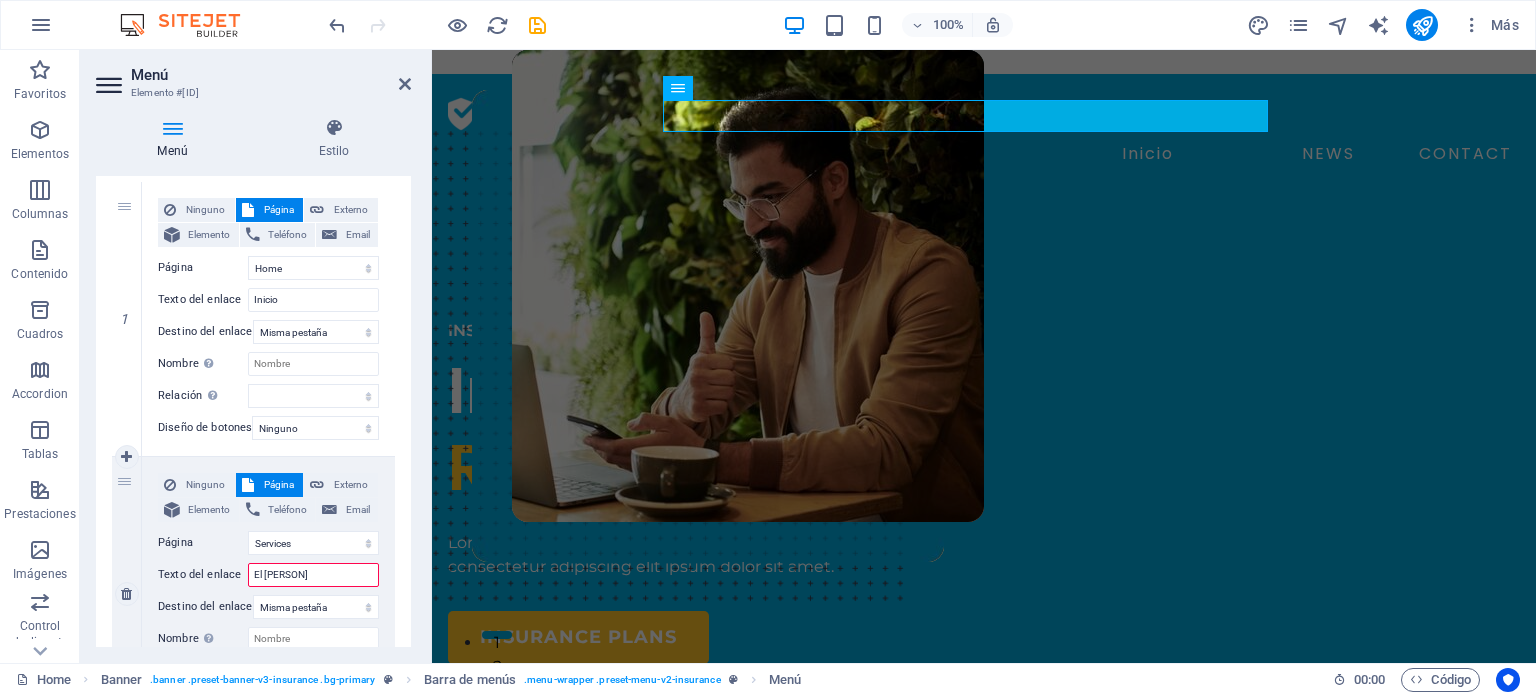 select 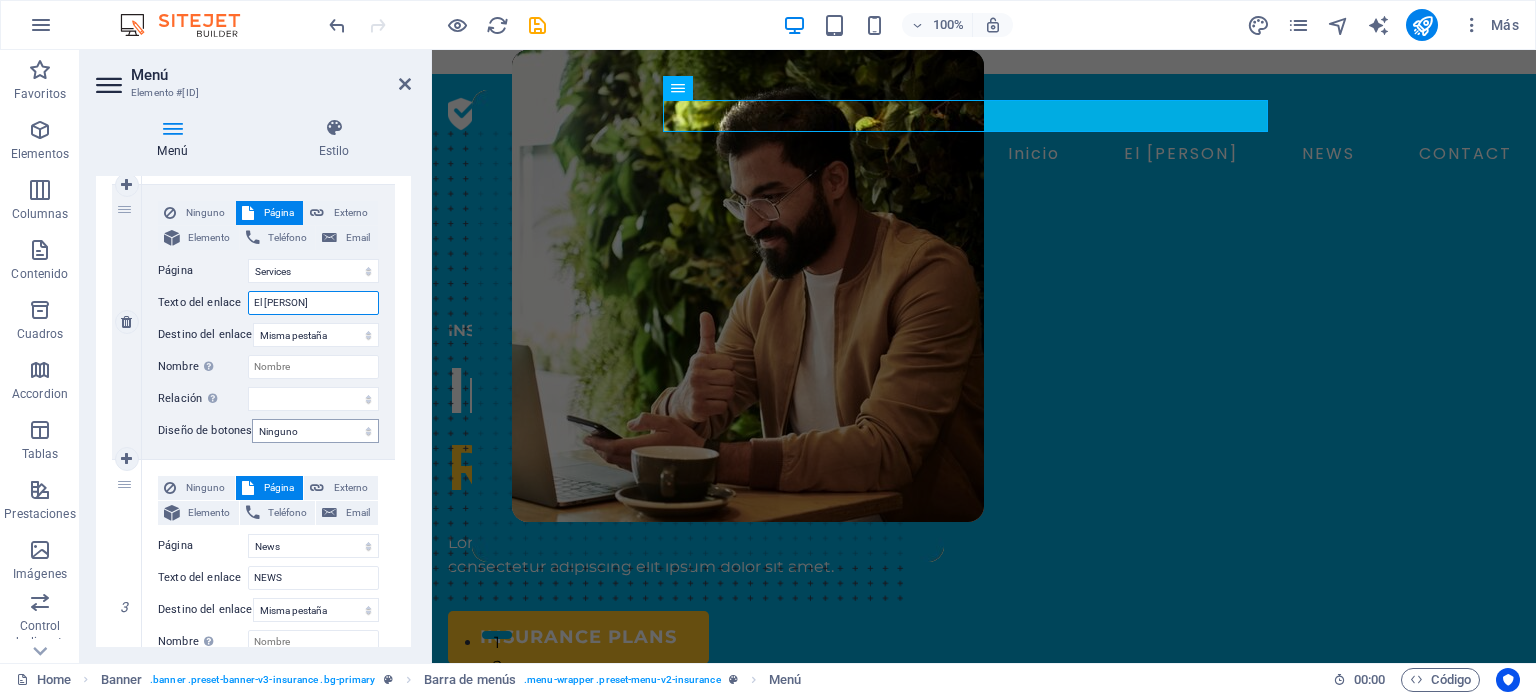 scroll, scrollTop: 600, scrollLeft: 0, axis: vertical 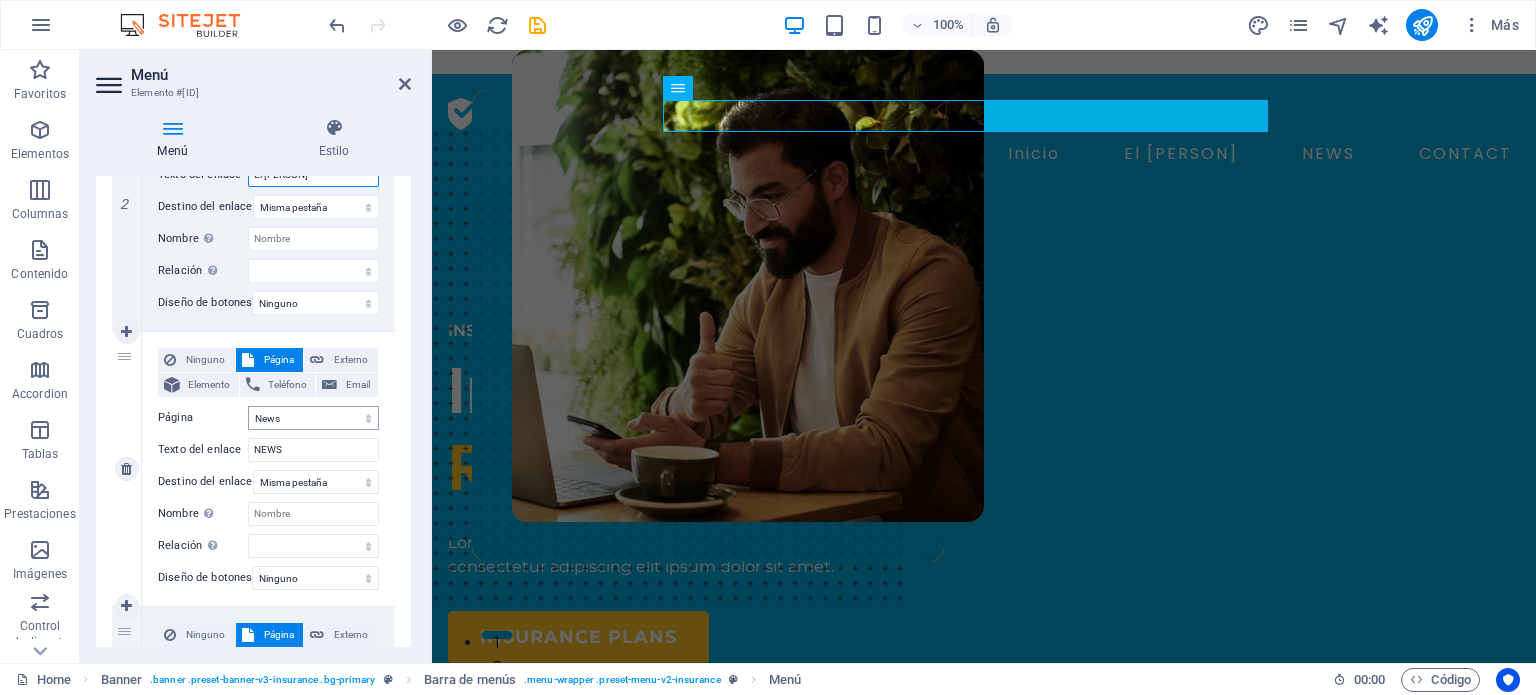 type on "El [PERSON]" 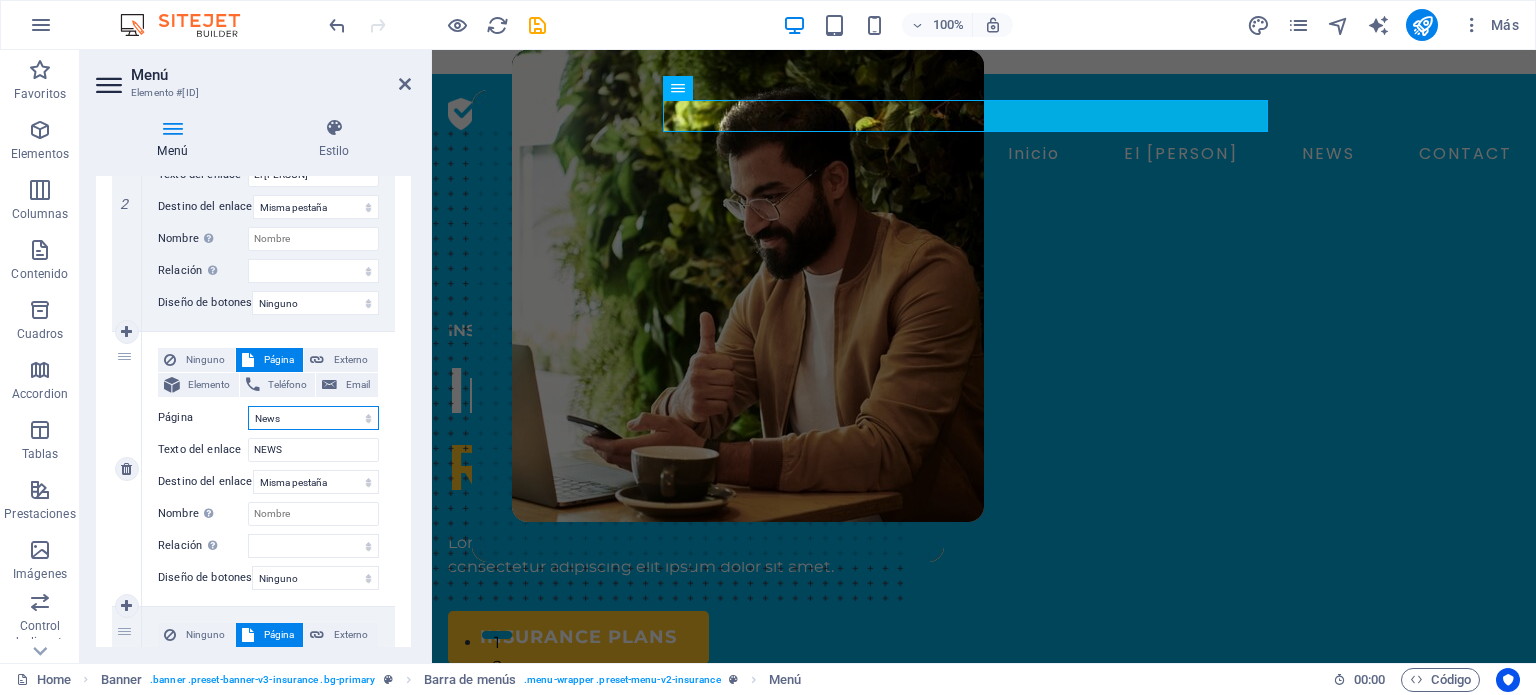 click on "Home About Services News Contact Legal Notice Privacy" at bounding box center [313, 418] 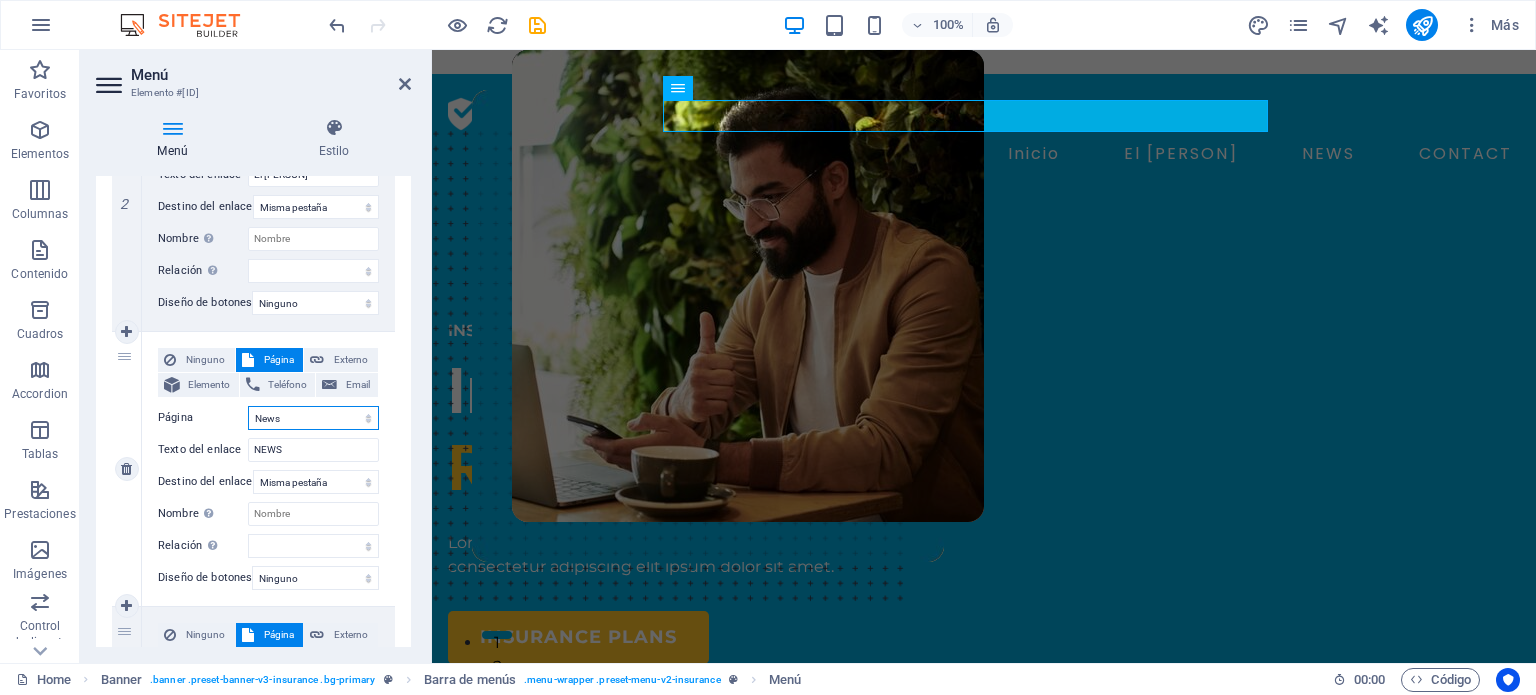 click on "Home About Services News Contact Legal Notice Privacy" at bounding box center [313, 418] 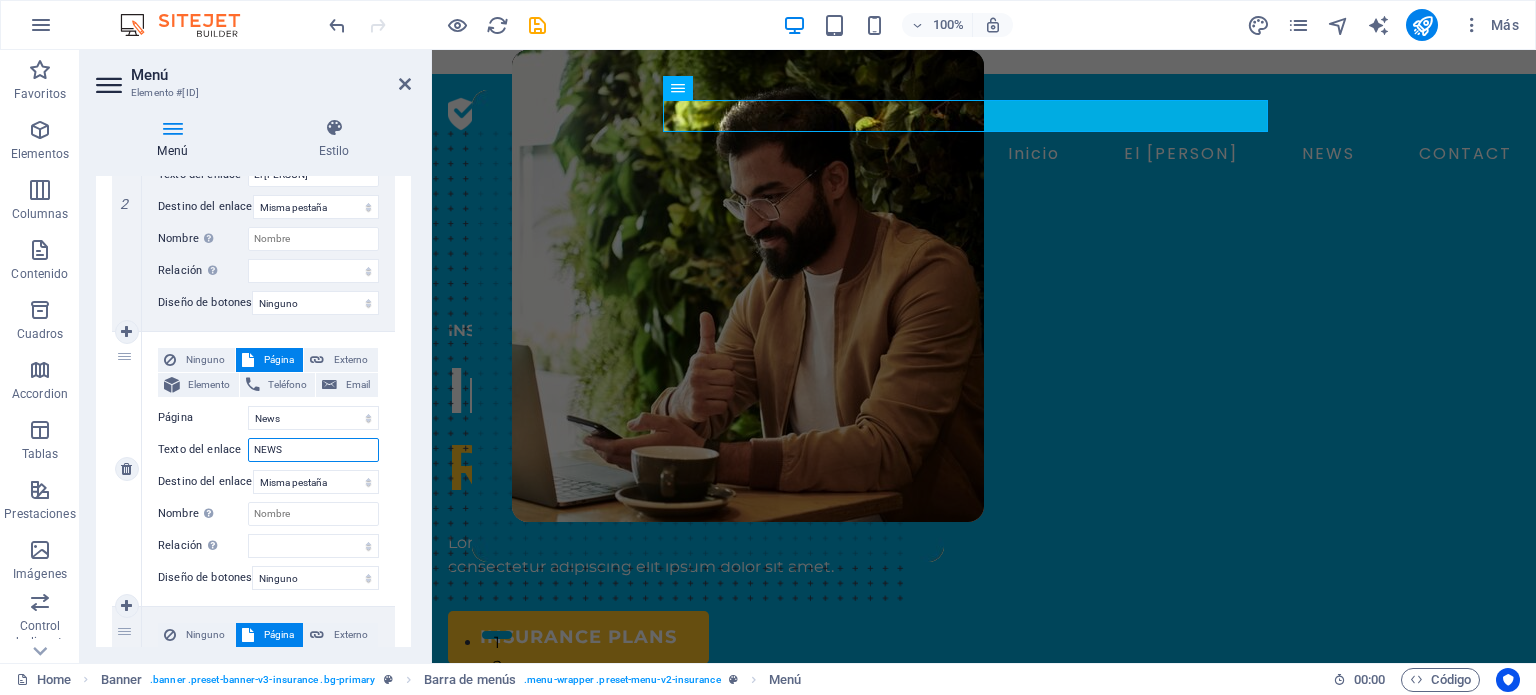 click on "NEWS" at bounding box center [313, 450] 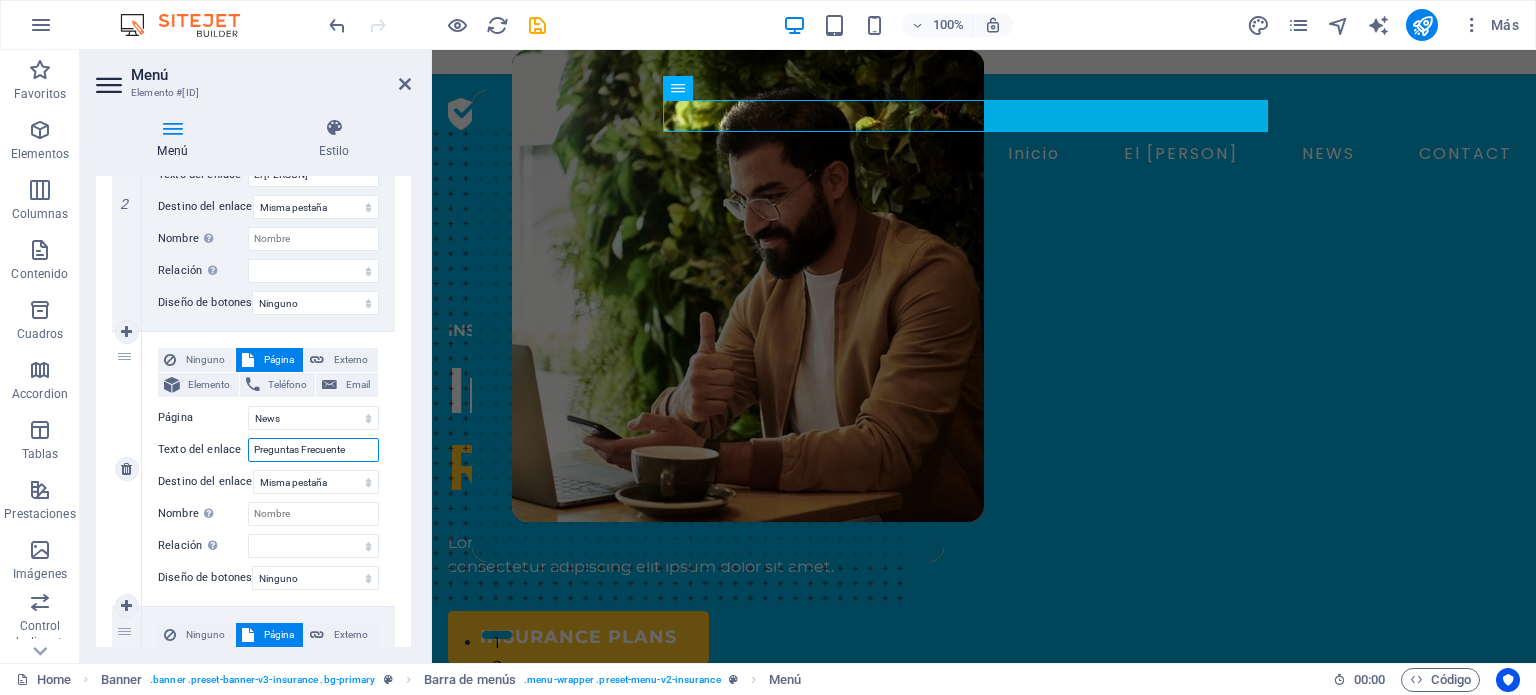type on "Preguntas Frecuentes" 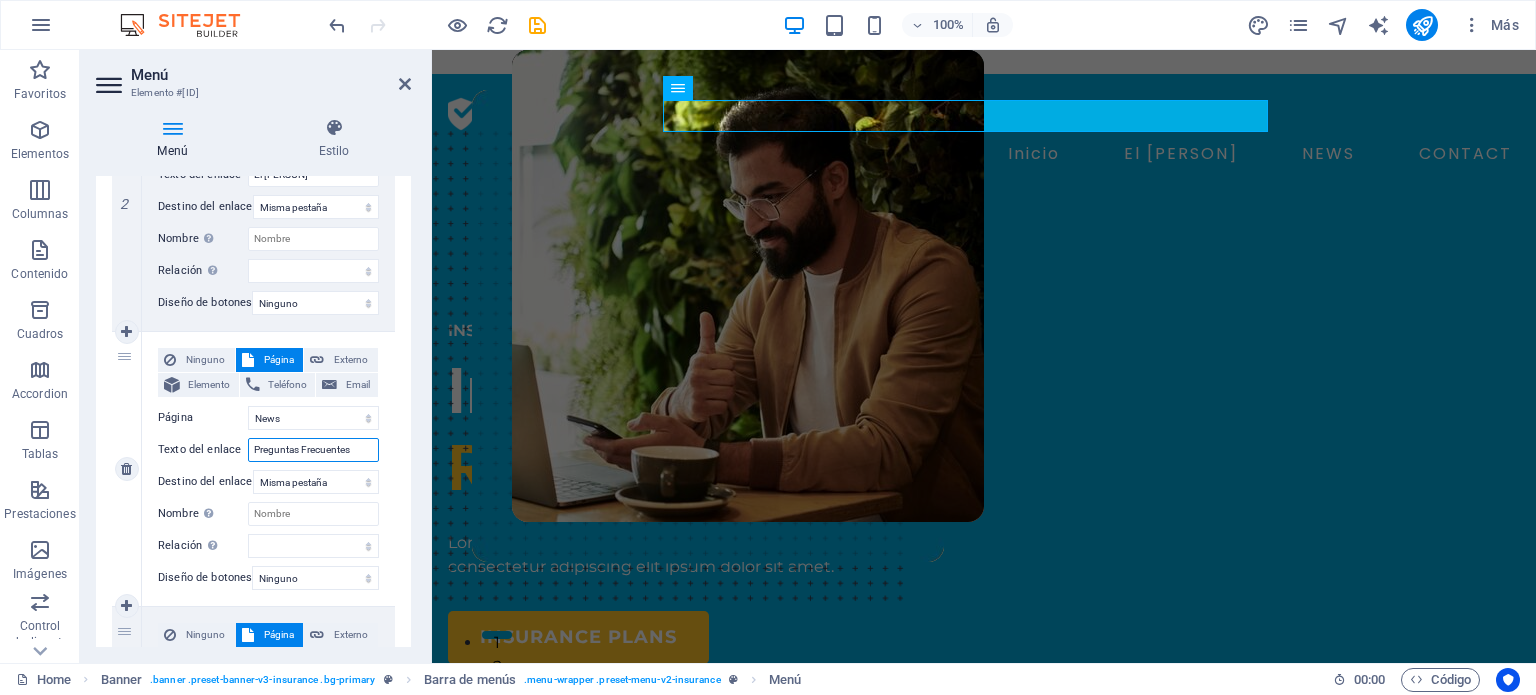select 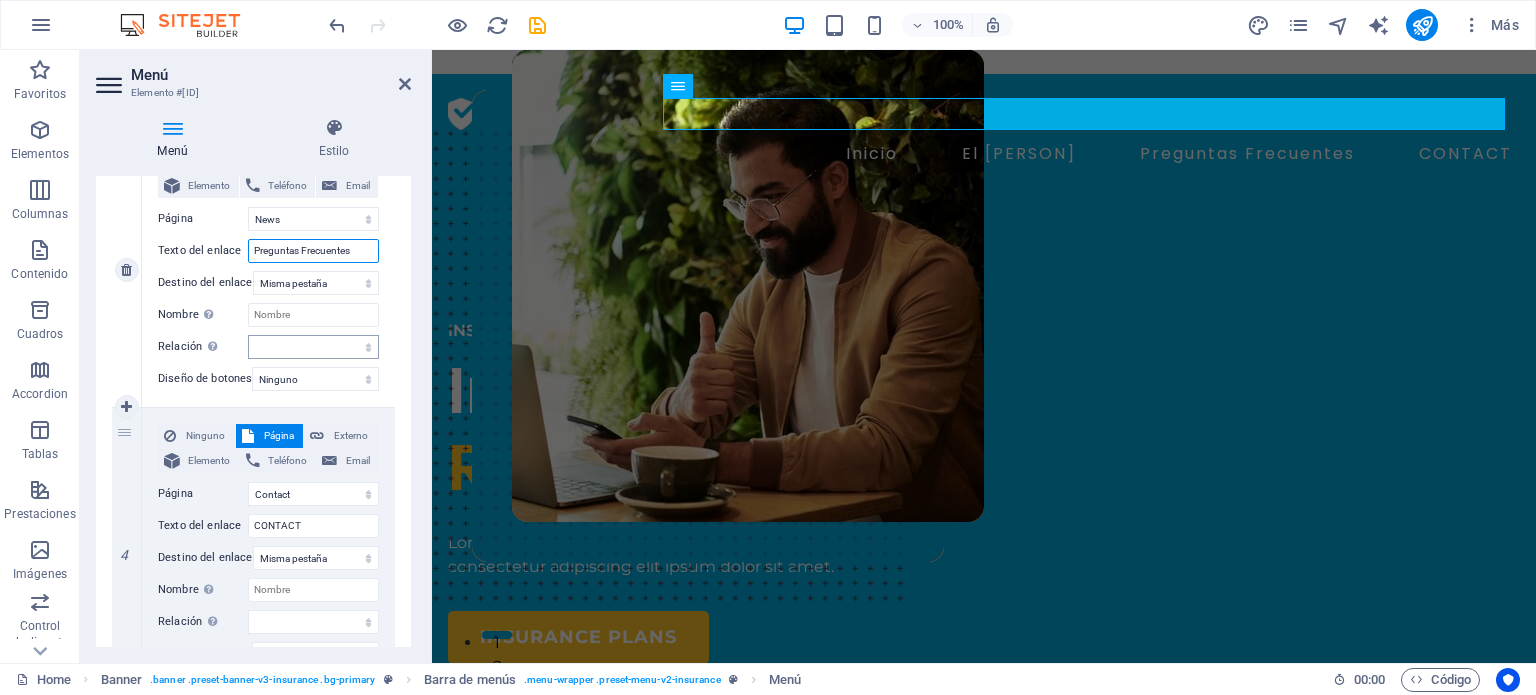 scroll, scrollTop: 800, scrollLeft: 0, axis: vertical 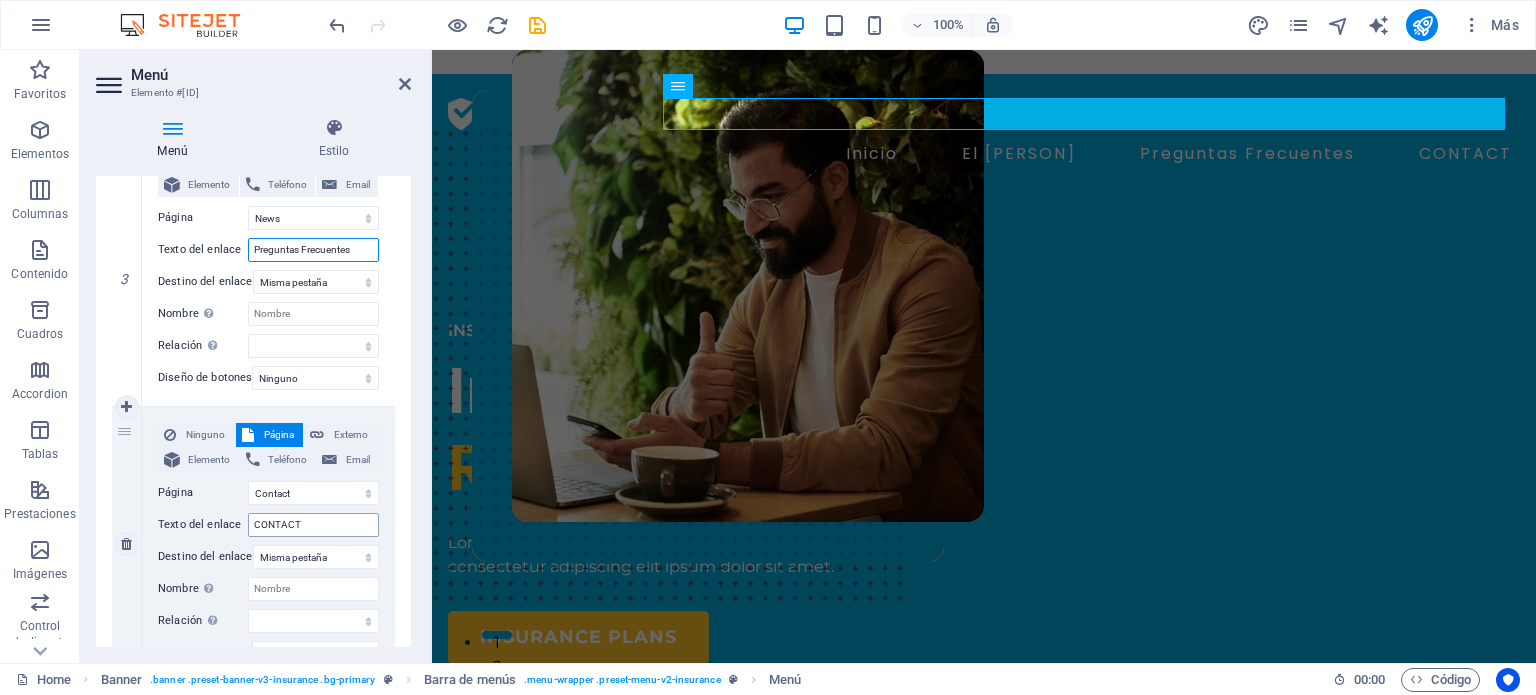type on "Preguntas Frecuentes" 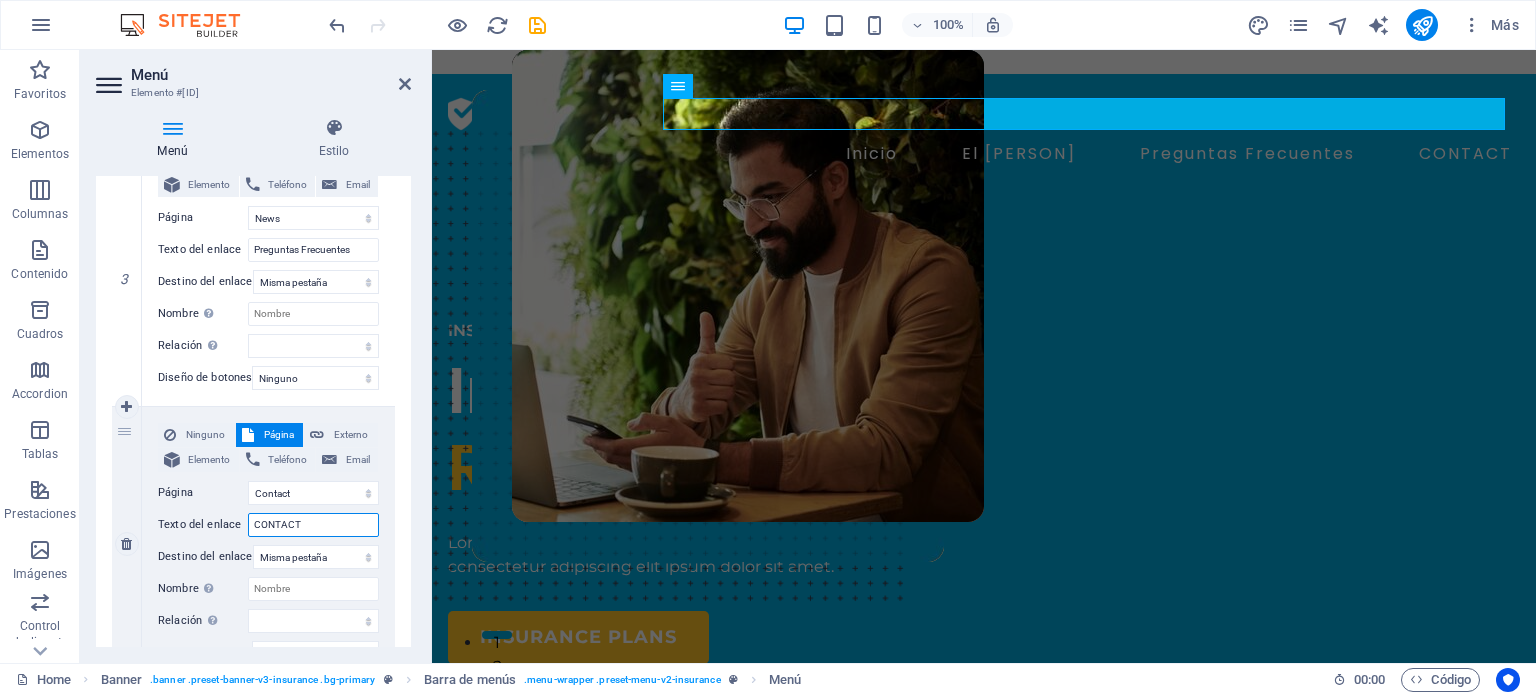 click on "CONTACT" at bounding box center [313, 525] 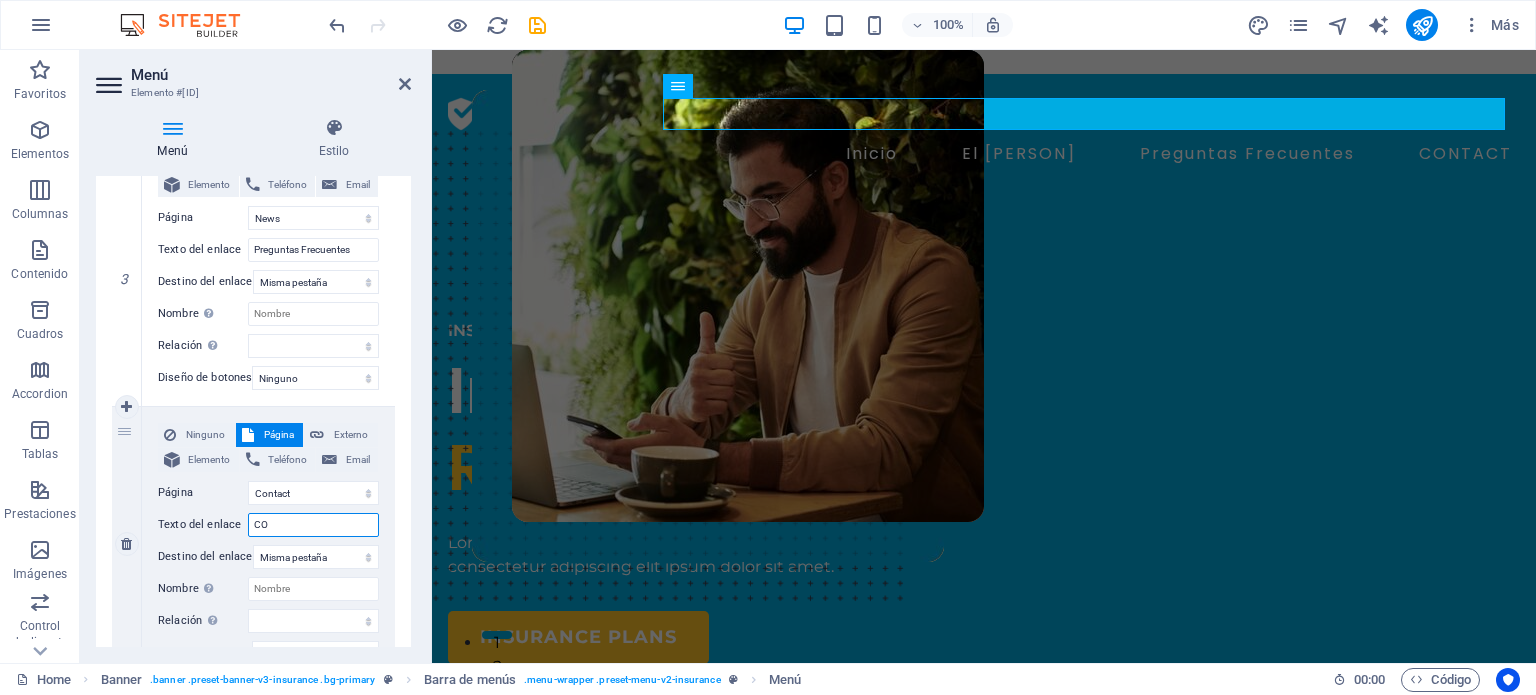 type on "C" 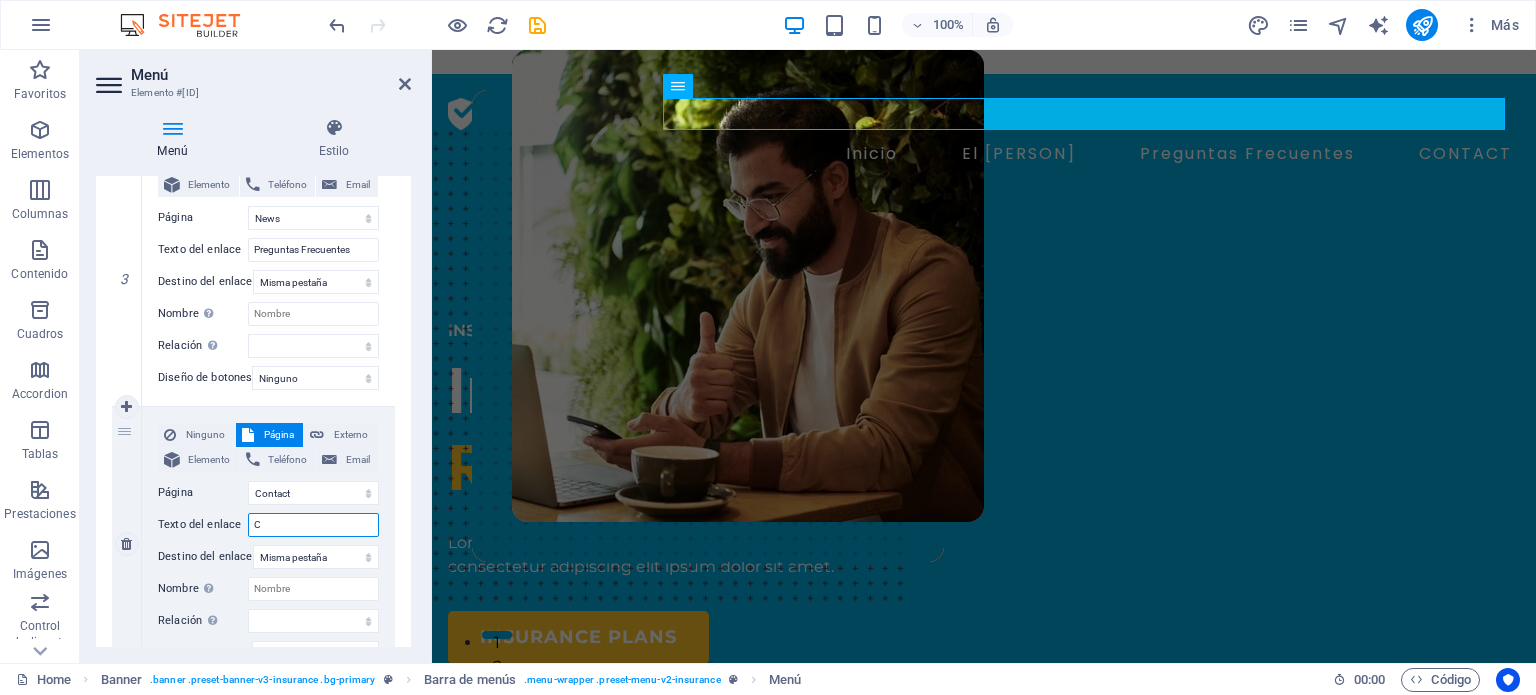 select 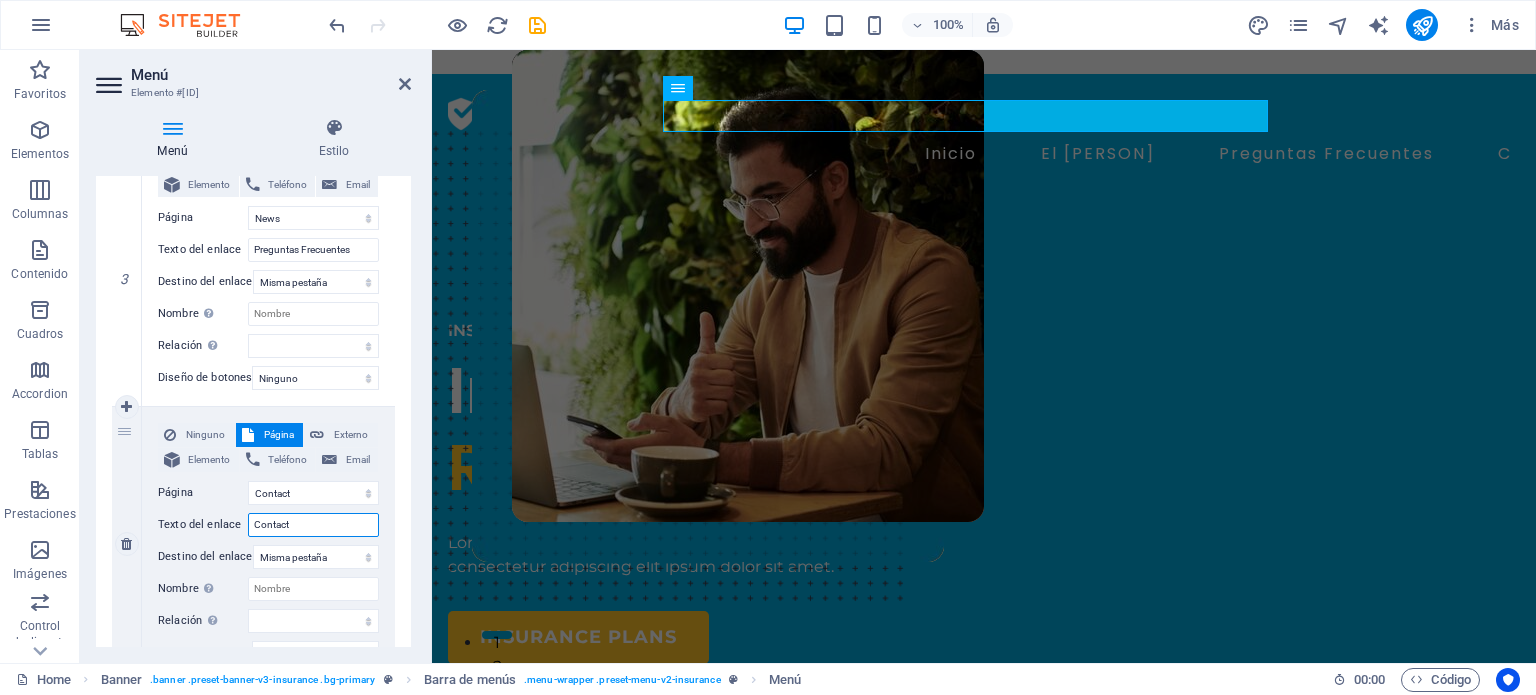 type on "Contacto" 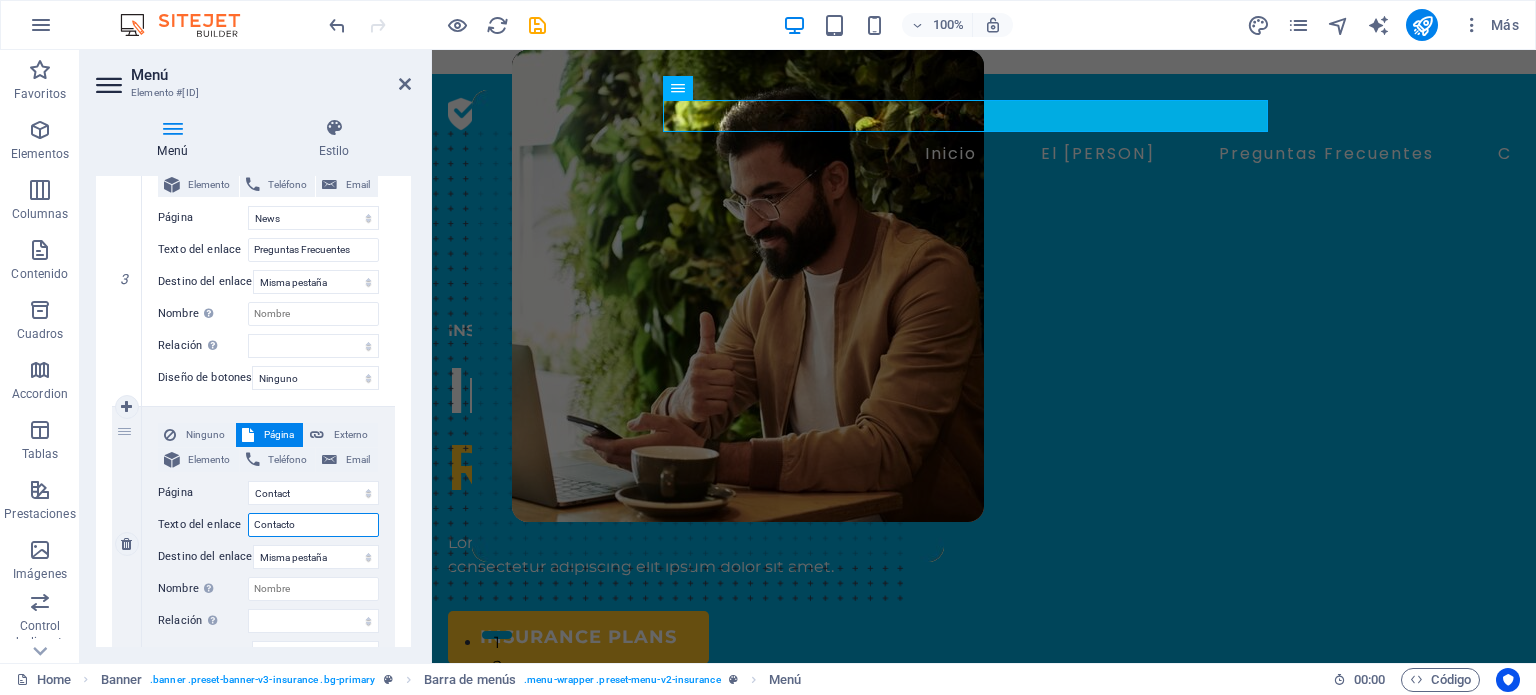 select 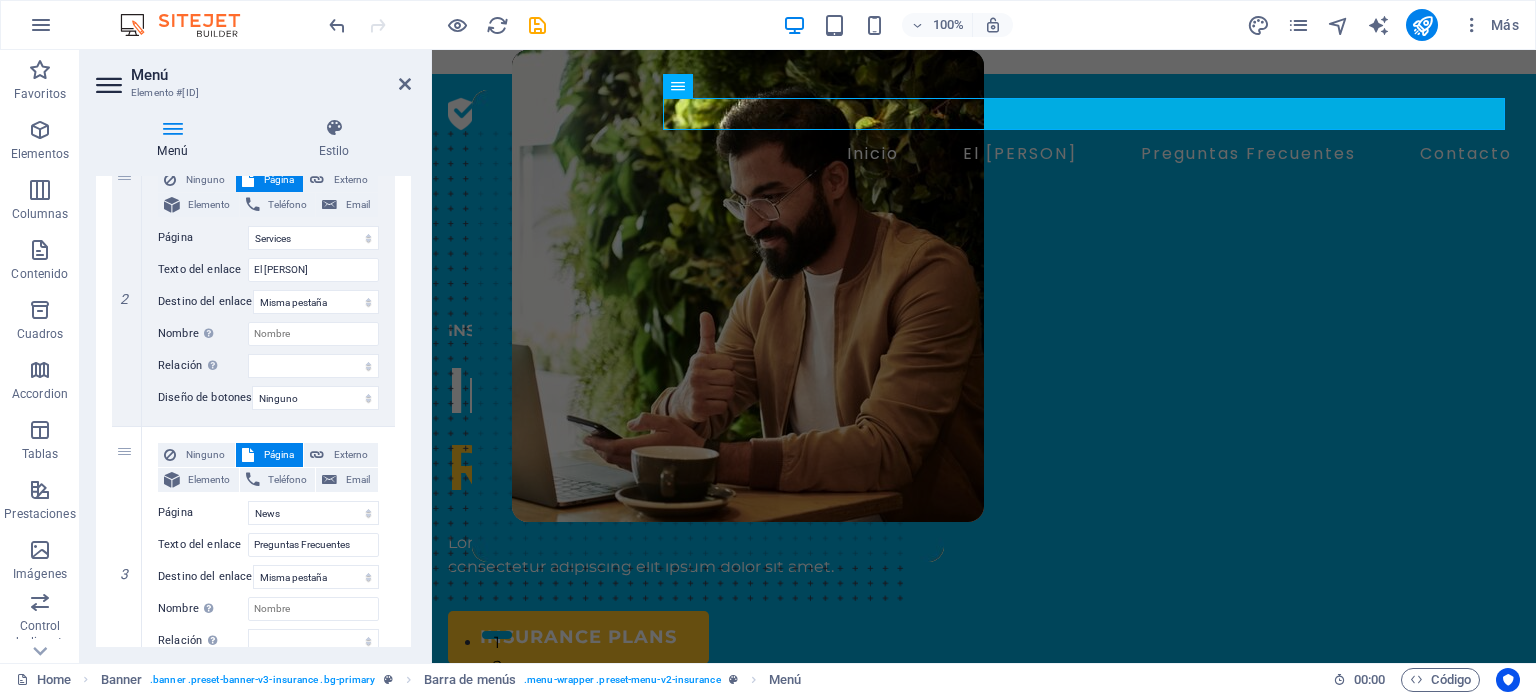 scroll, scrollTop: 502, scrollLeft: 0, axis: vertical 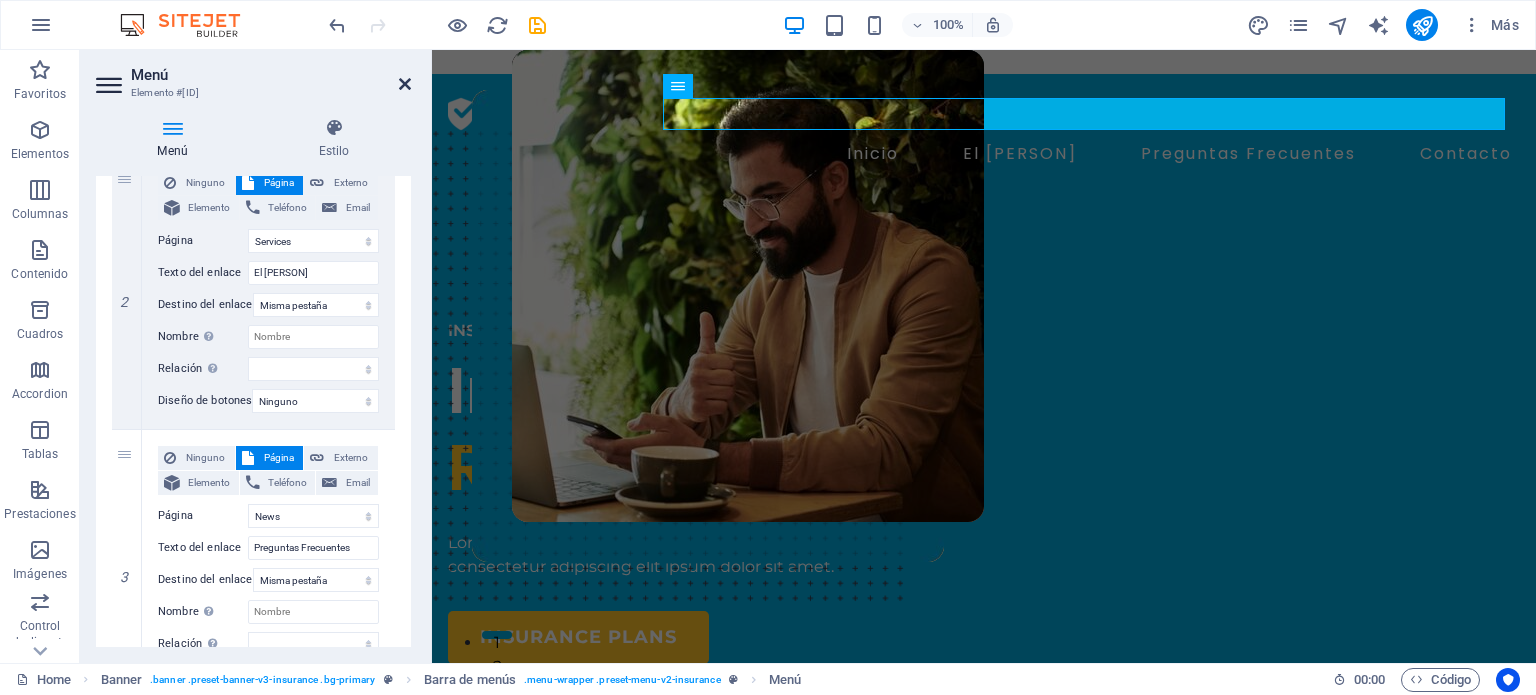 type on "Contacto" 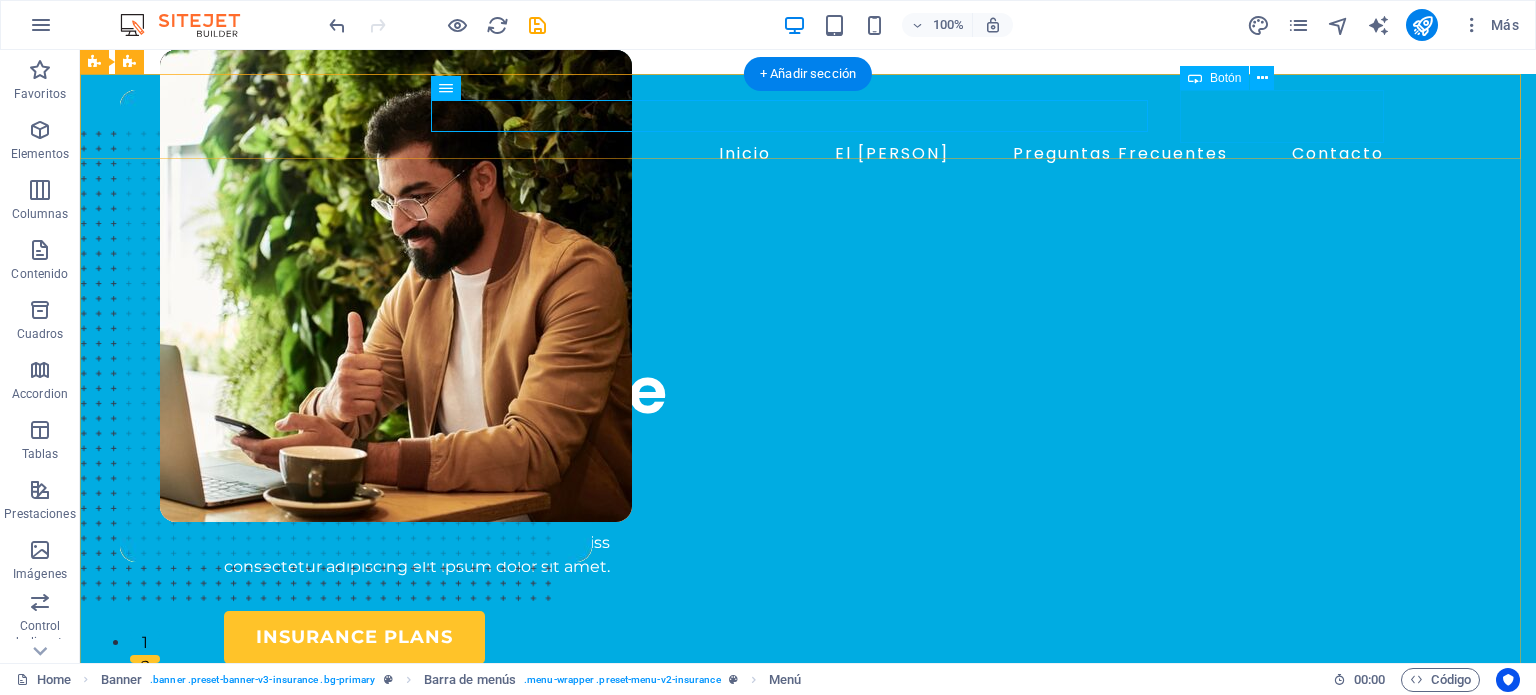 click on "BOOK A CALL" at bounding box center (824, 196) 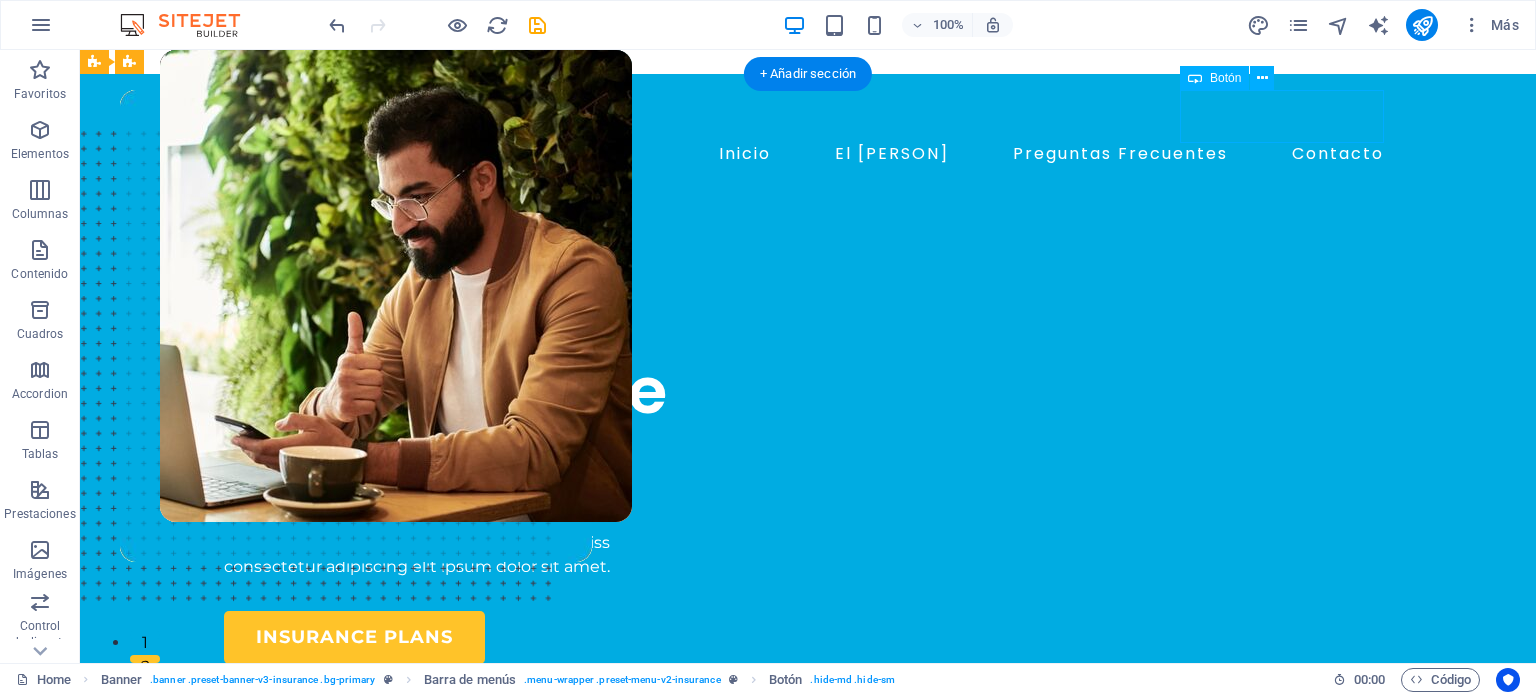 click on "BOOK A CALL" at bounding box center (824, 196) 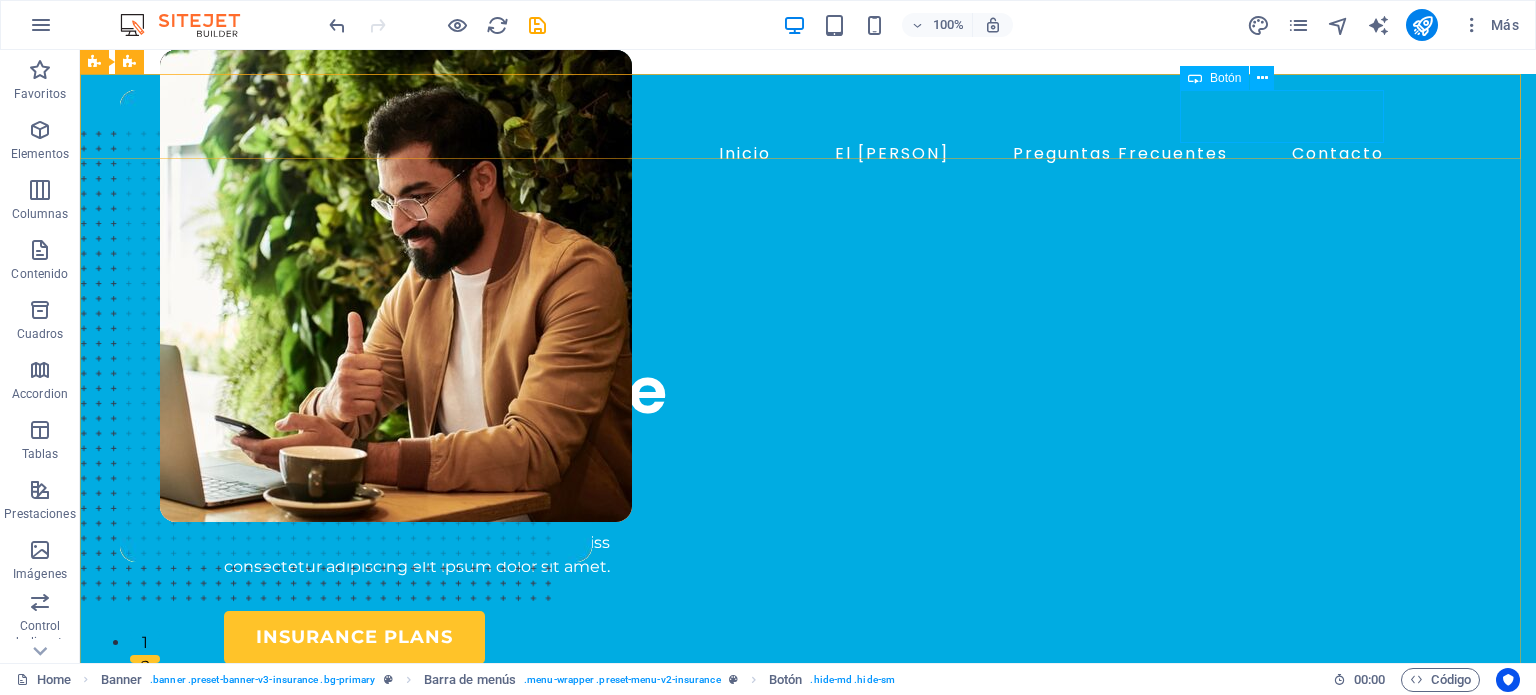 click on "Botón" at bounding box center (1225, 78) 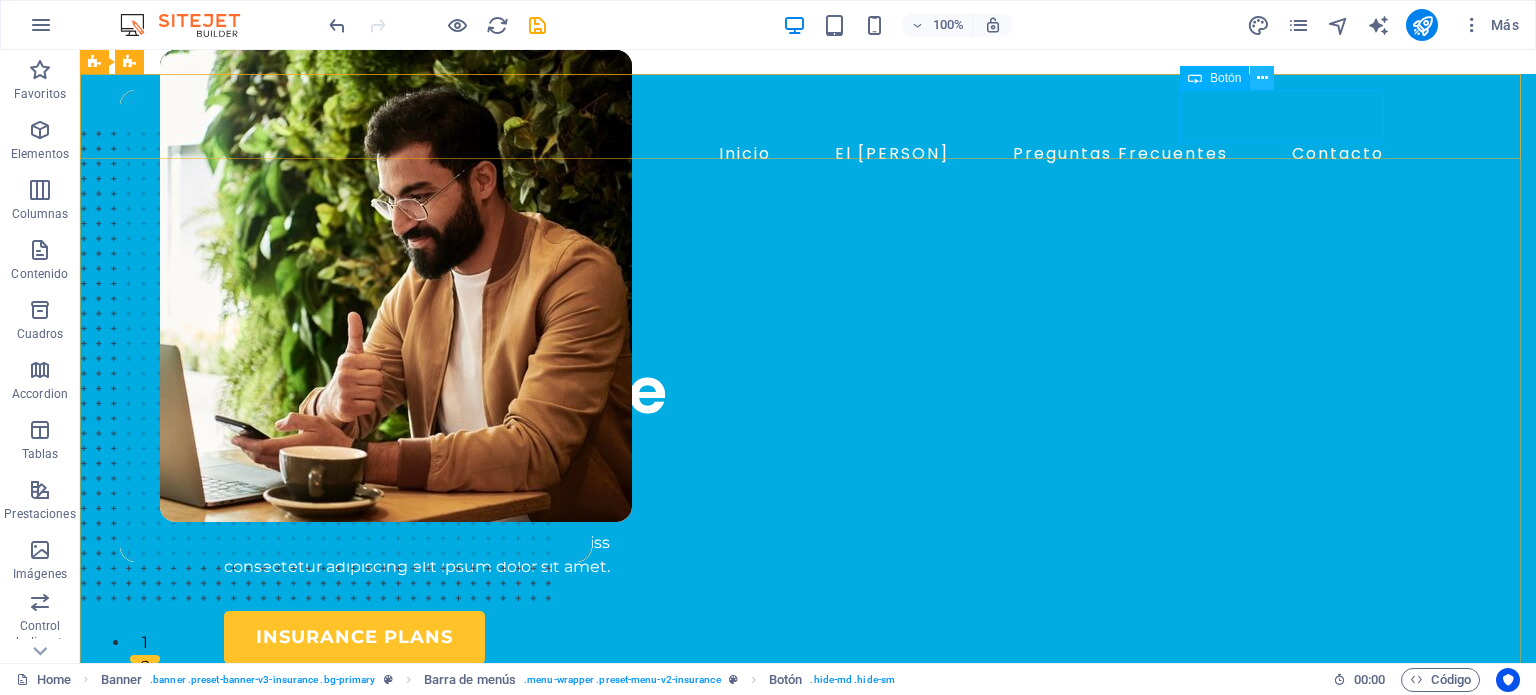 click at bounding box center (1262, 78) 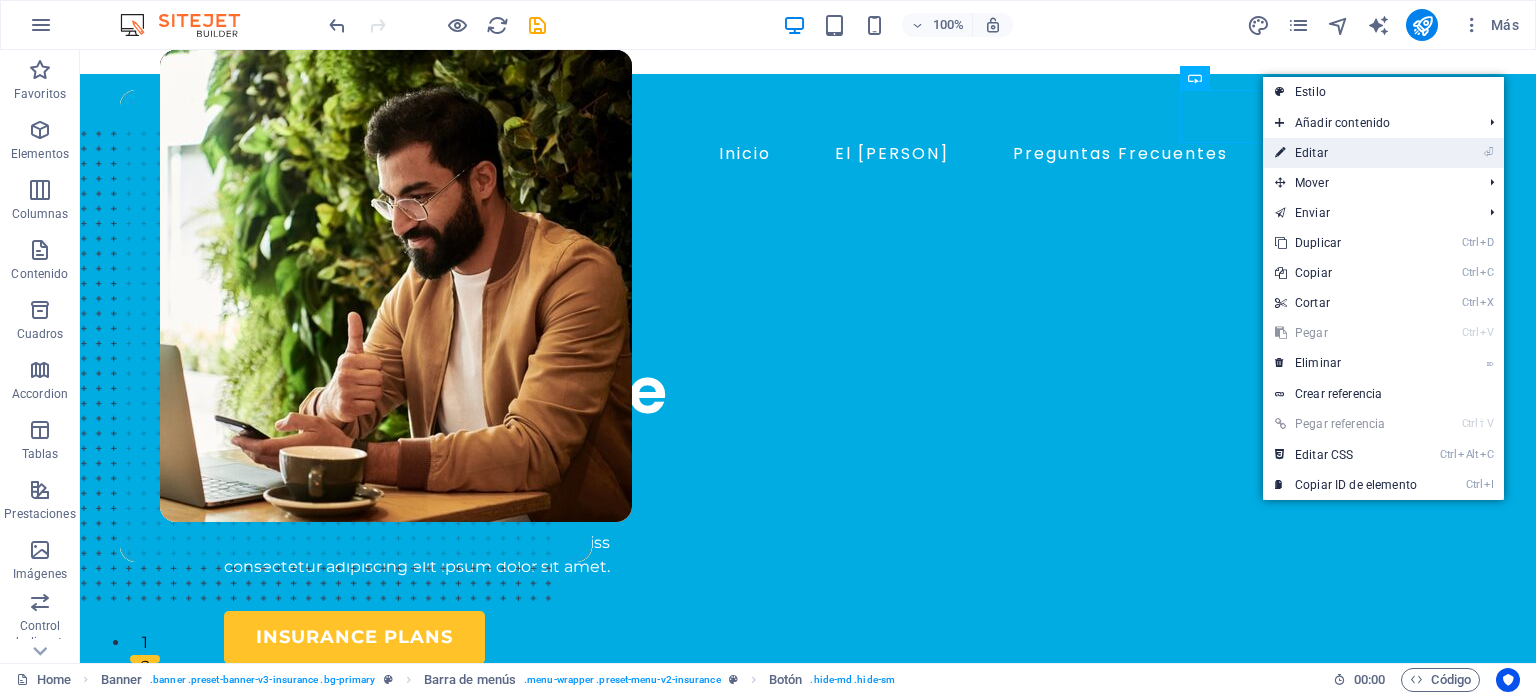 click on "⏎  Editar" at bounding box center [1346, 153] 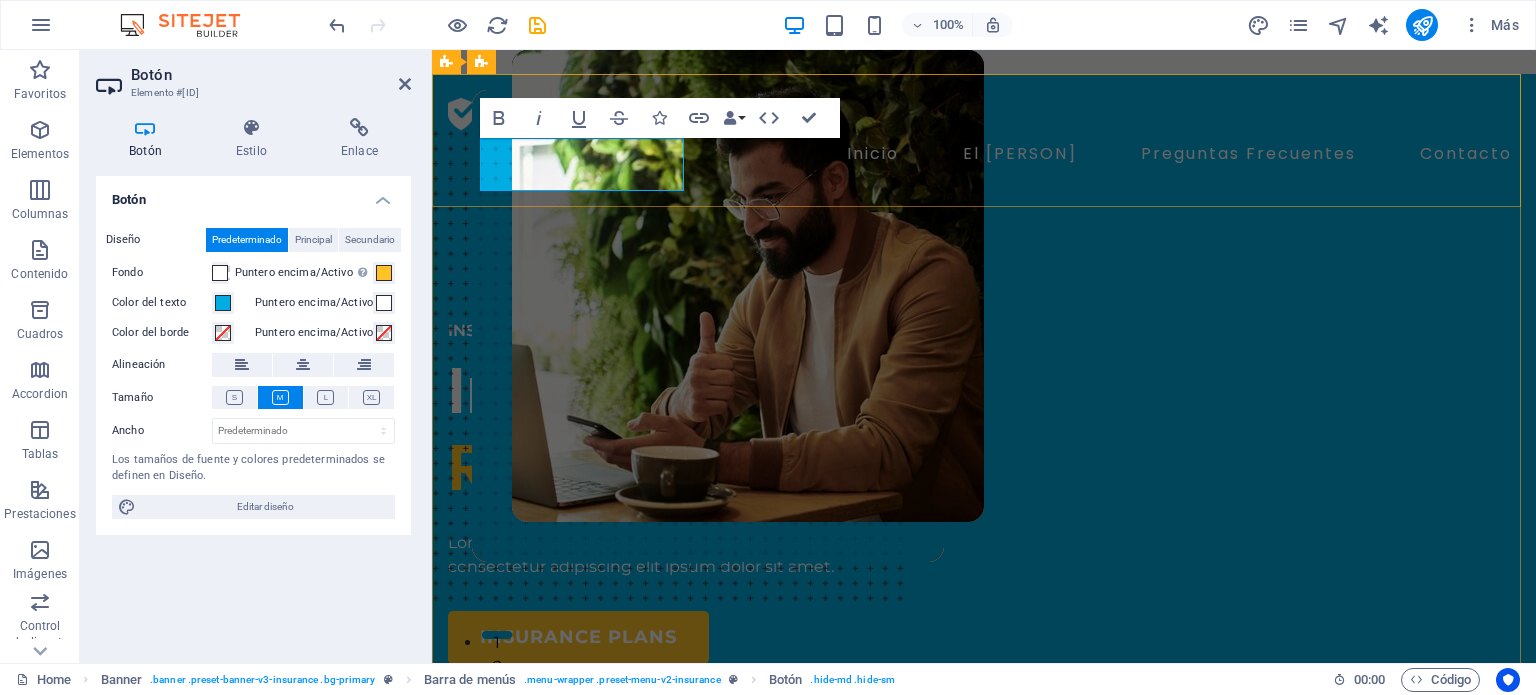 click on "BOOK A CALL" at bounding box center (582, 196) 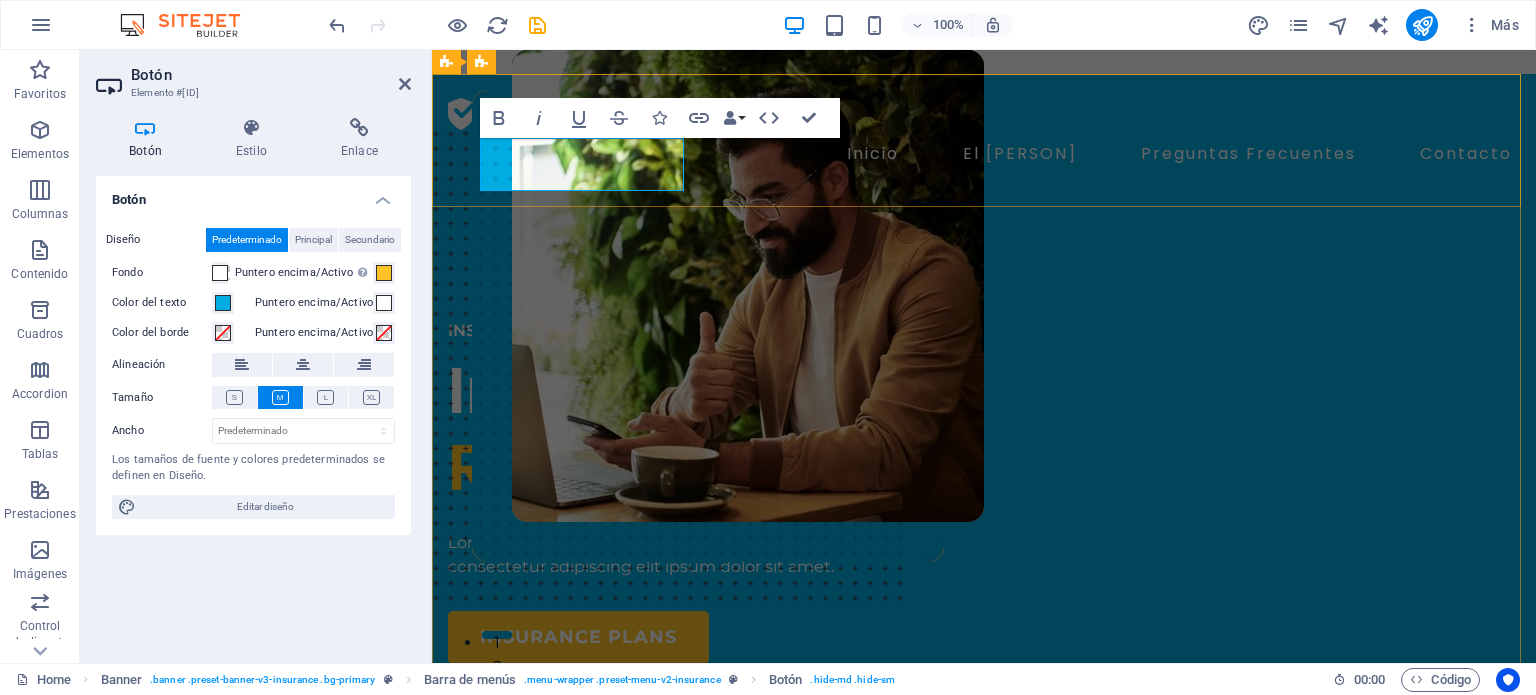 type 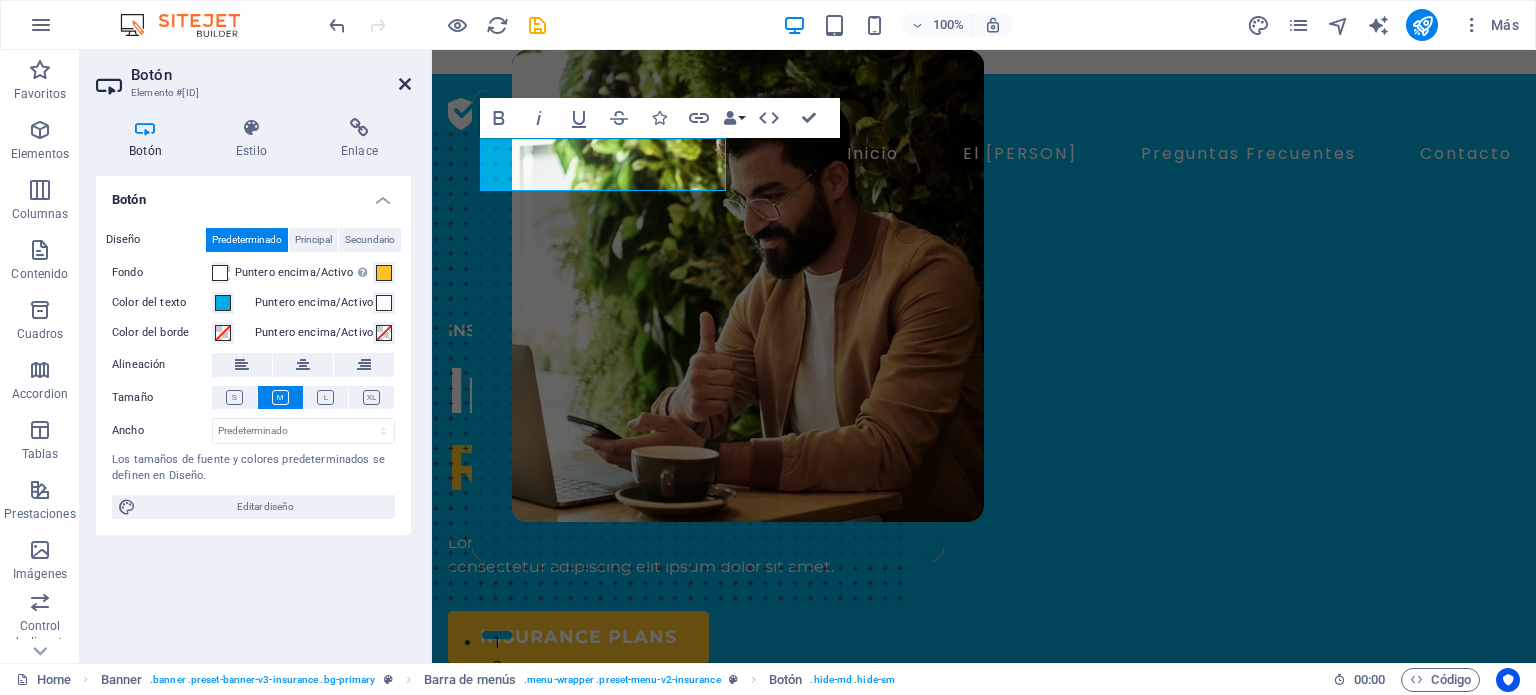 click at bounding box center (405, 84) 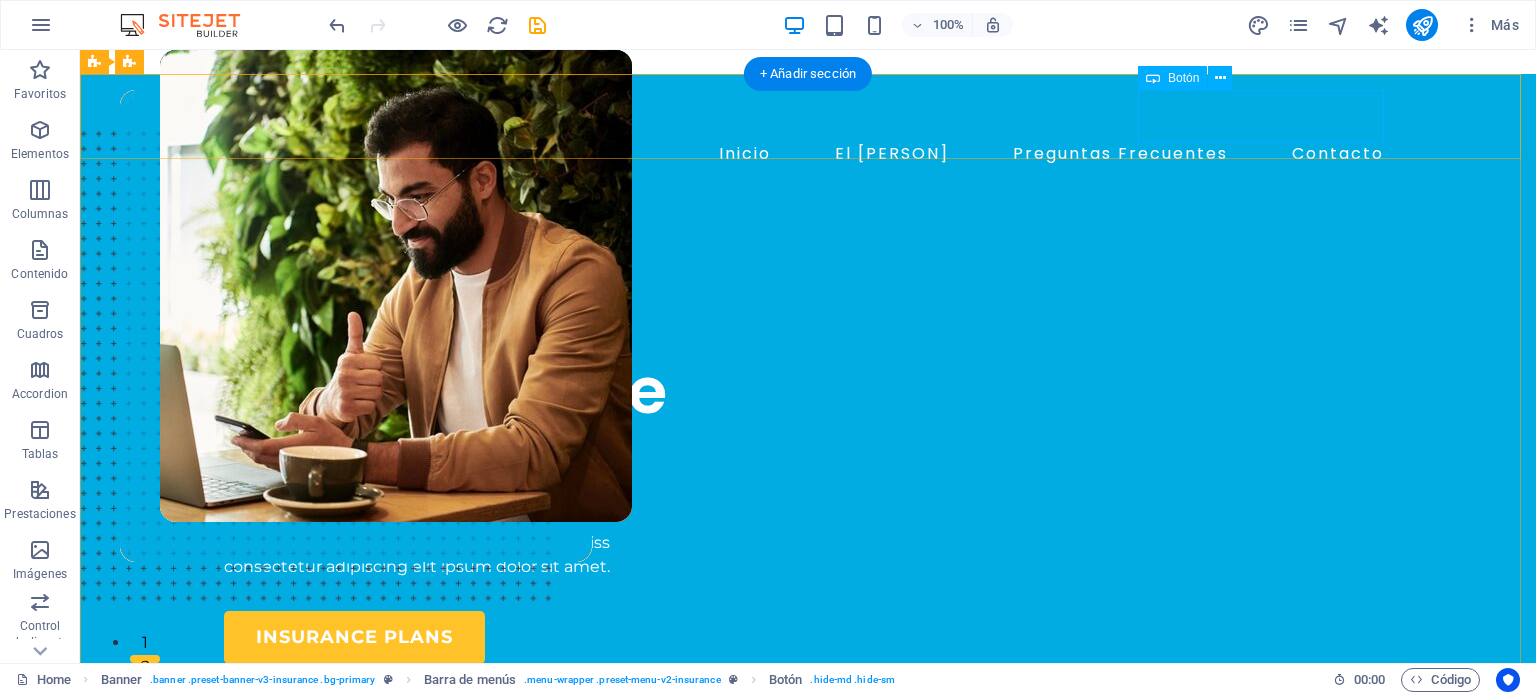click on "Enviar Mensaje" at bounding box center [824, 196] 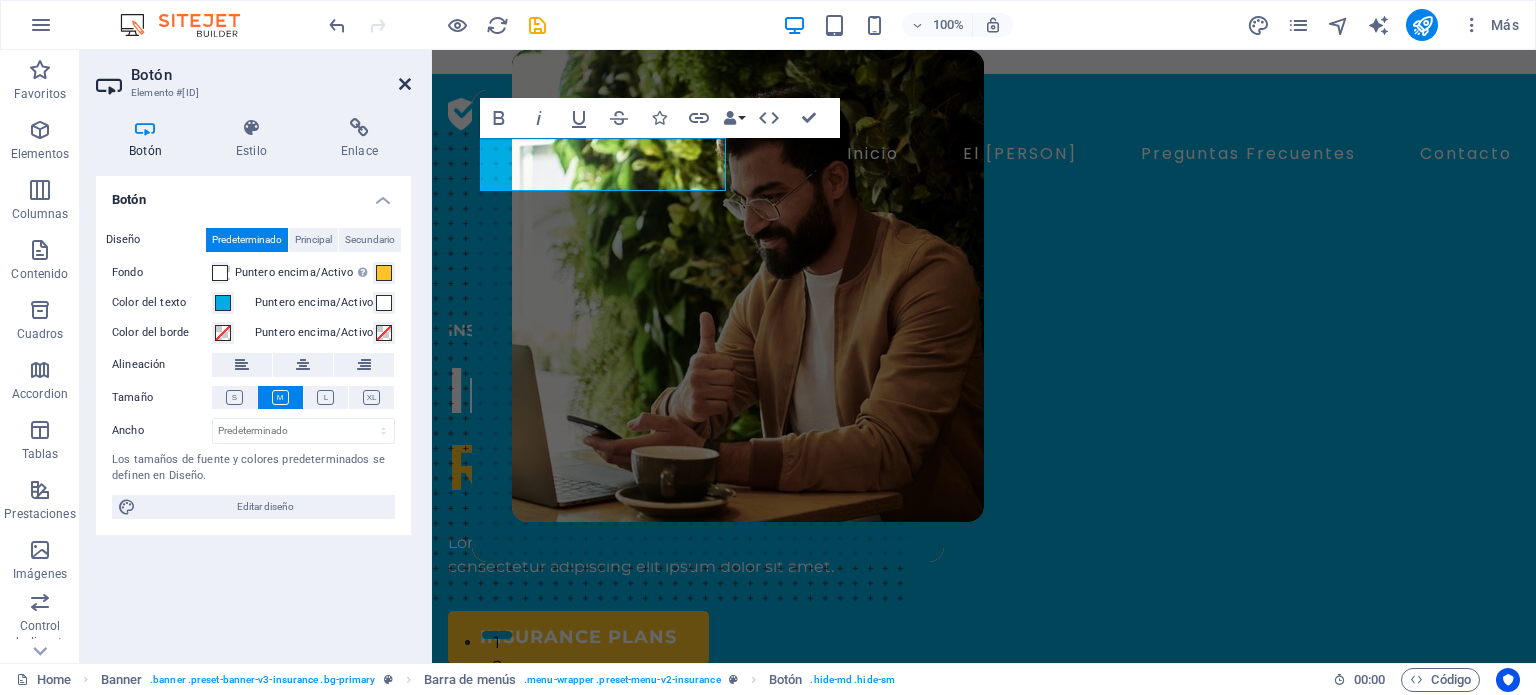 click at bounding box center [405, 84] 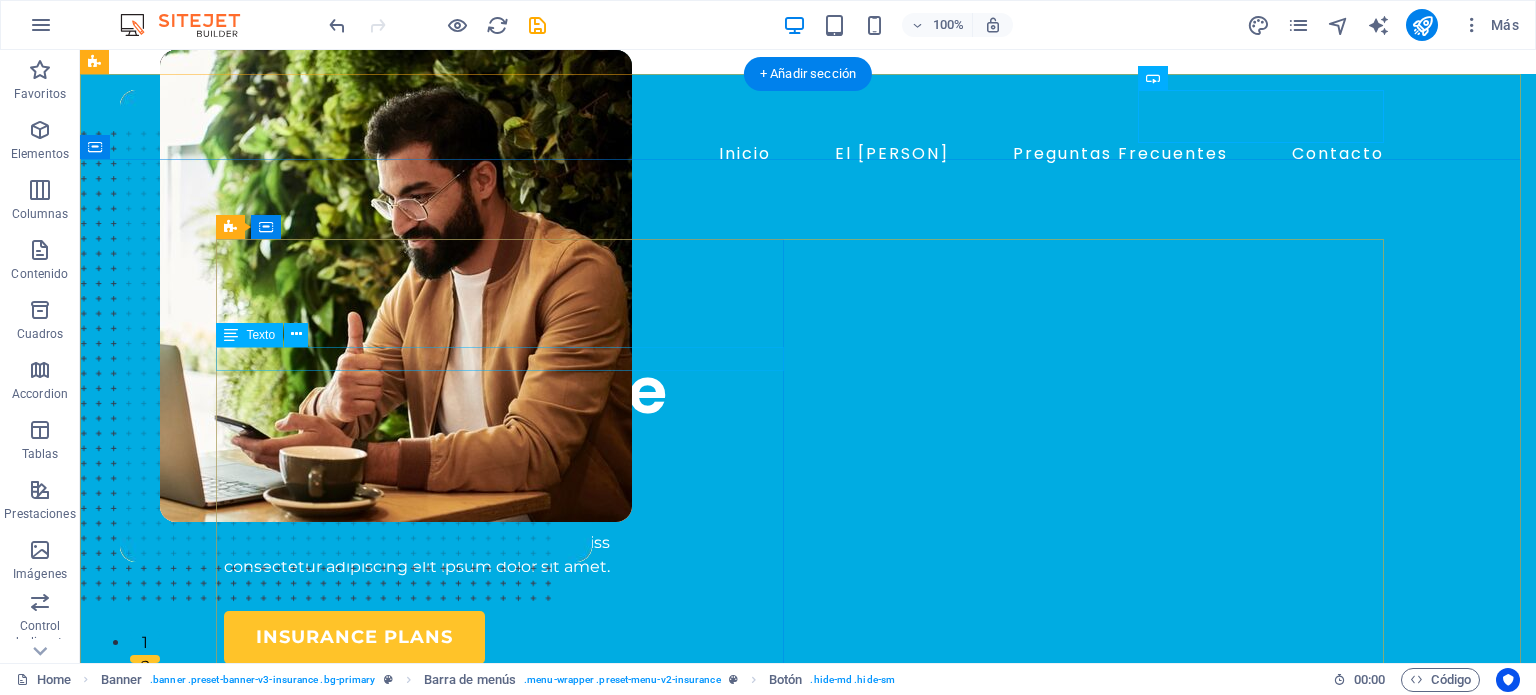 click on "INSURANCE COMPANY" at bounding box center (508, 331) 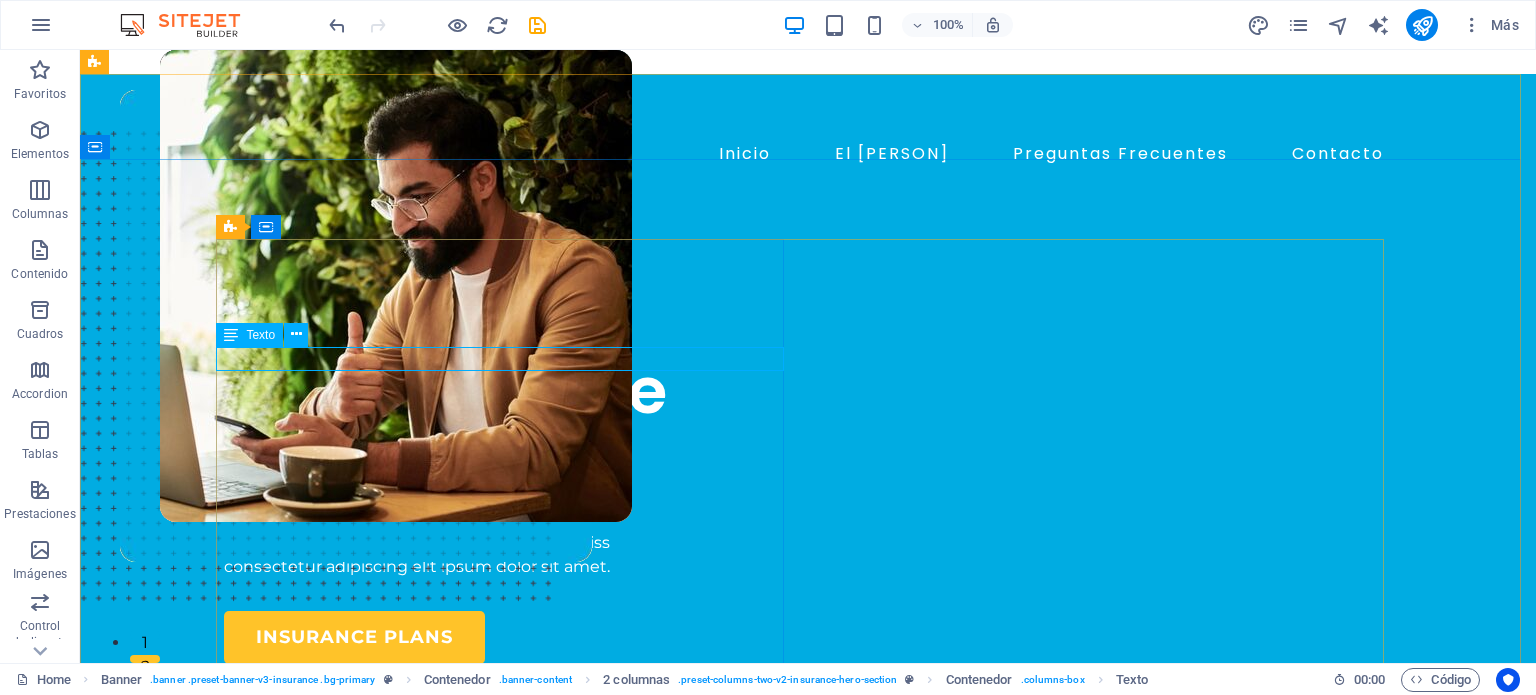 click at bounding box center (231, 335) 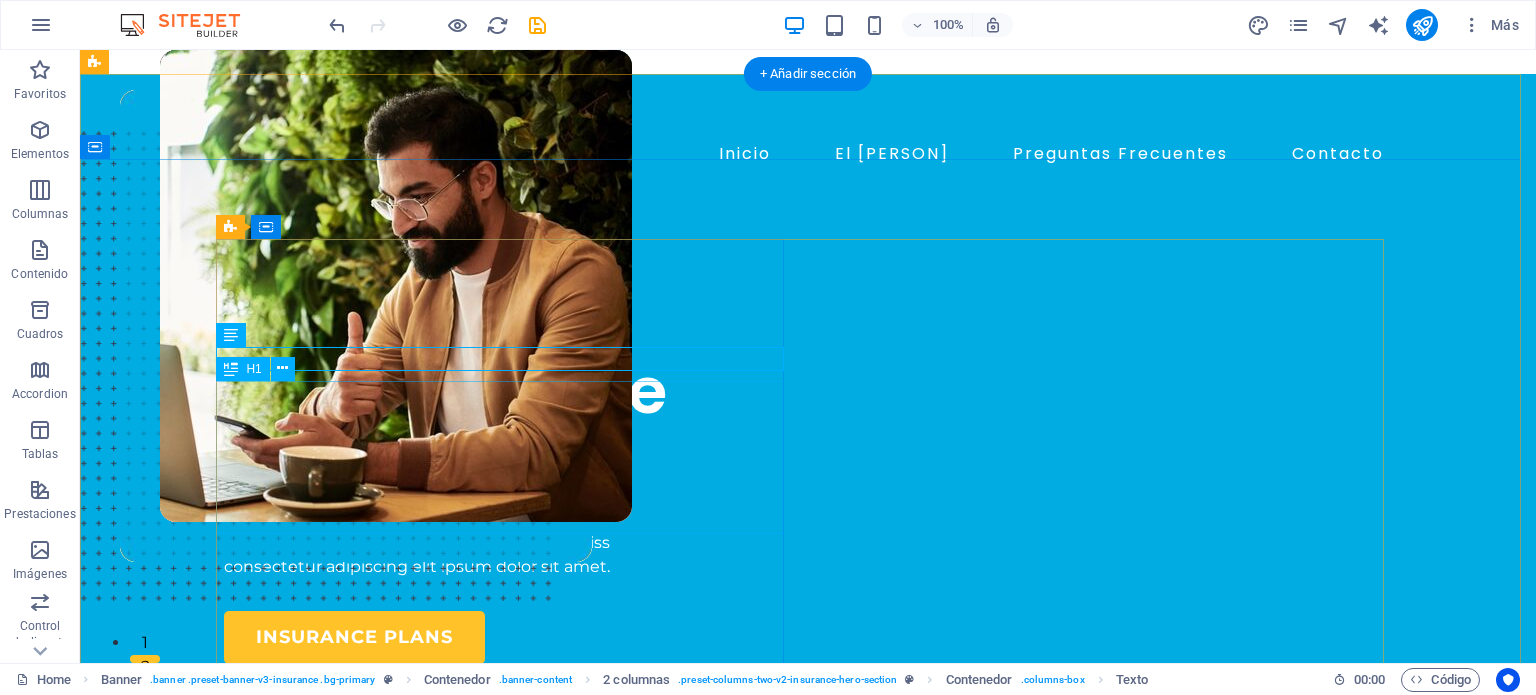 click on "Insuring More Responsibly" at bounding box center [508, 430] 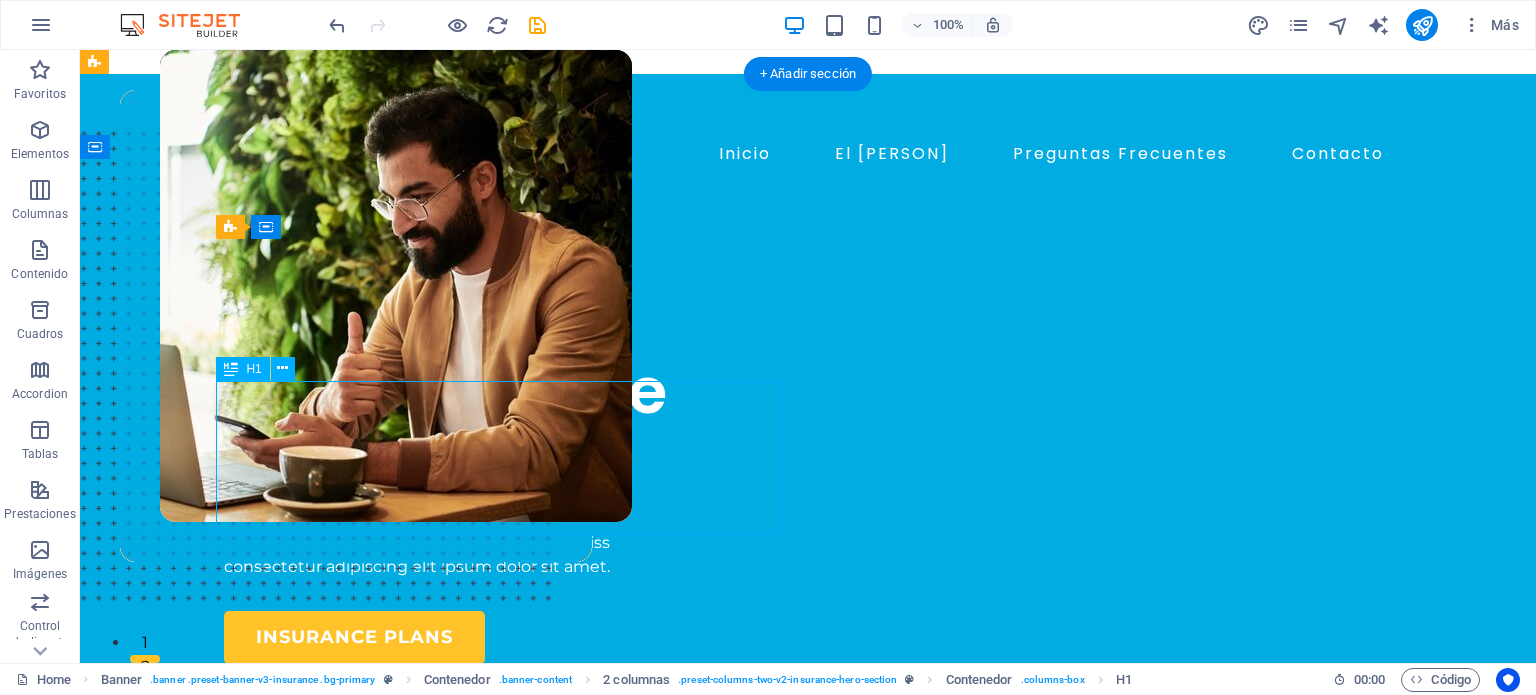 click on "Insuring More Responsibly" at bounding box center [508, 430] 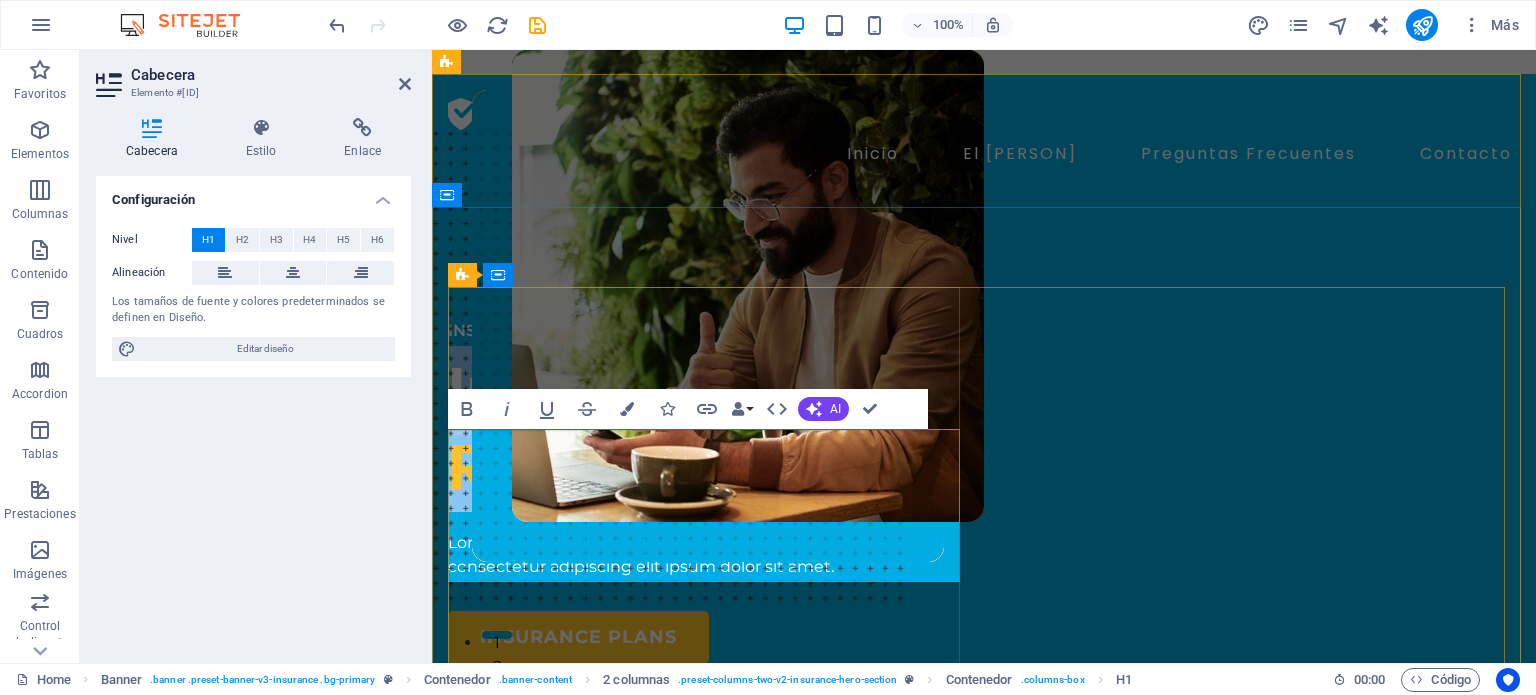 click on "Insuring More" at bounding box center [669, 390] 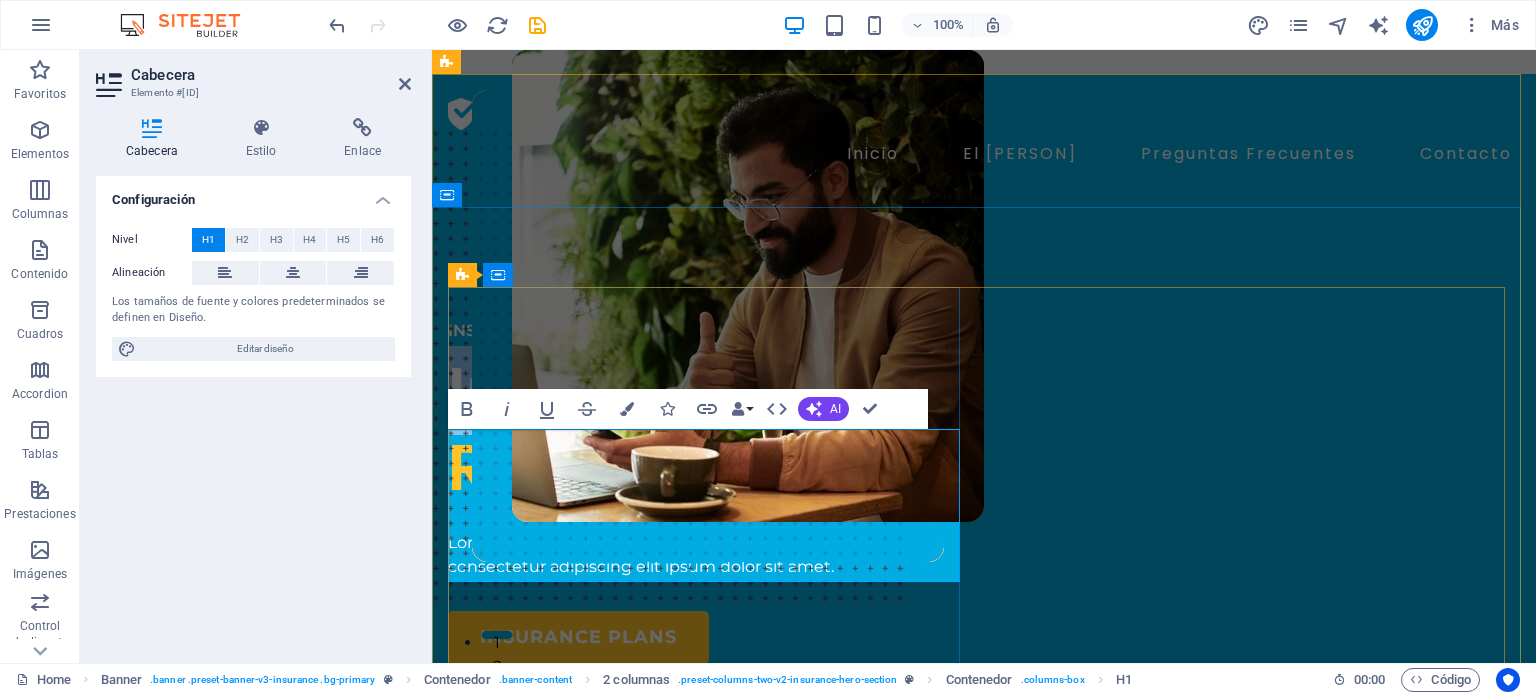 click on "Insuring More" at bounding box center (669, 390) 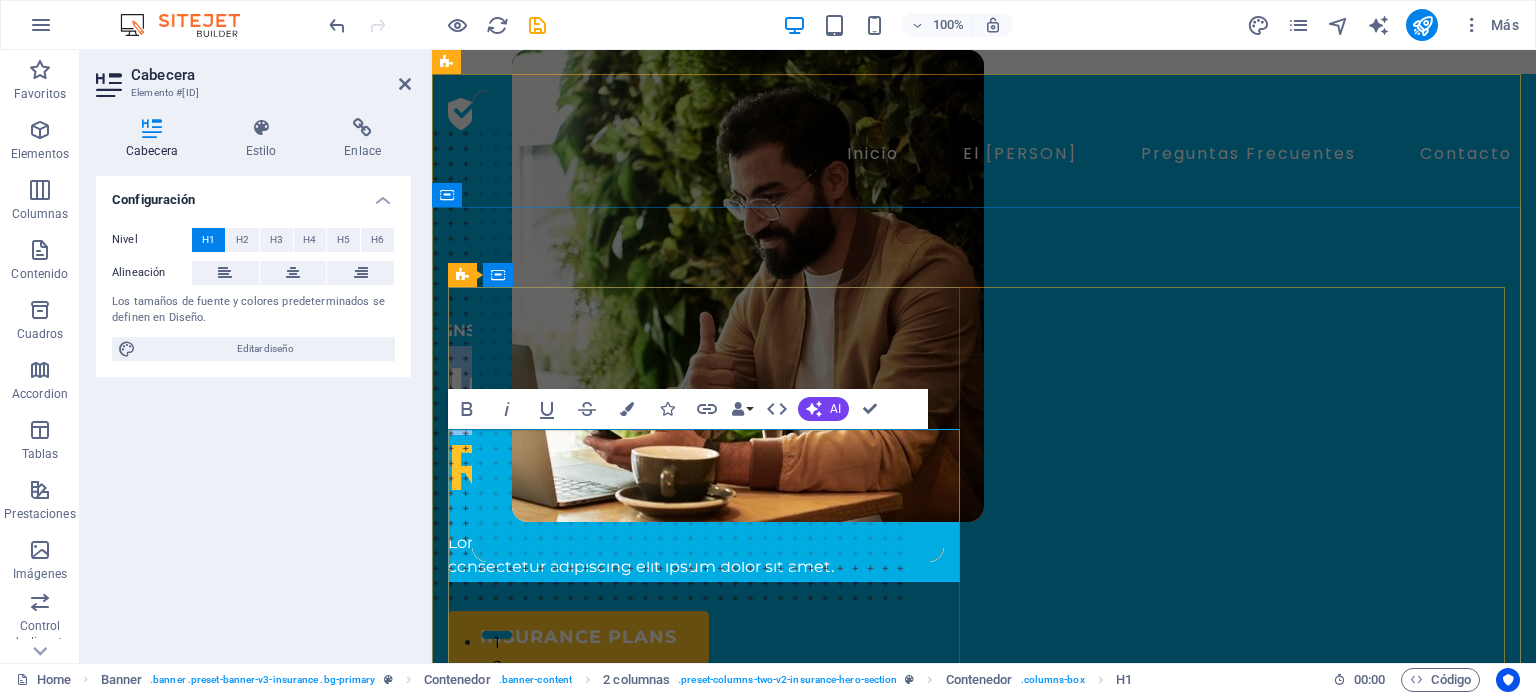 type 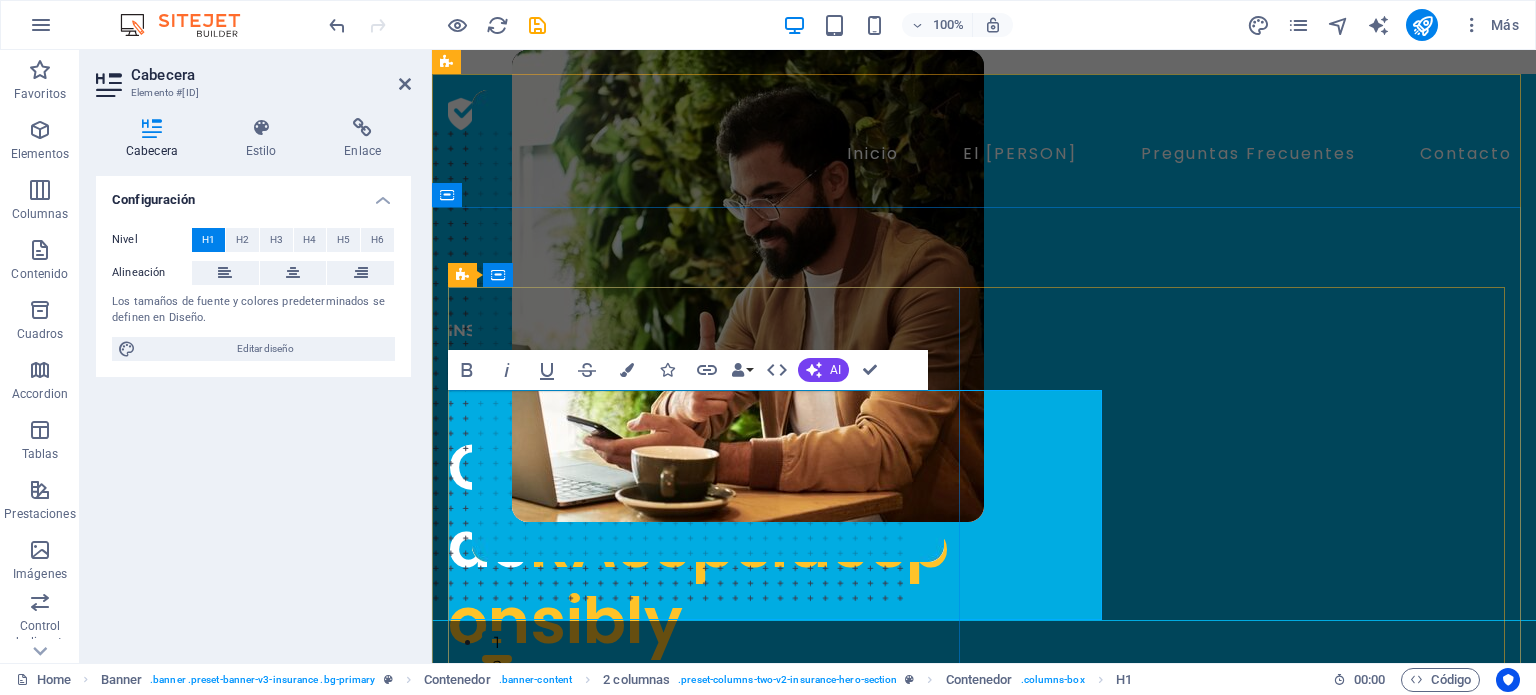 scroll, scrollTop: 2, scrollLeft: 0, axis: vertical 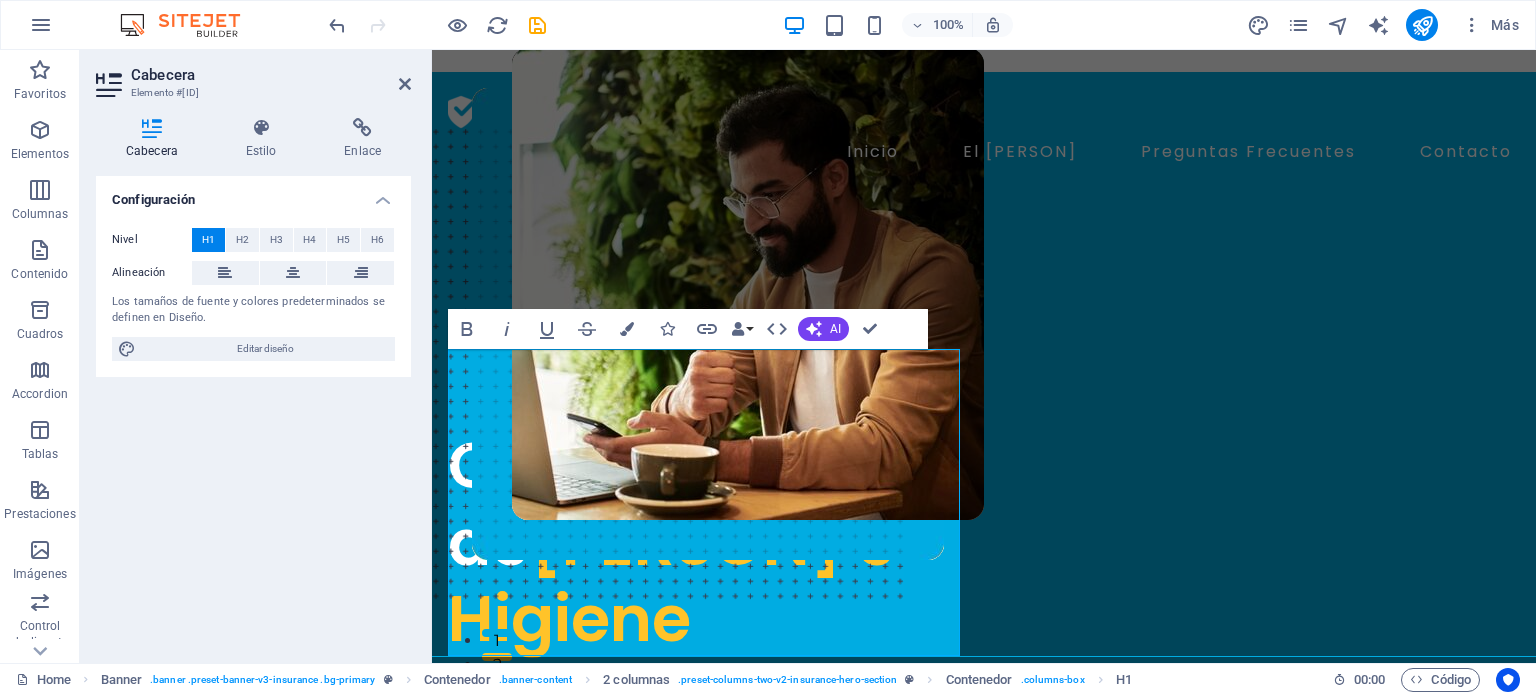 click on "Configuración Nivel H1 H2 H3 H4 H5 H6 Alineación Los tamaños de fuente y colores predeterminados se definen en Diseño. Editar diseño" at bounding box center (253, 411) 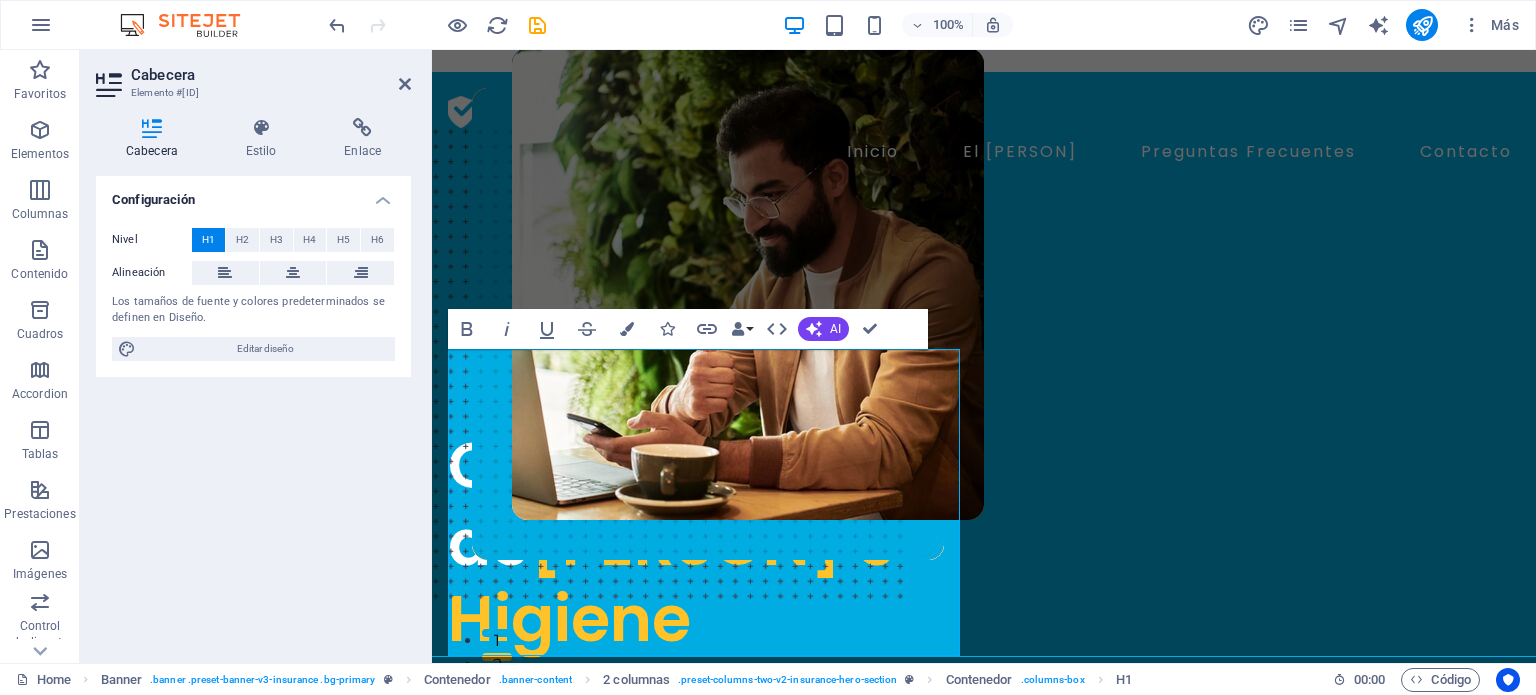 click on "Configuración Nivel H1 H2 H3 H4 H5 H6 Alineación Los tamaños de fuente y colores predeterminados se definen en Diseño. Editar diseño" at bounding box center (253, 411) 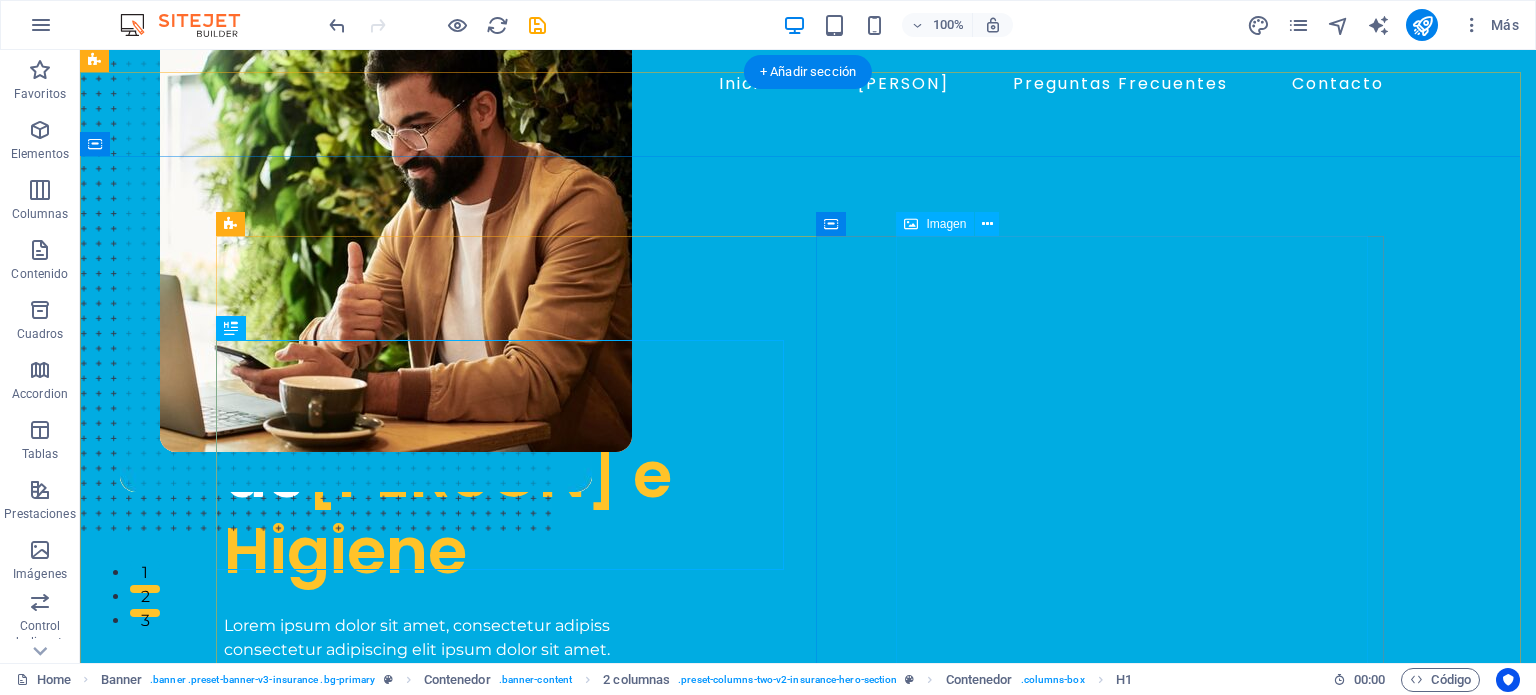 scroll, scrollTop: 102, scrollLeft: 0, axis: vertical 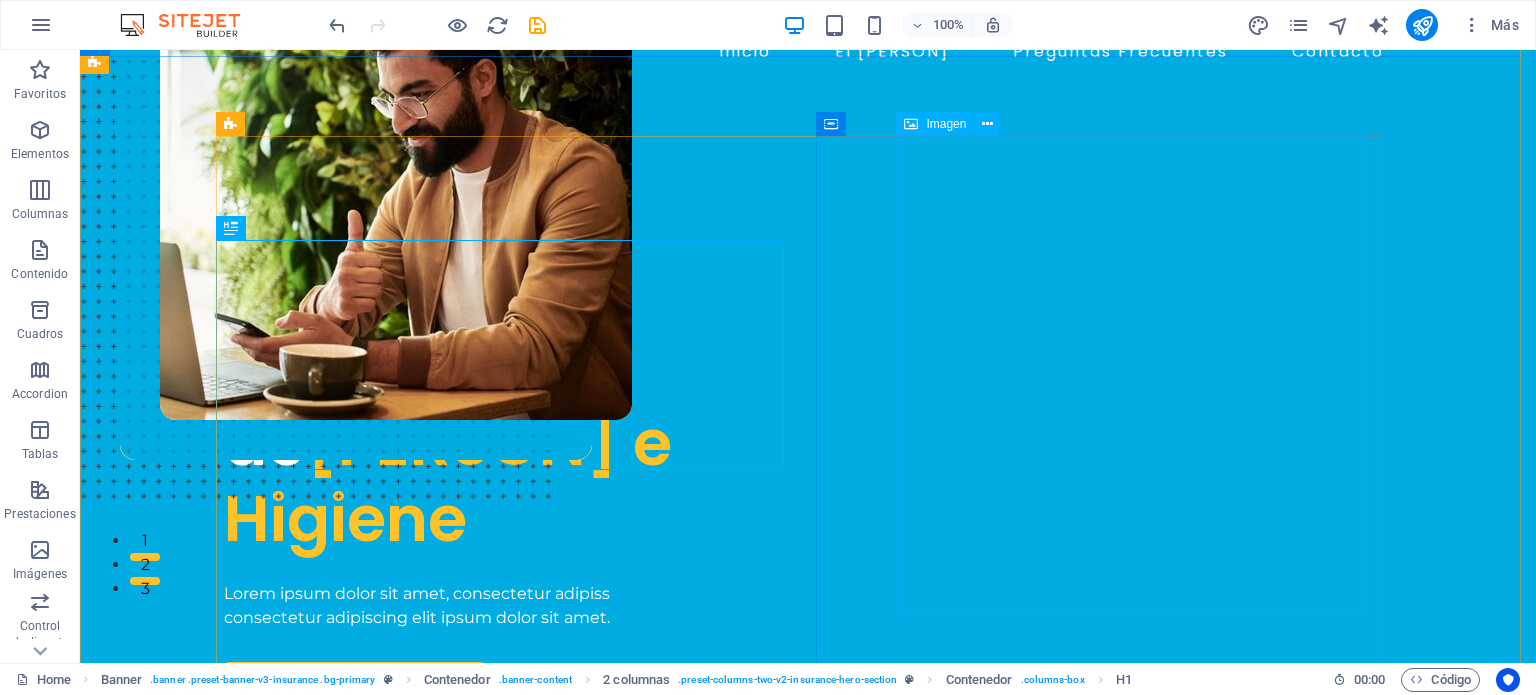click at bounding box center [396, 214] 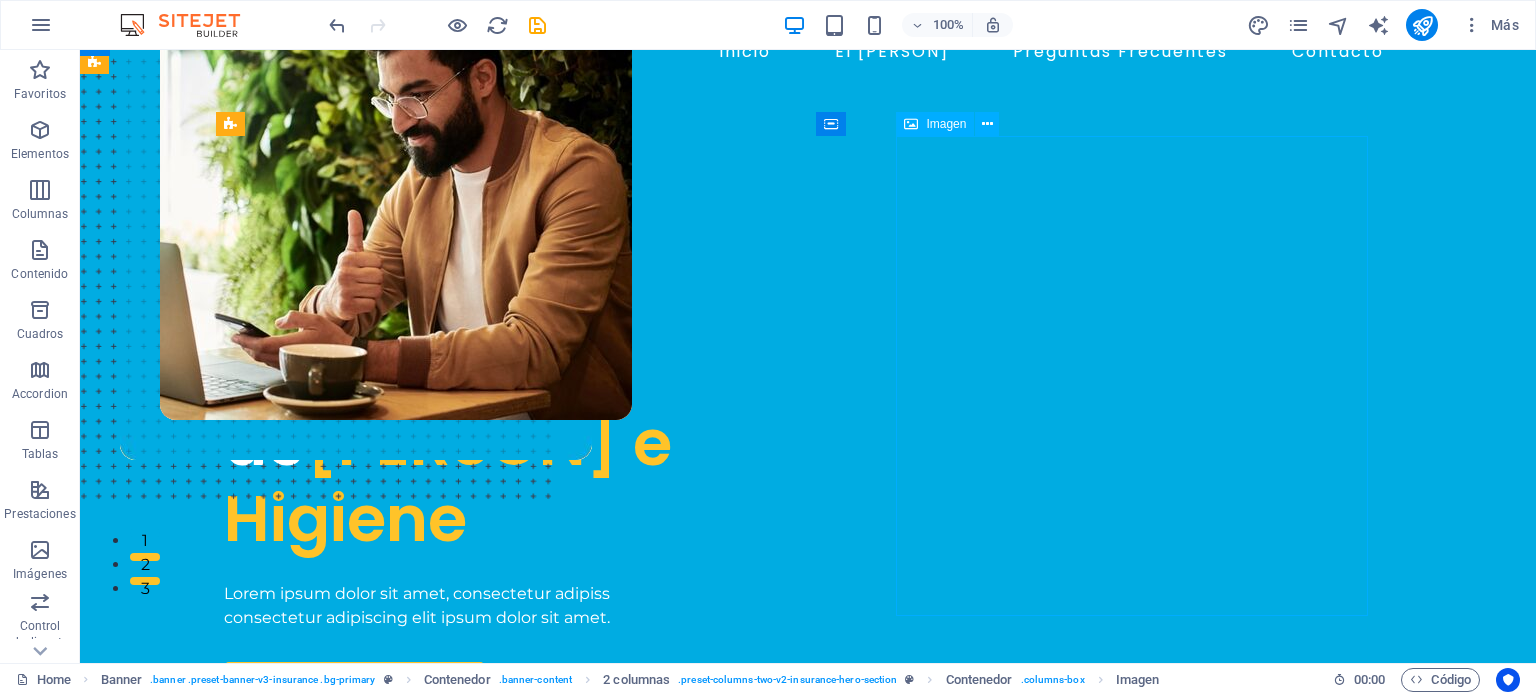 click at bounding box center [396, 214] 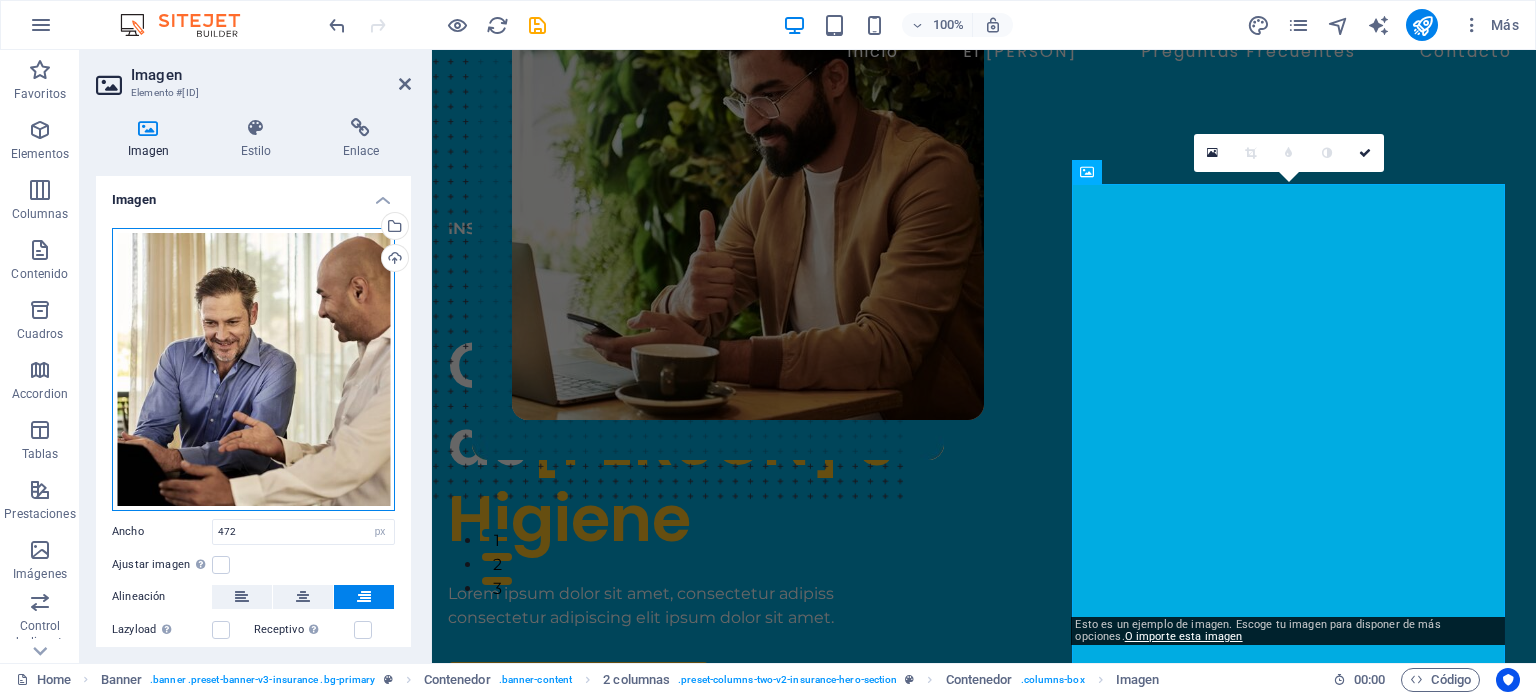 click on "Arrastra archivos aquí, haz clic para escoger archivos o  selecciona archivos de Archivos o de nuestra galería gratuita de fotos y vídeos" at bounding box center [253, 369] 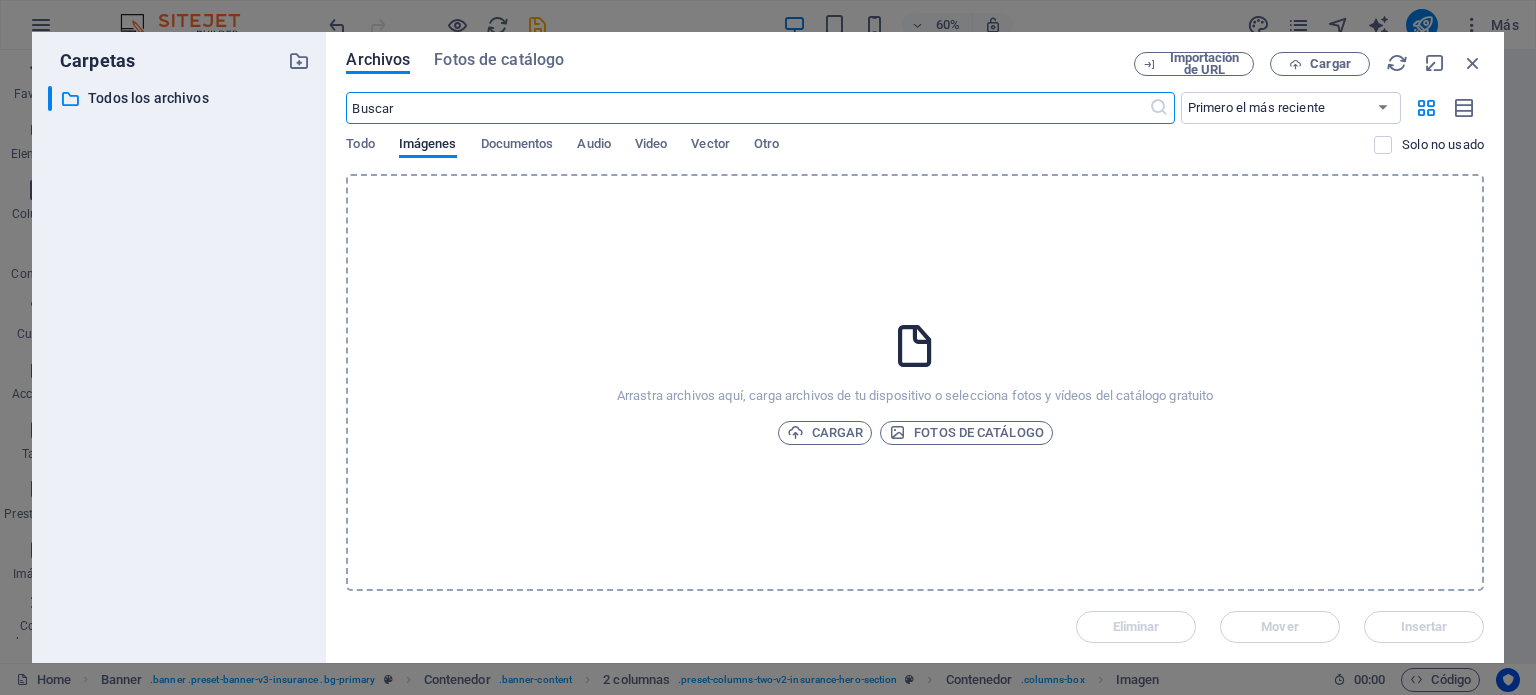 click at bounding box center [747, 108] 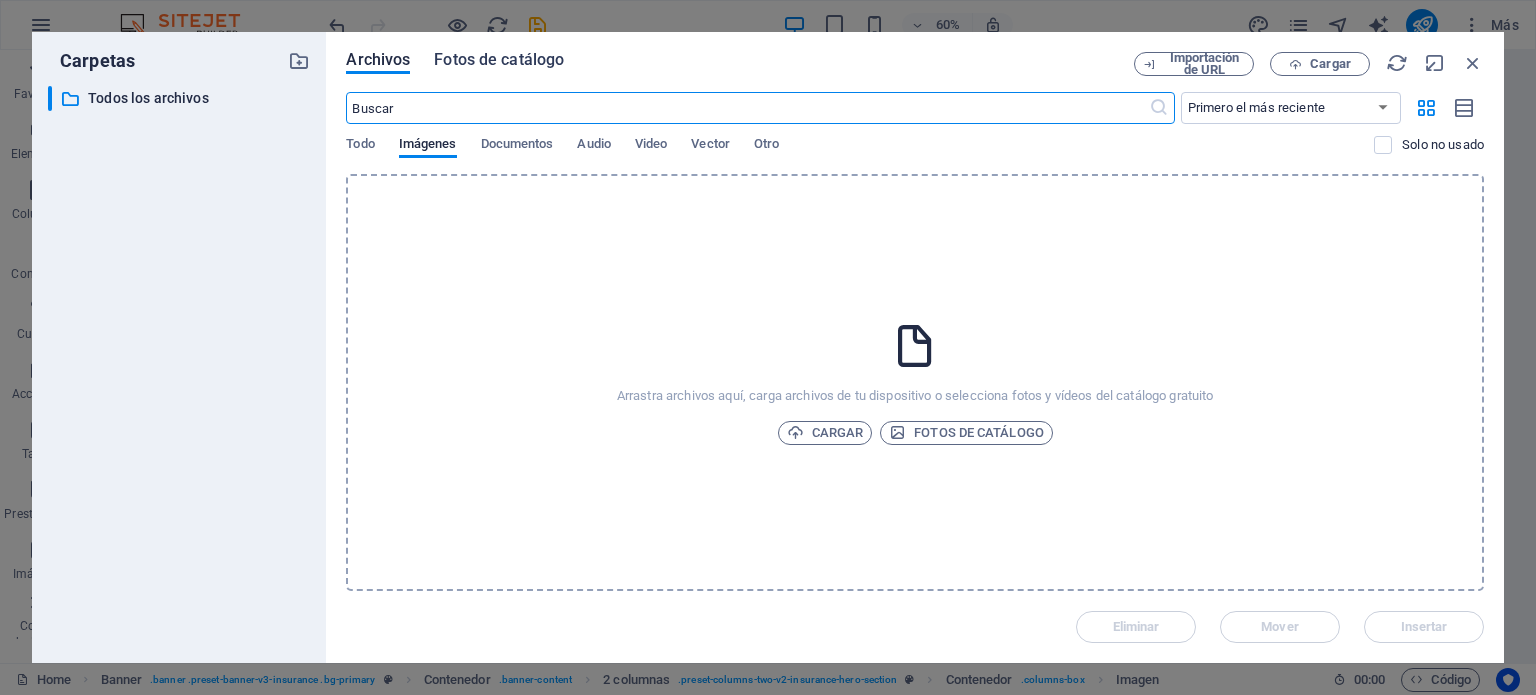 click on "Fotos de catálogo" at bounding box center [499, 60] 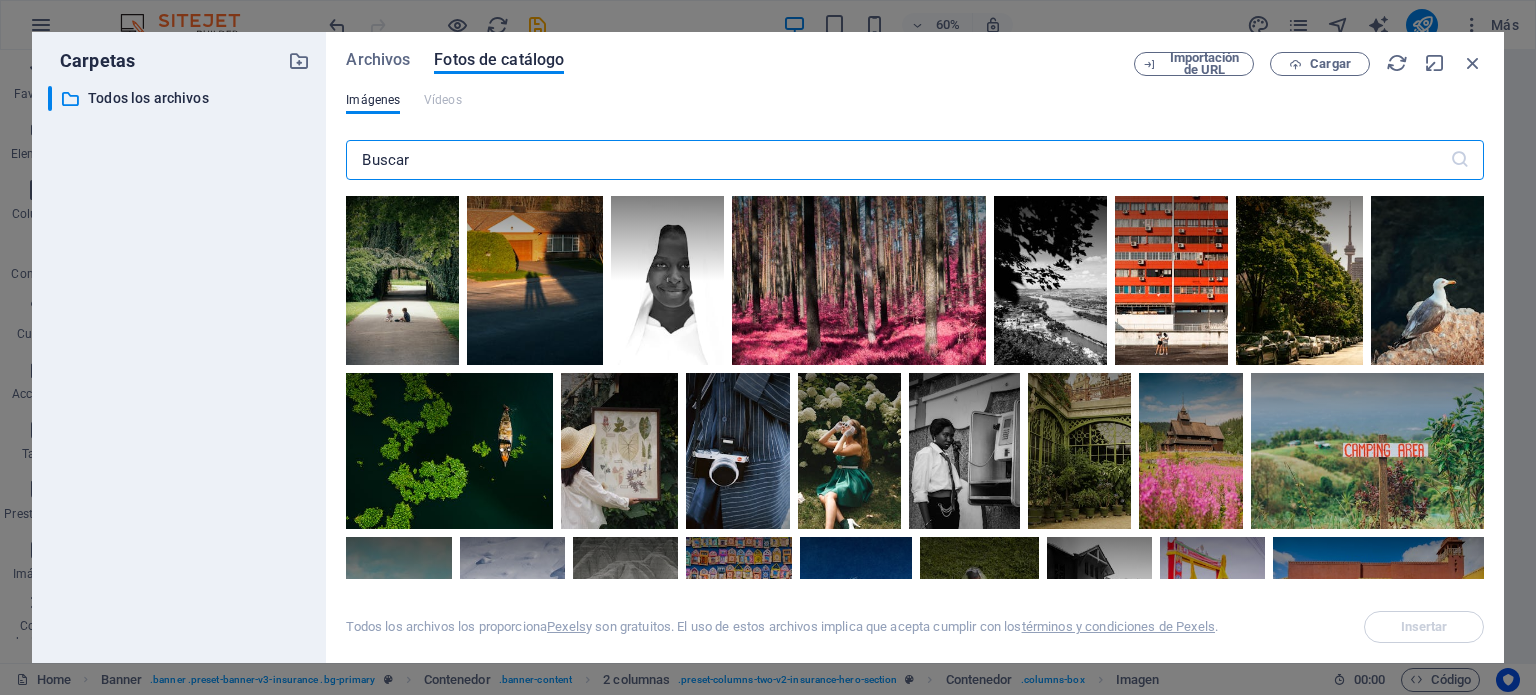 click at bounding box center (897, 160) 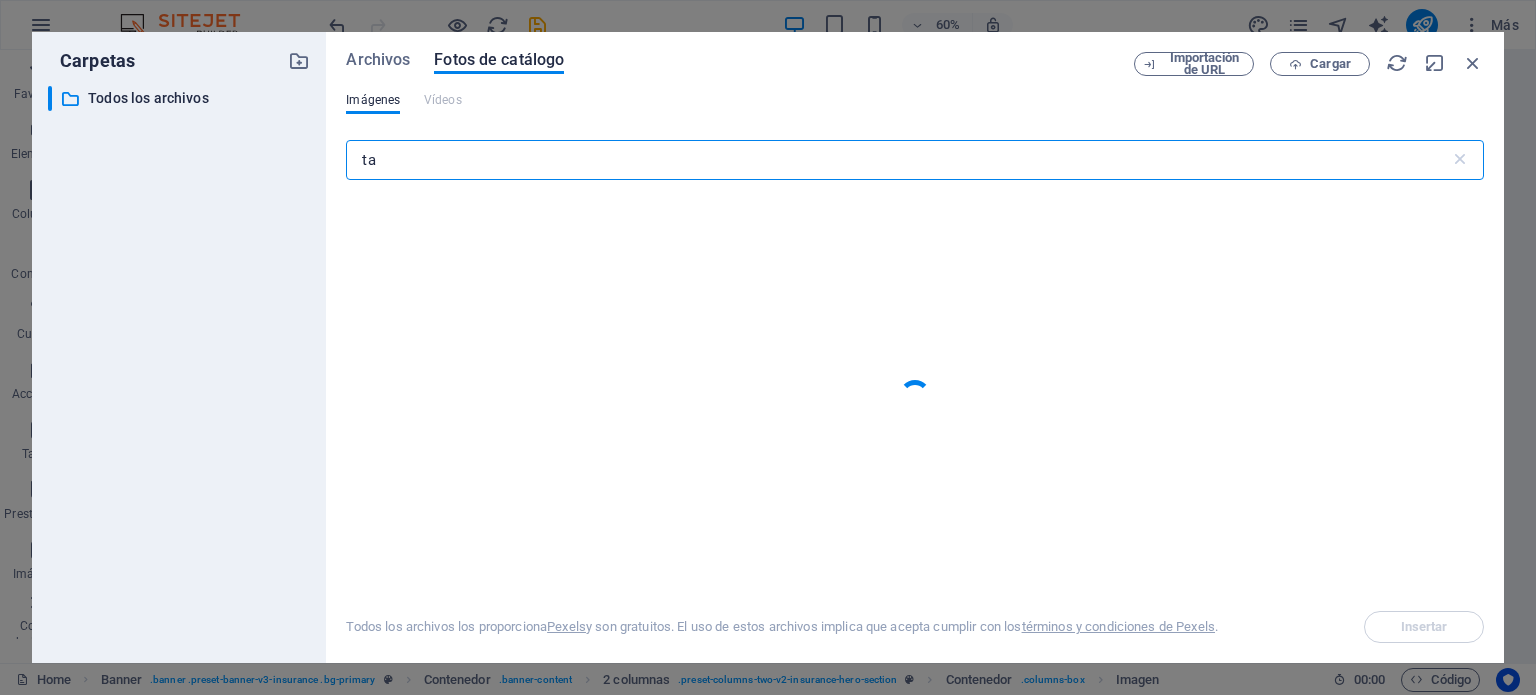 type on "t" 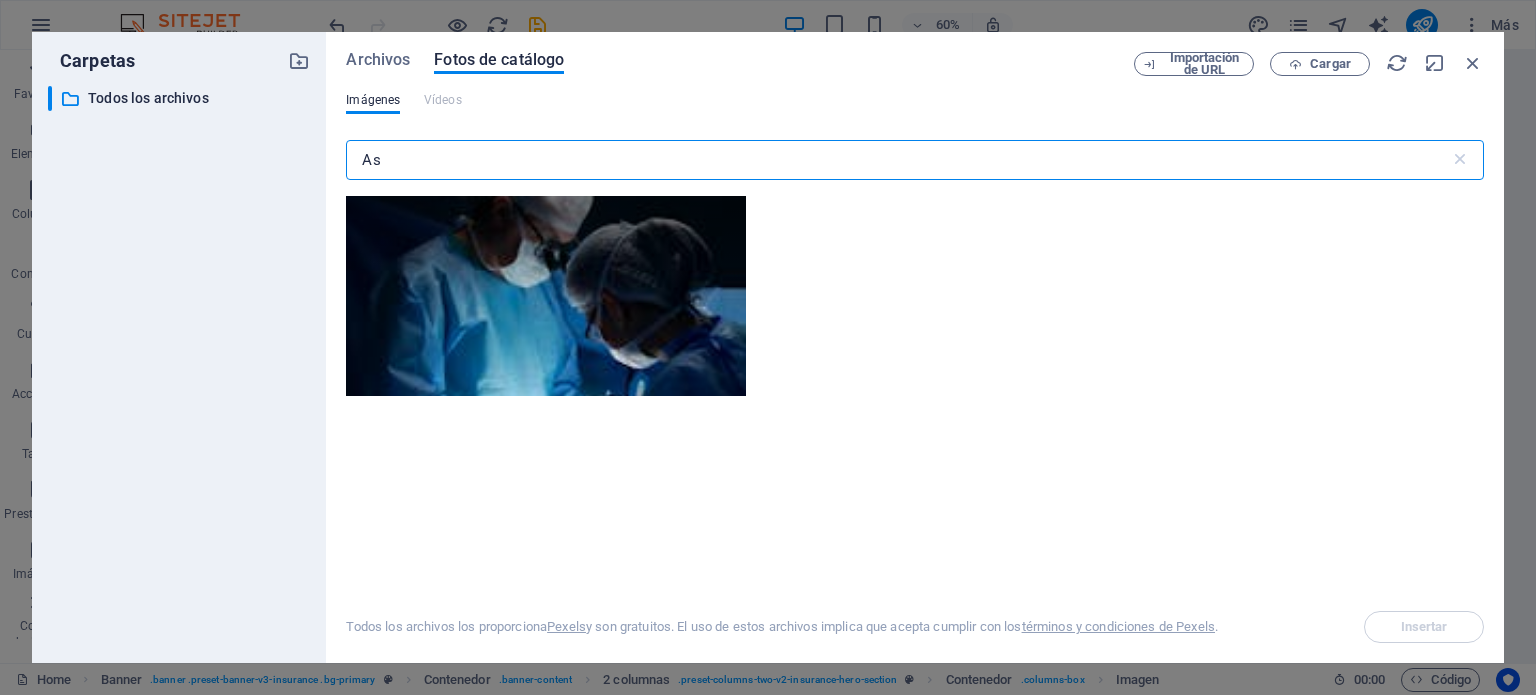 type on "A" 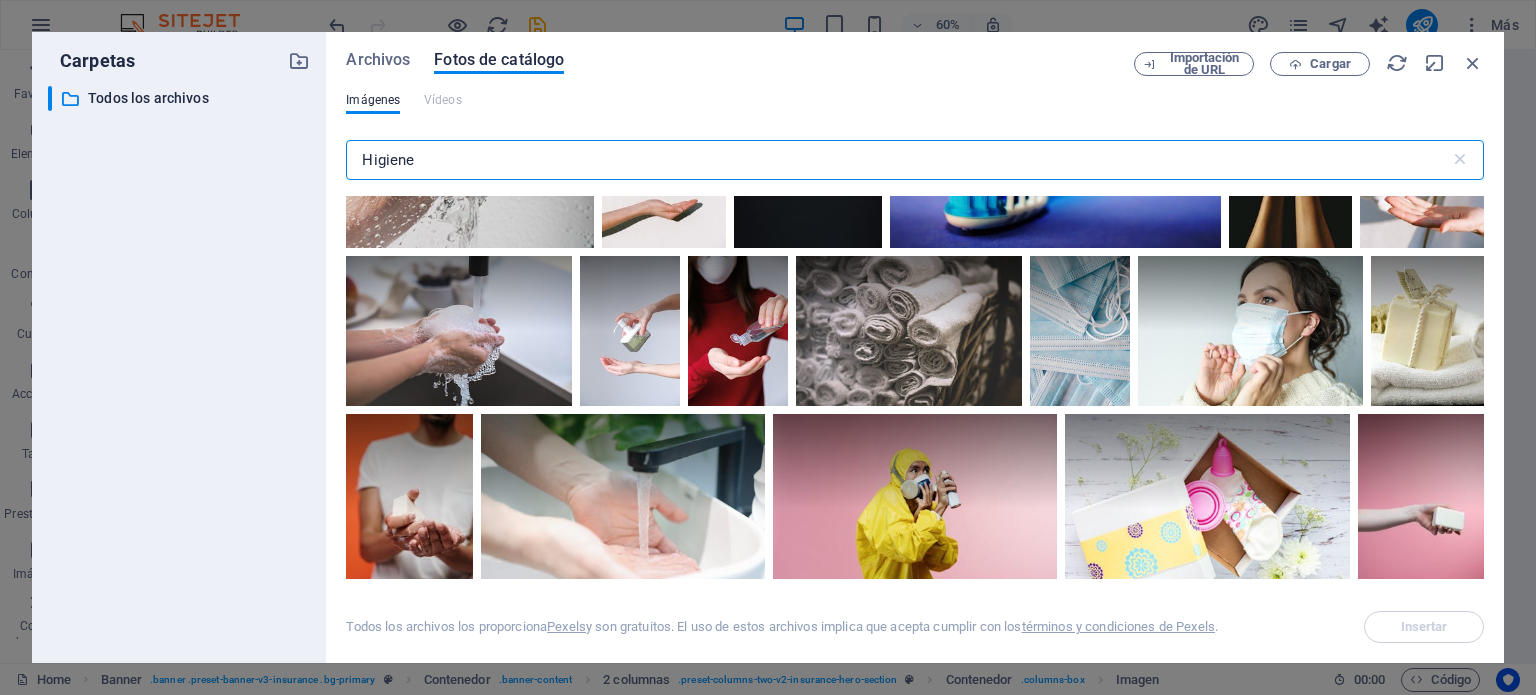 scroll, scrollTop: 100, scrollLeft: 0, axis: vertical 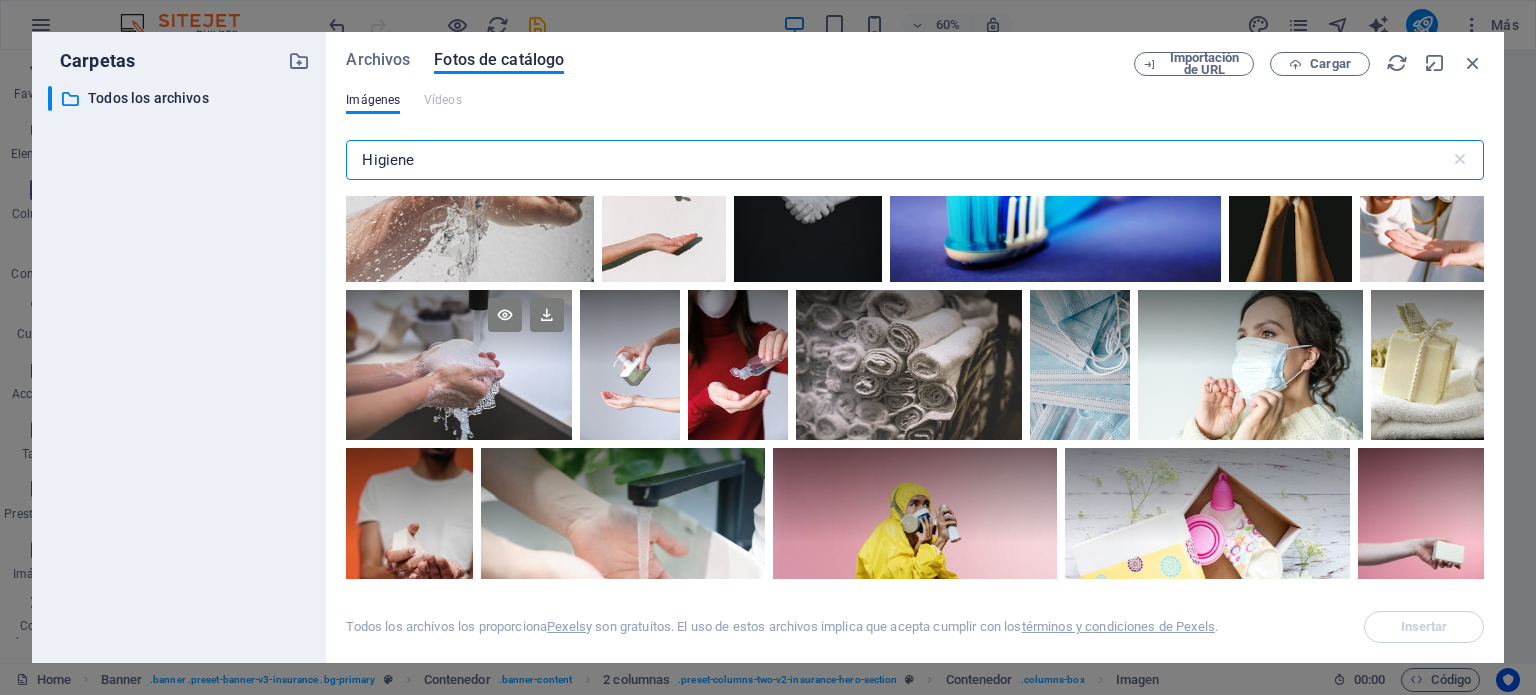 type on "Higiene" 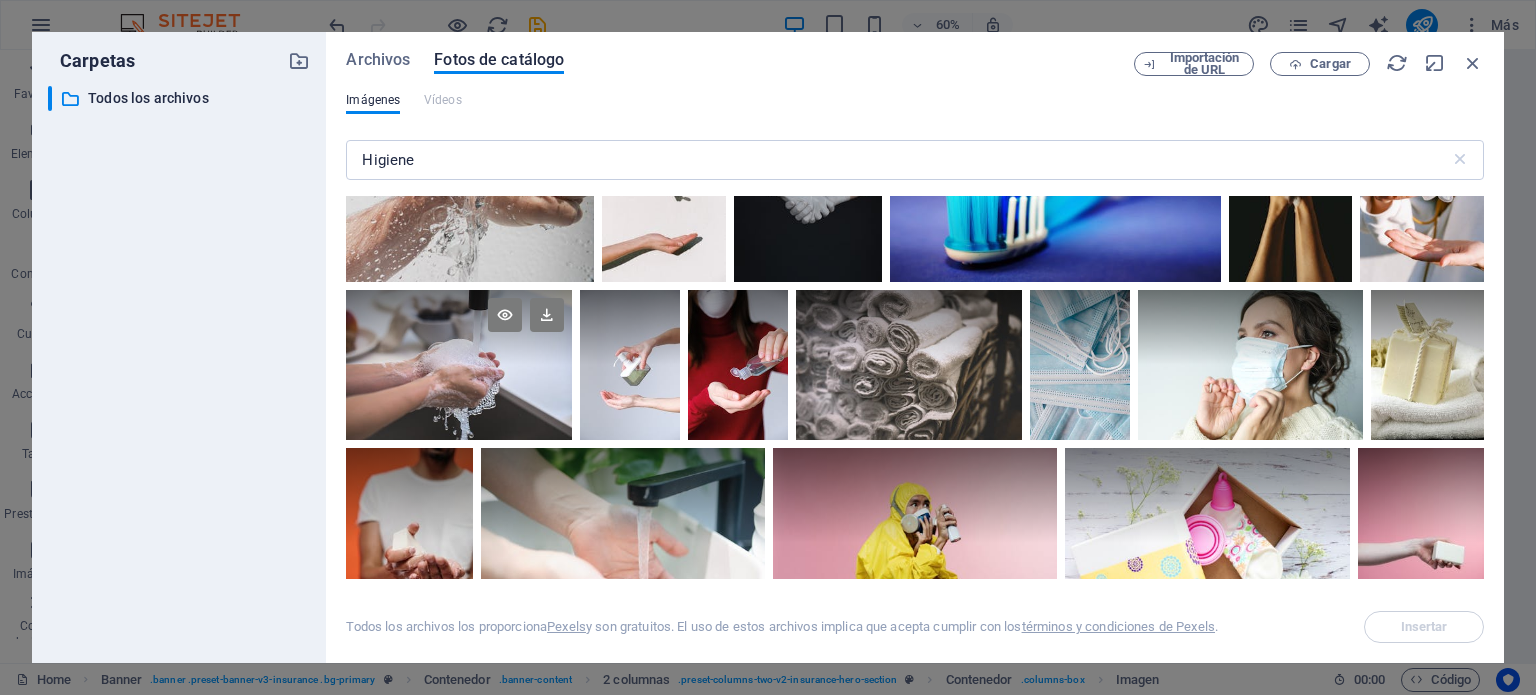 click at bounding box center (458, 365) 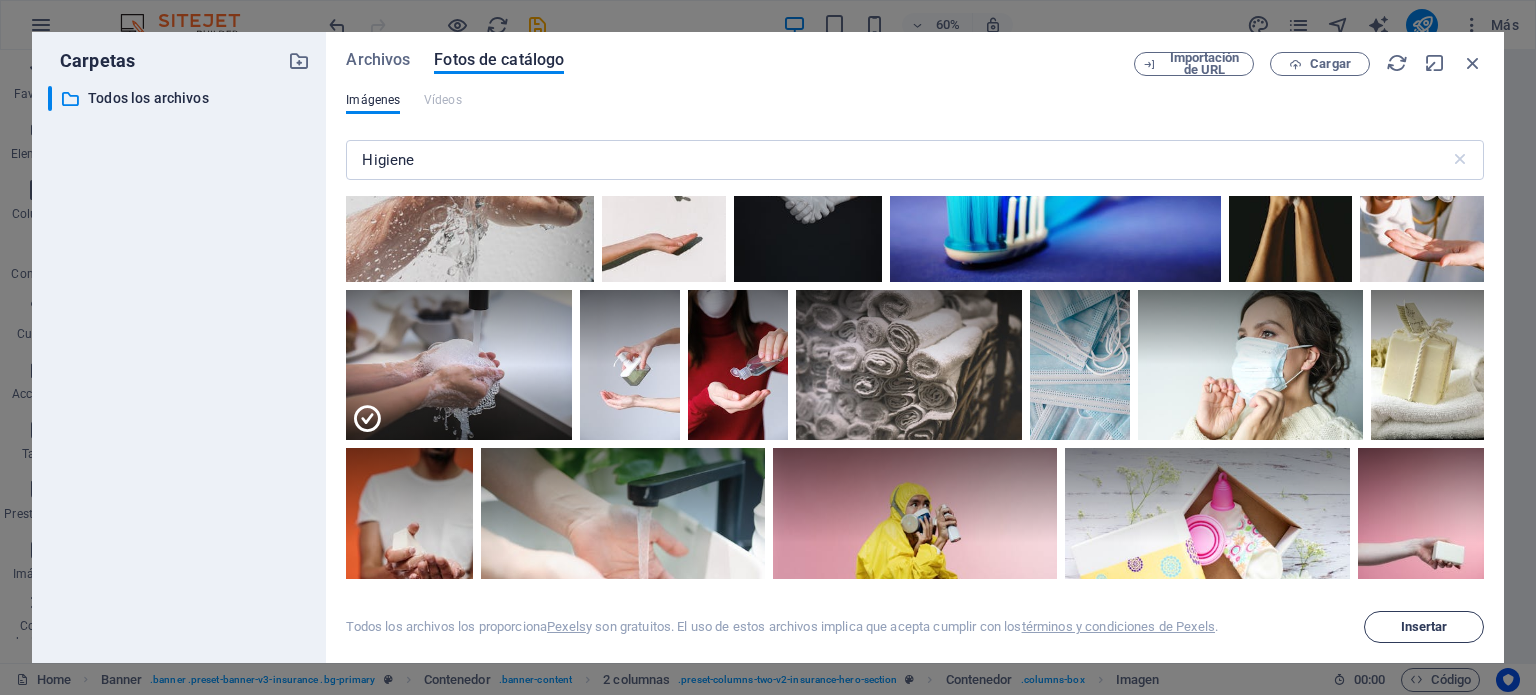 click on "Insertar" at bounding box center (1424, 627) 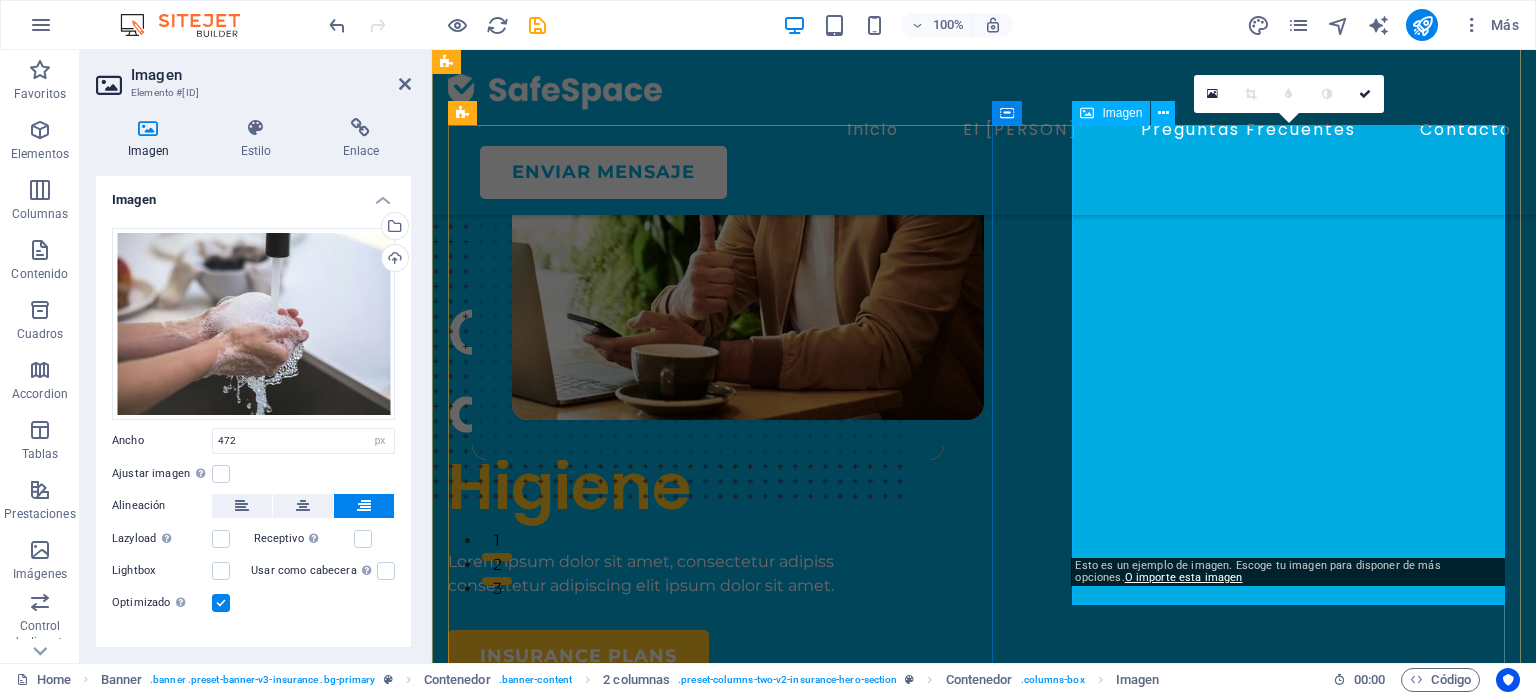 scroll, scrollTop: 202, scrollLeft: 0, axis: vertical 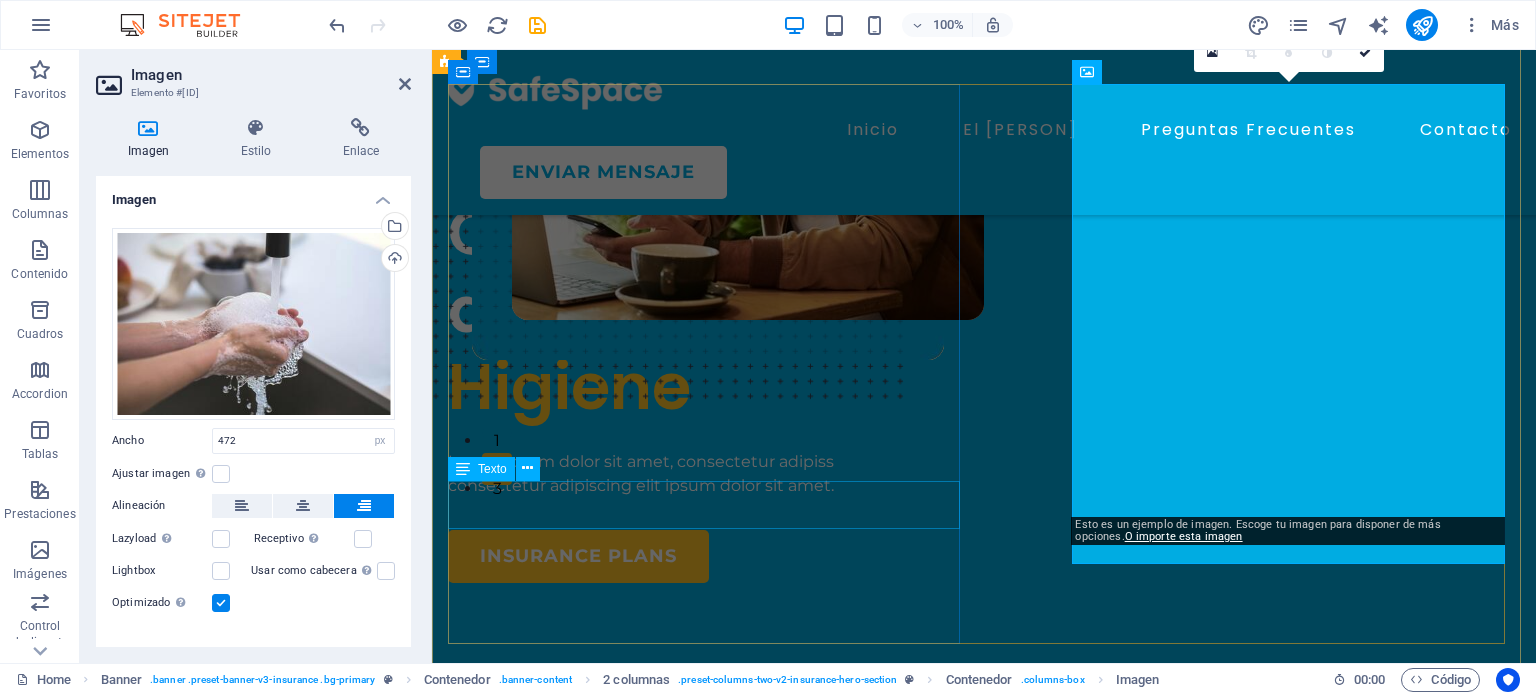 click on "Lorem ipsum dolor sit amet, consectetur adipiss
consectetur adipiscing elit ipsum dolor sit amet." at bounding box center (708, 474) 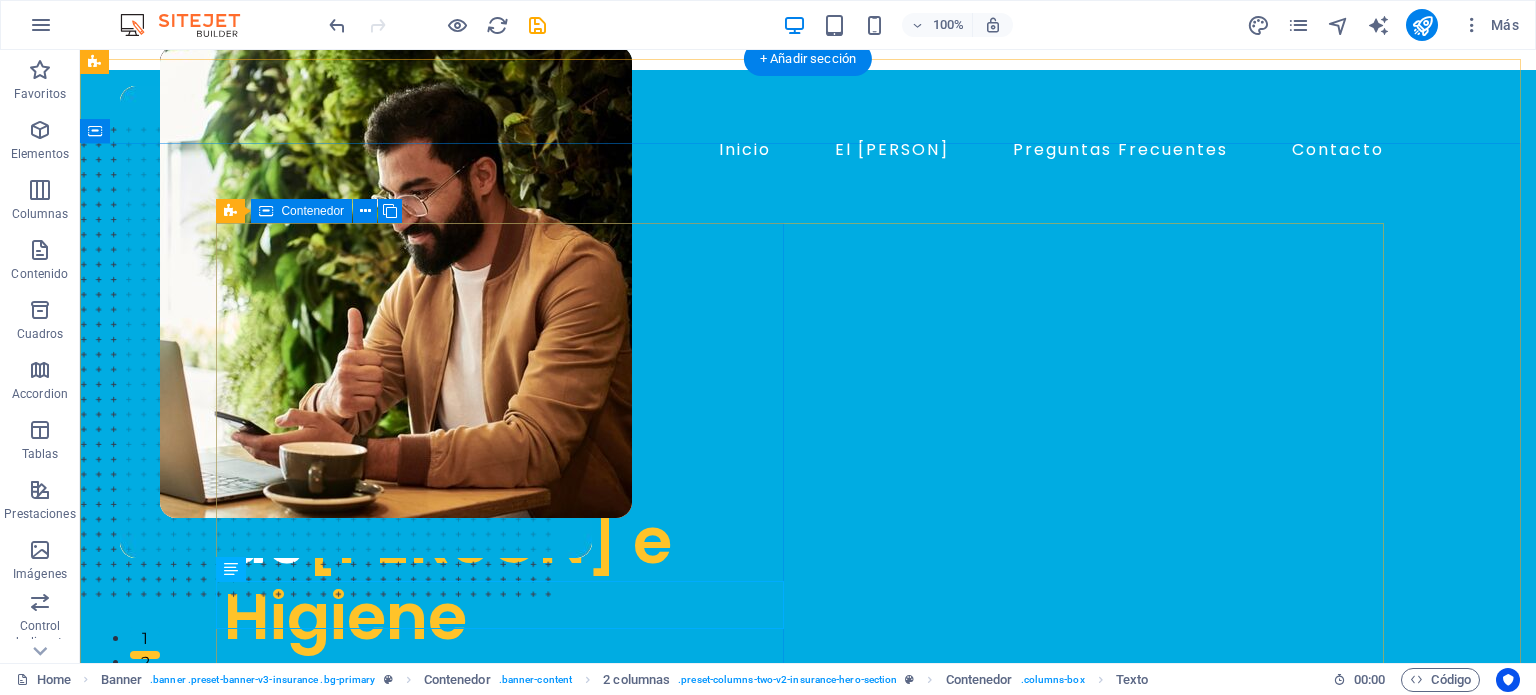 scroll, scrollTop: 0, scrollLeft: 0, axis: both 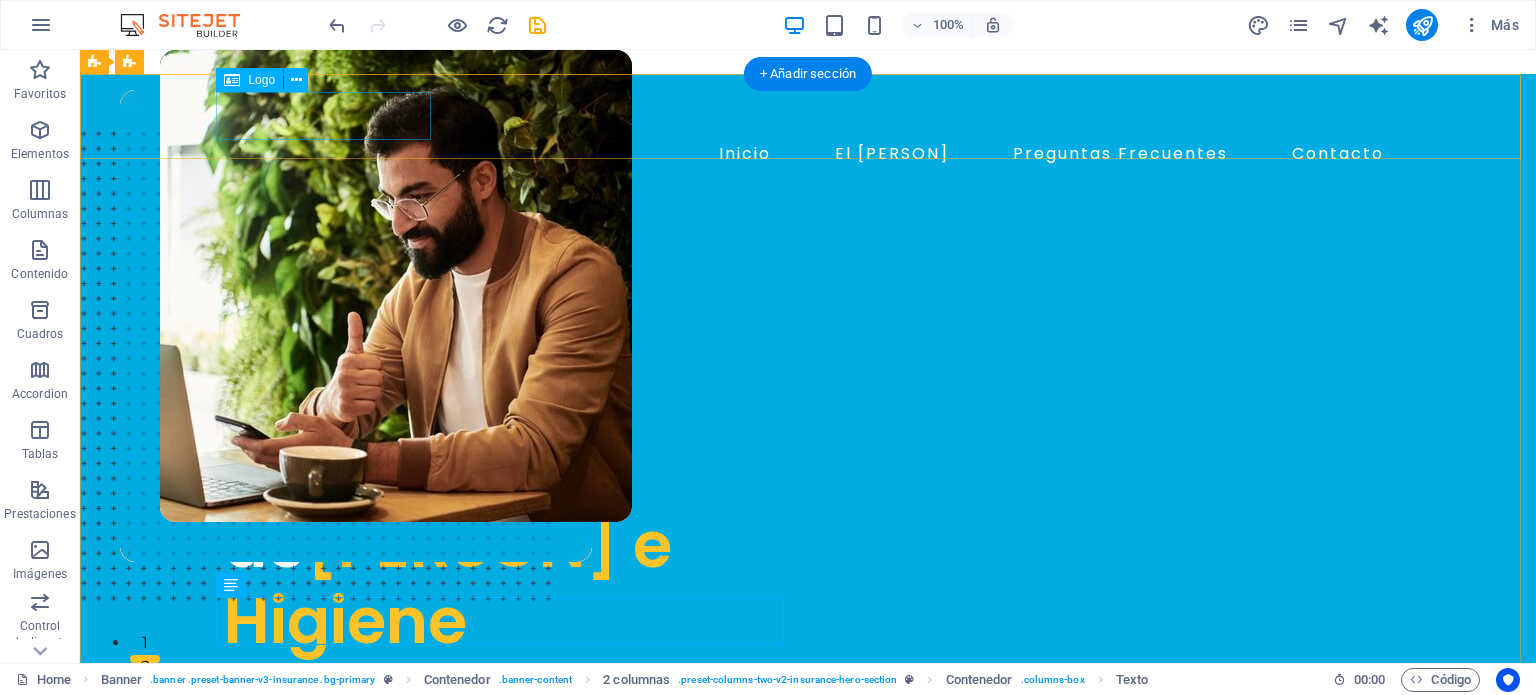 click at bounding box center (808, 114) 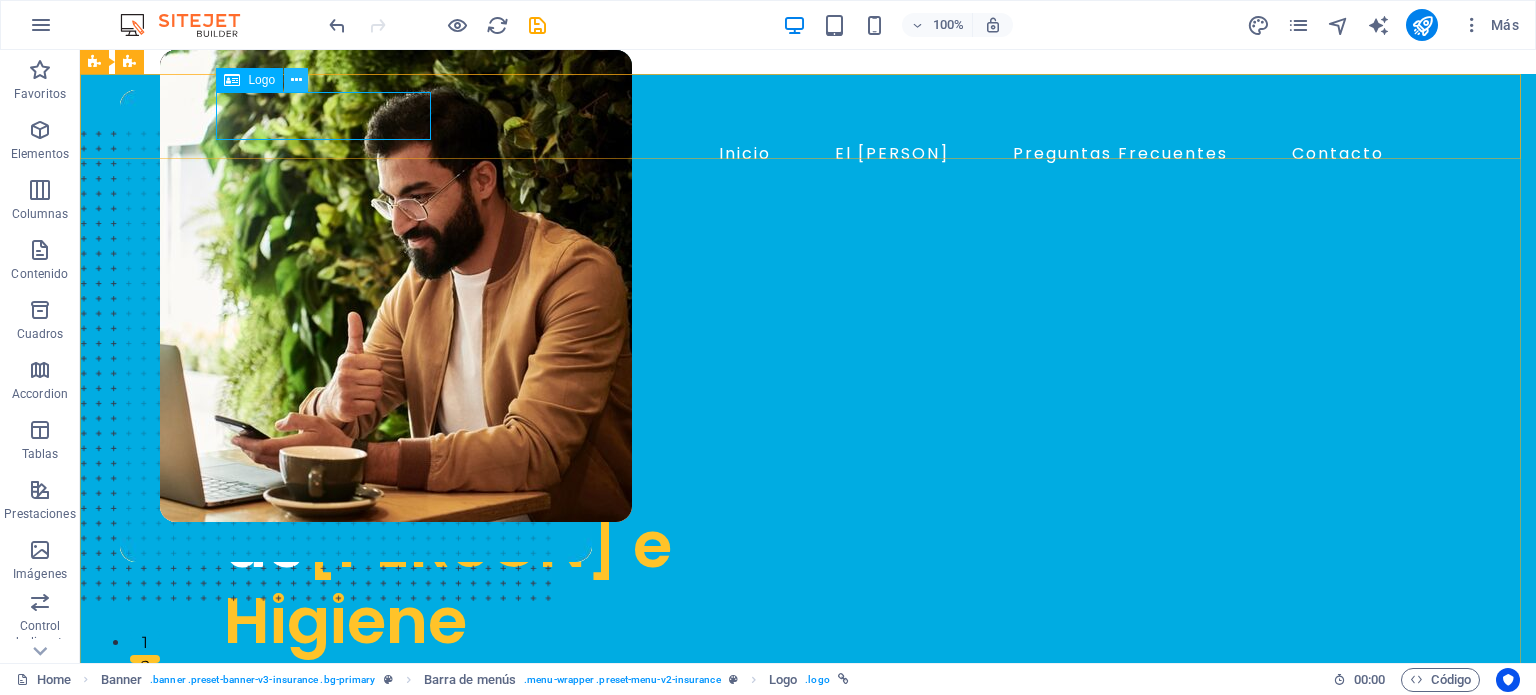 click at bounding box center (296, 80) 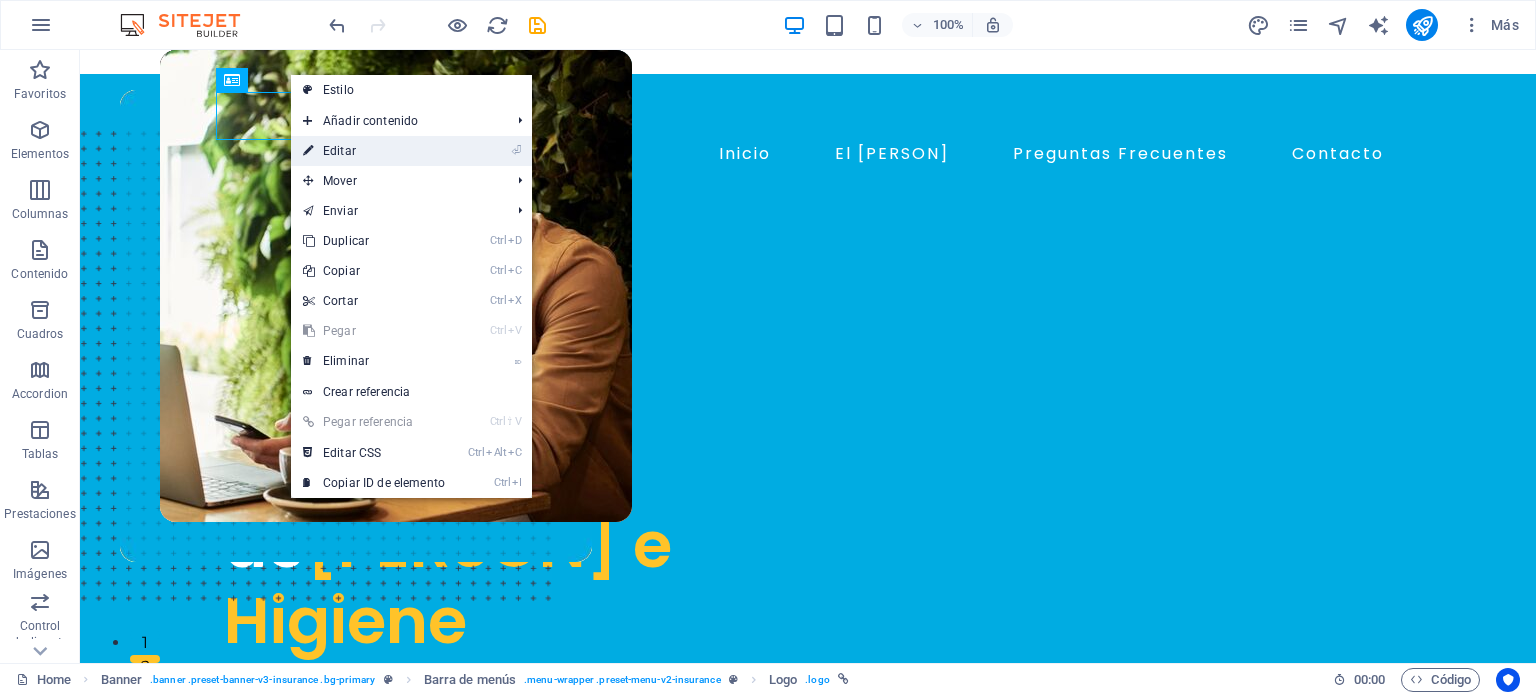 click on "⏎  Editar" at bounding box center [374, 151] 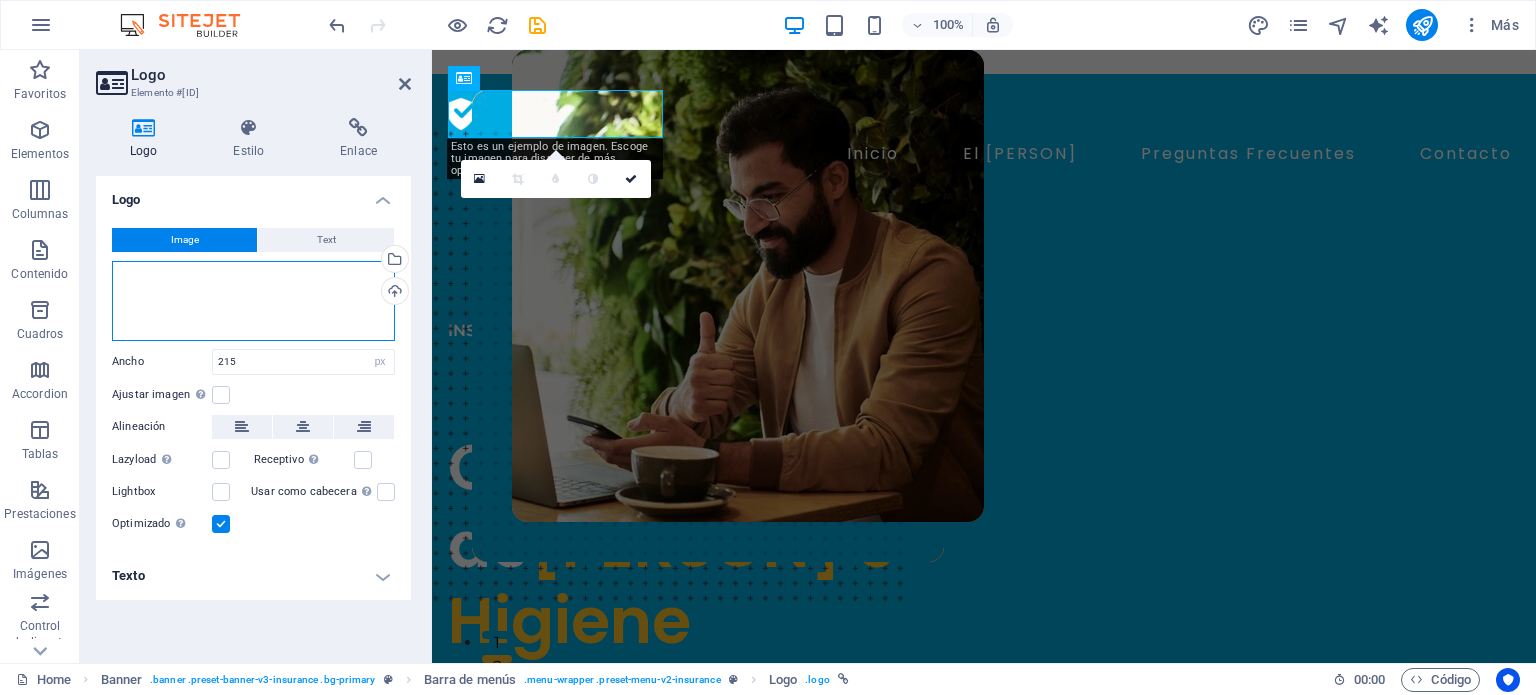 click on "Arrastra archivos aquí, haz clic para escoger archivos o  selecciona archivos de Archivos o de nuestra galería gratuita de fotos y vídeos" at bounding box center [253, 301] 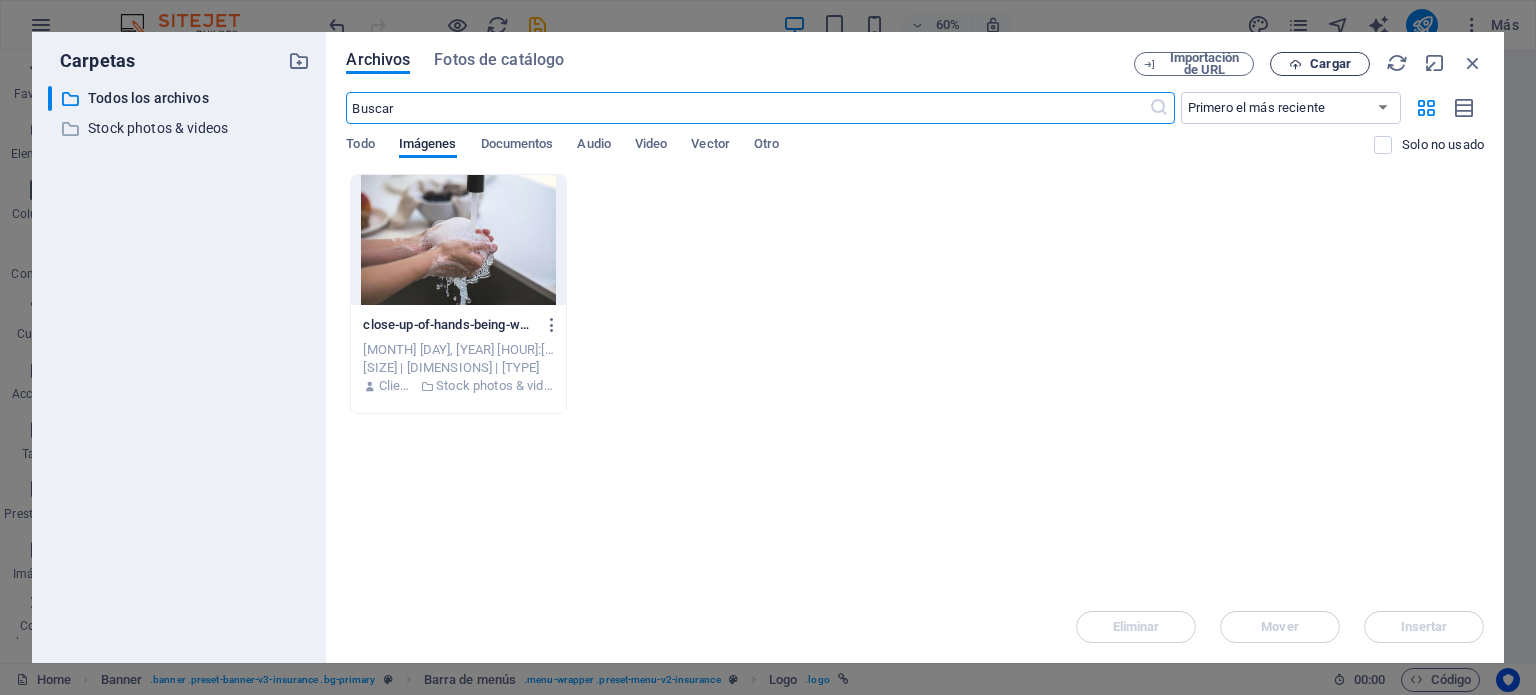 click at bounding box center [1295, 64] 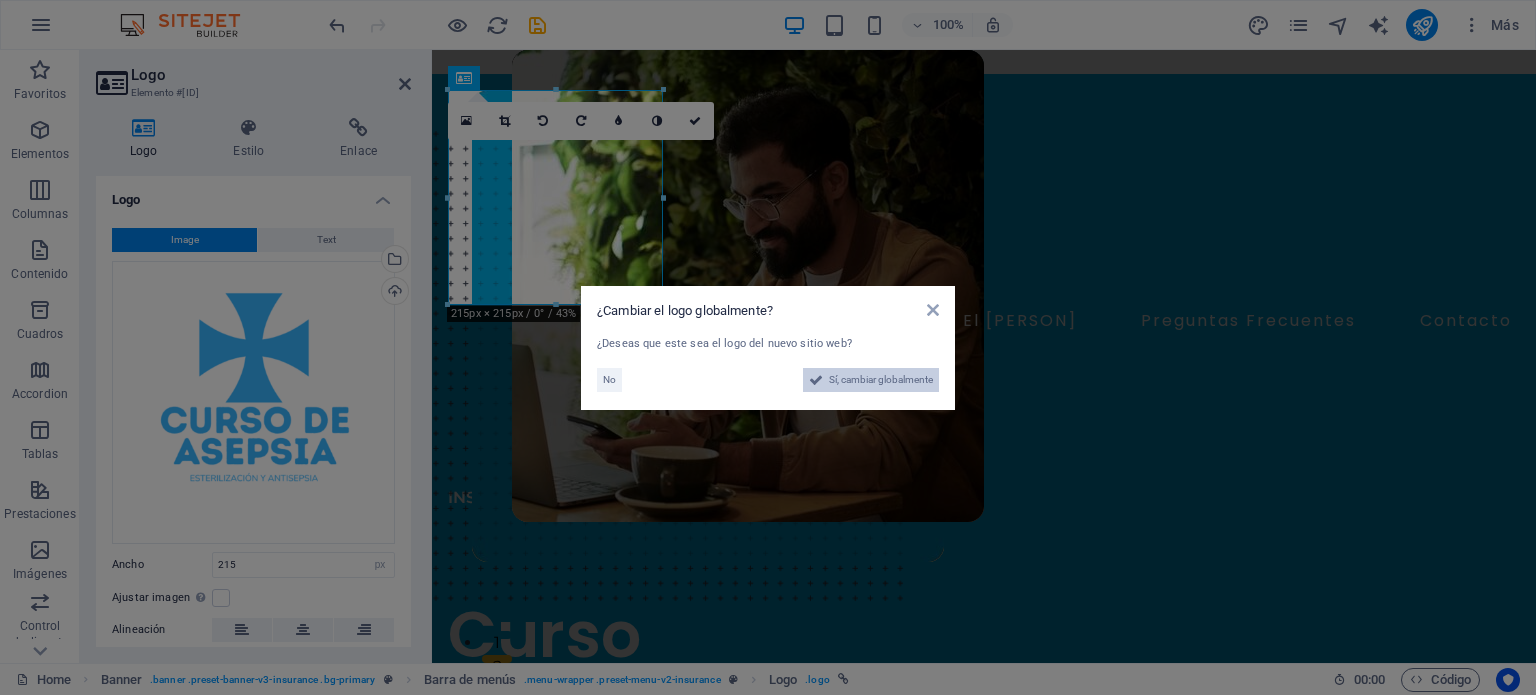 click on "Sí, cambiar globalmente" at bounding box center [881, 380] 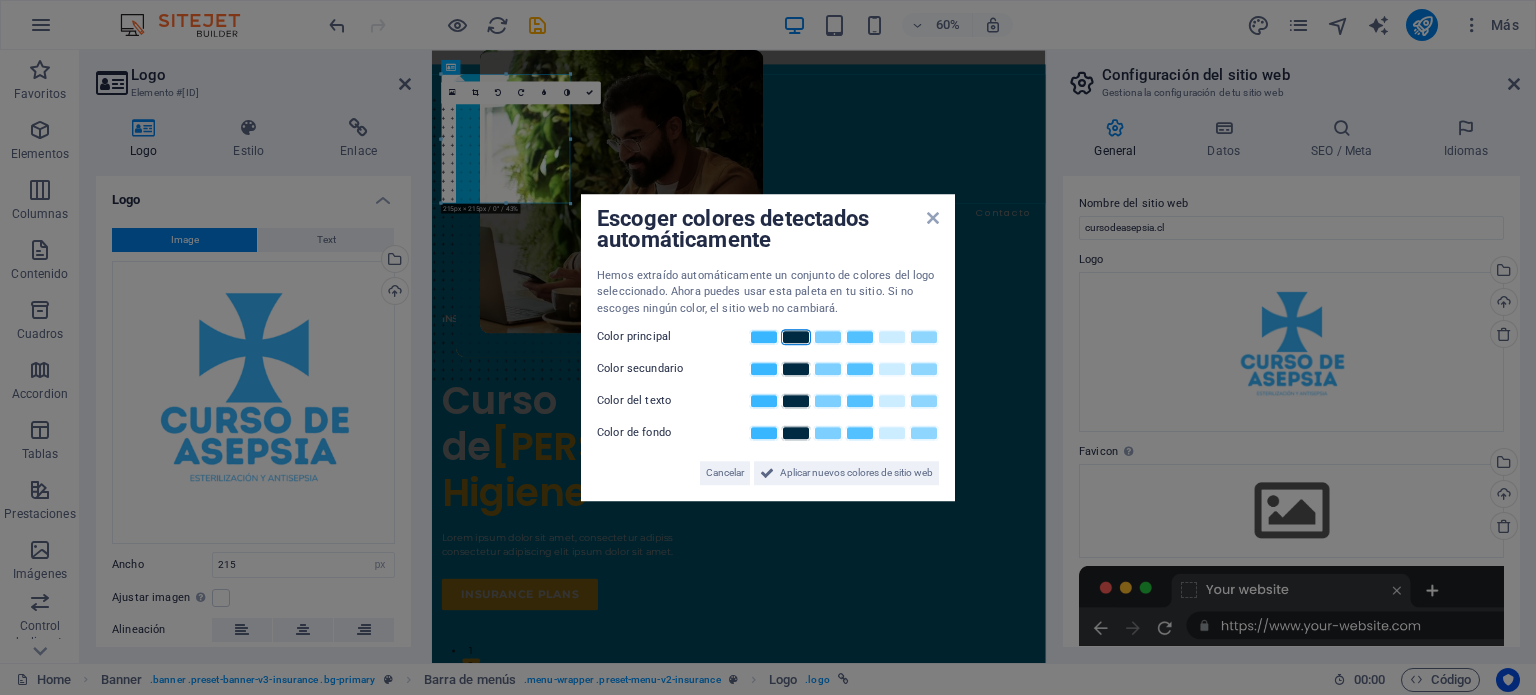 click at bounding box center (796, 337) 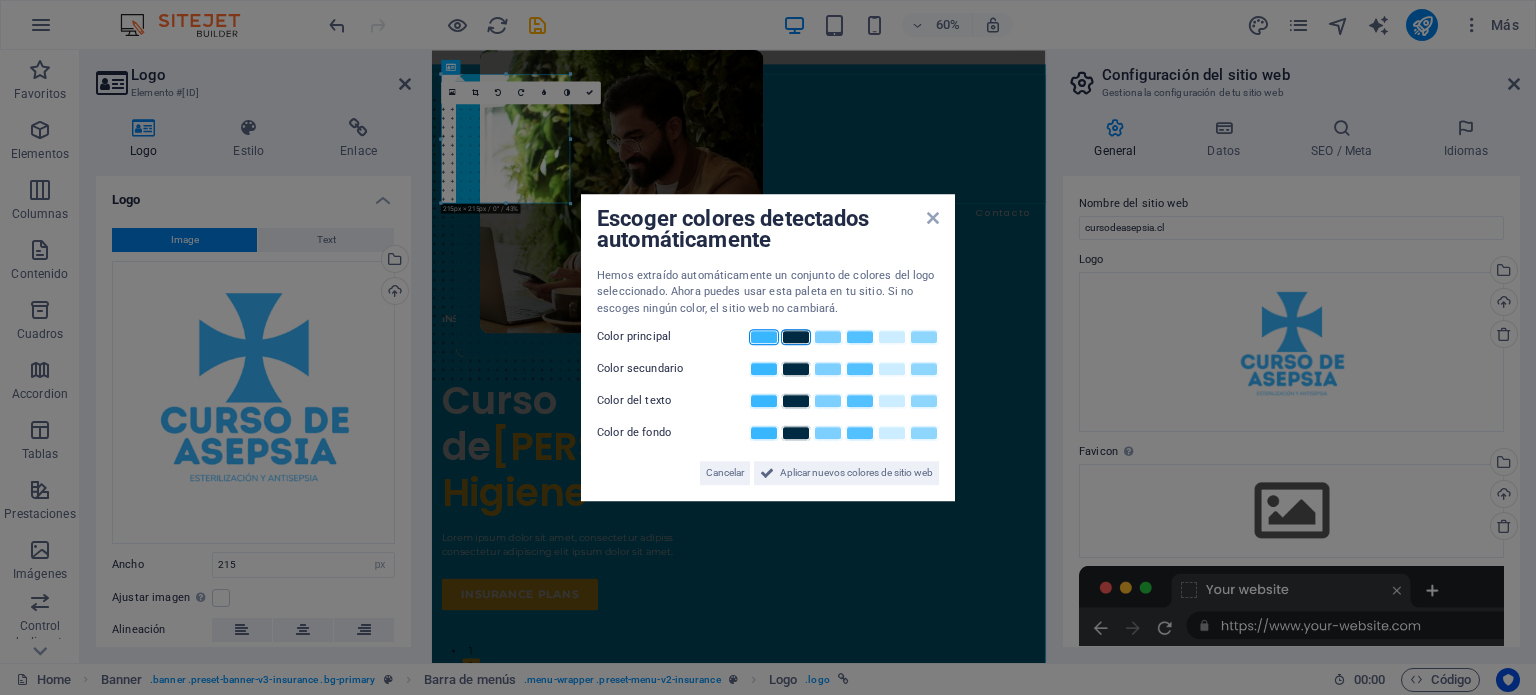 click at bounding box center [764, 337] 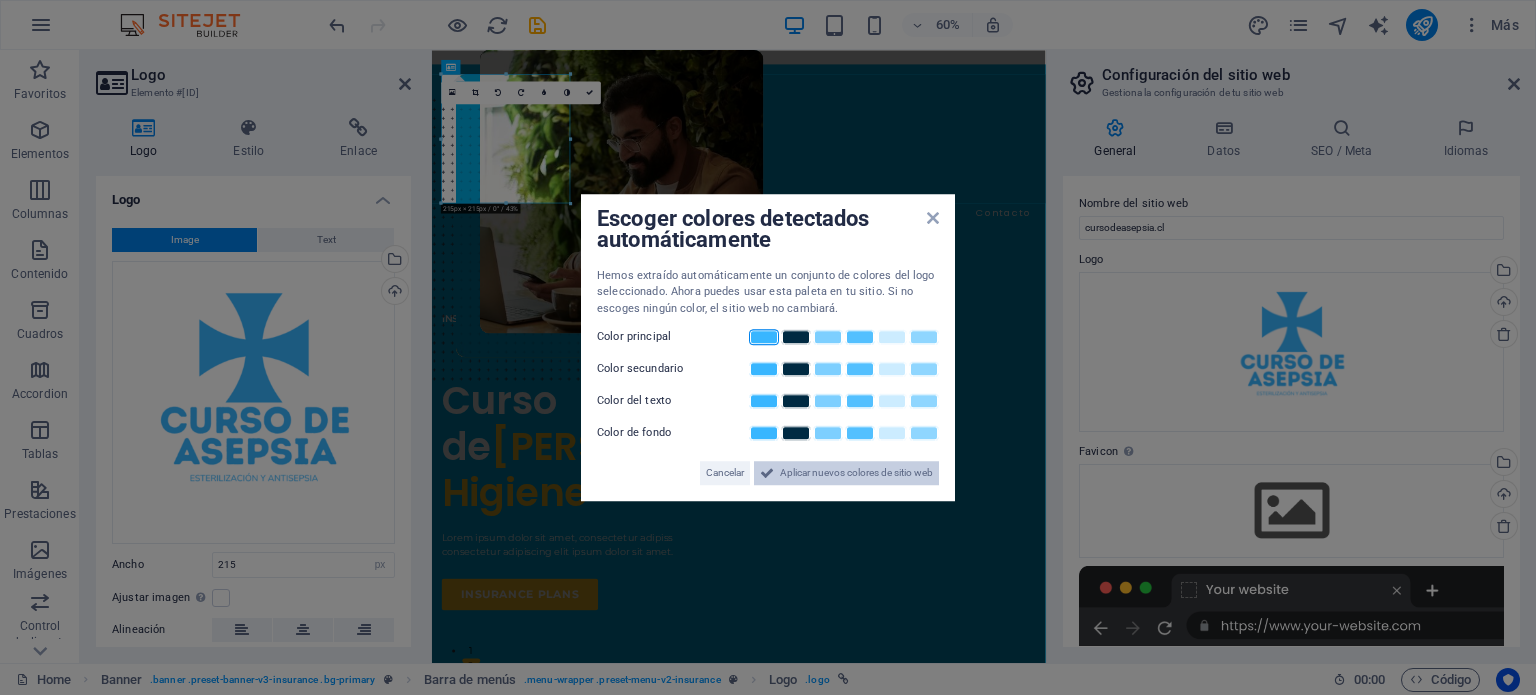 click on "Aplicar nuevos colores de sitio web" at bounding box center [856, 473] 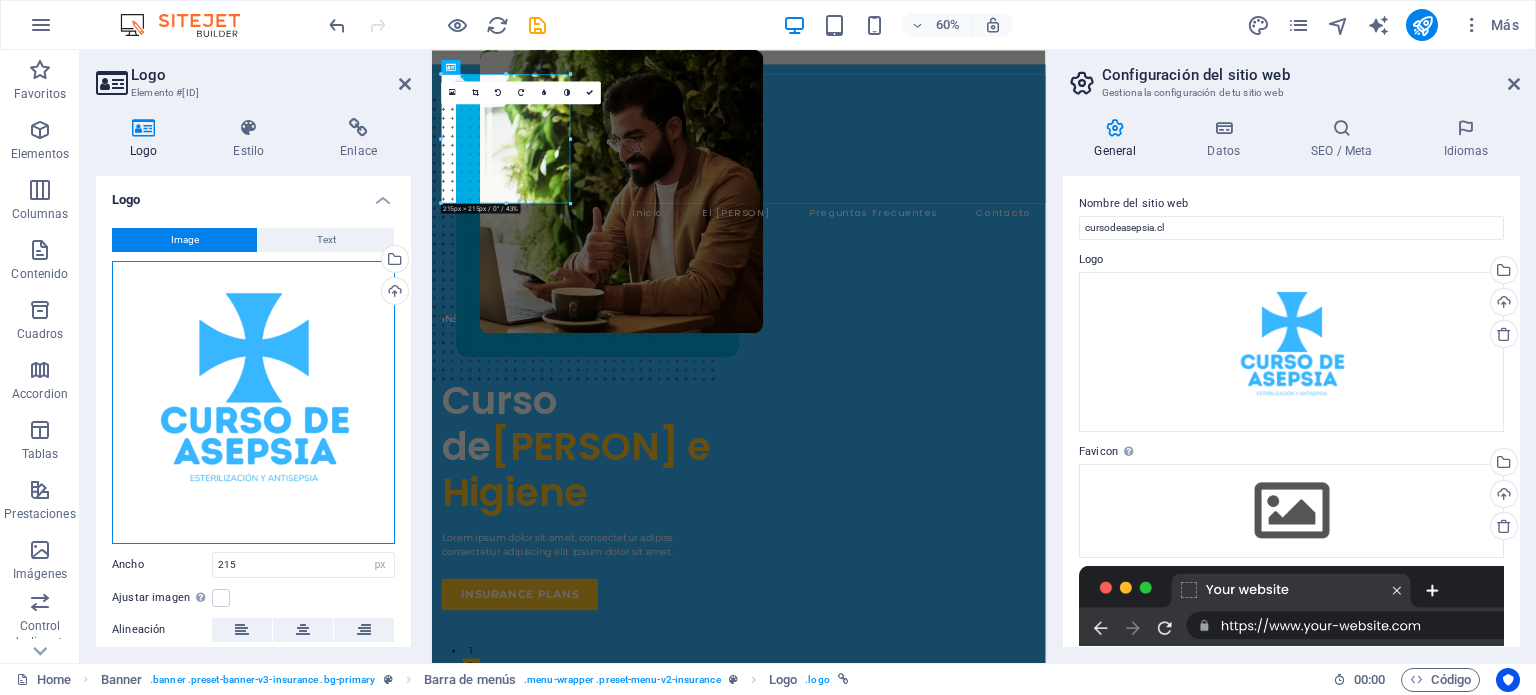 click on "Arrastra archivos aquí, haz clic para escoger archivos o  selecciona archivos de Archivos o de nuestra galería gratuita de fotos y vídeos" at bounding box center (253, 402) 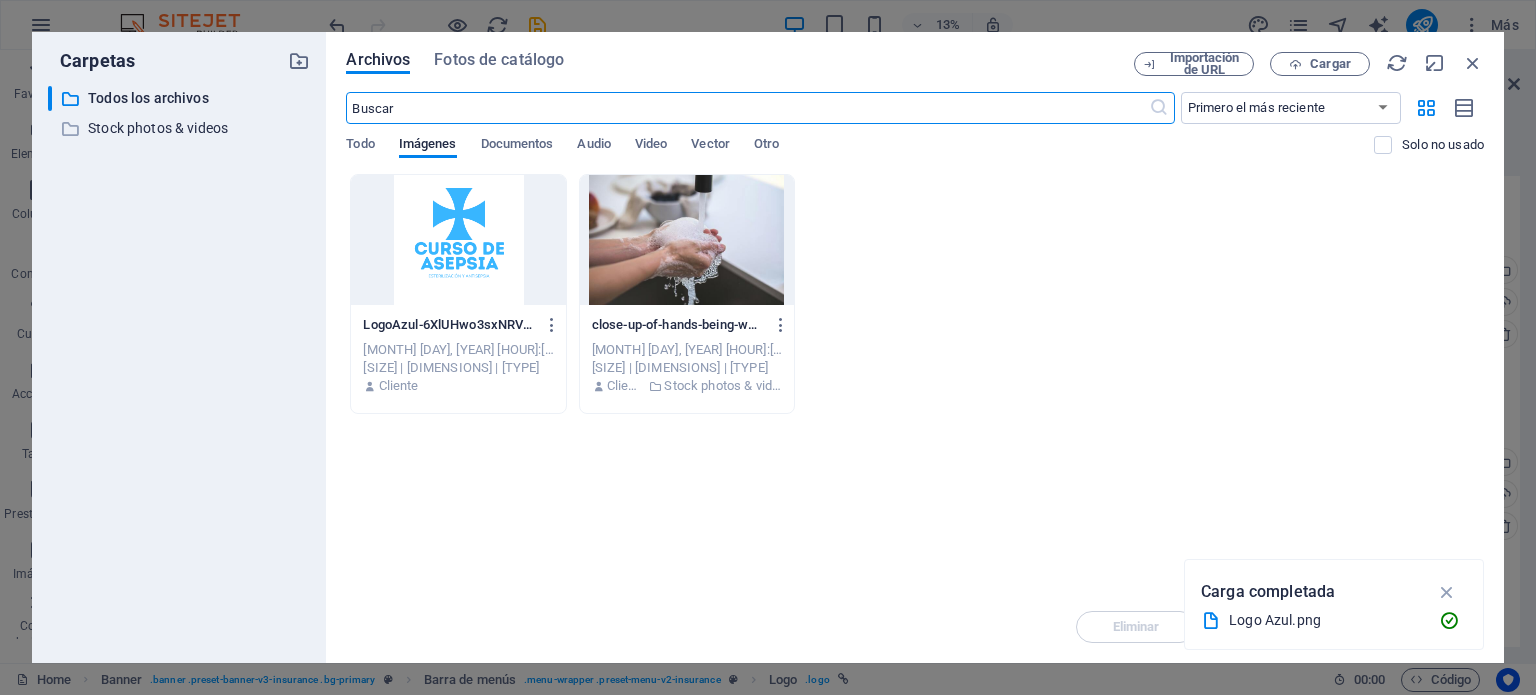 click at bounding box center (458, 240) 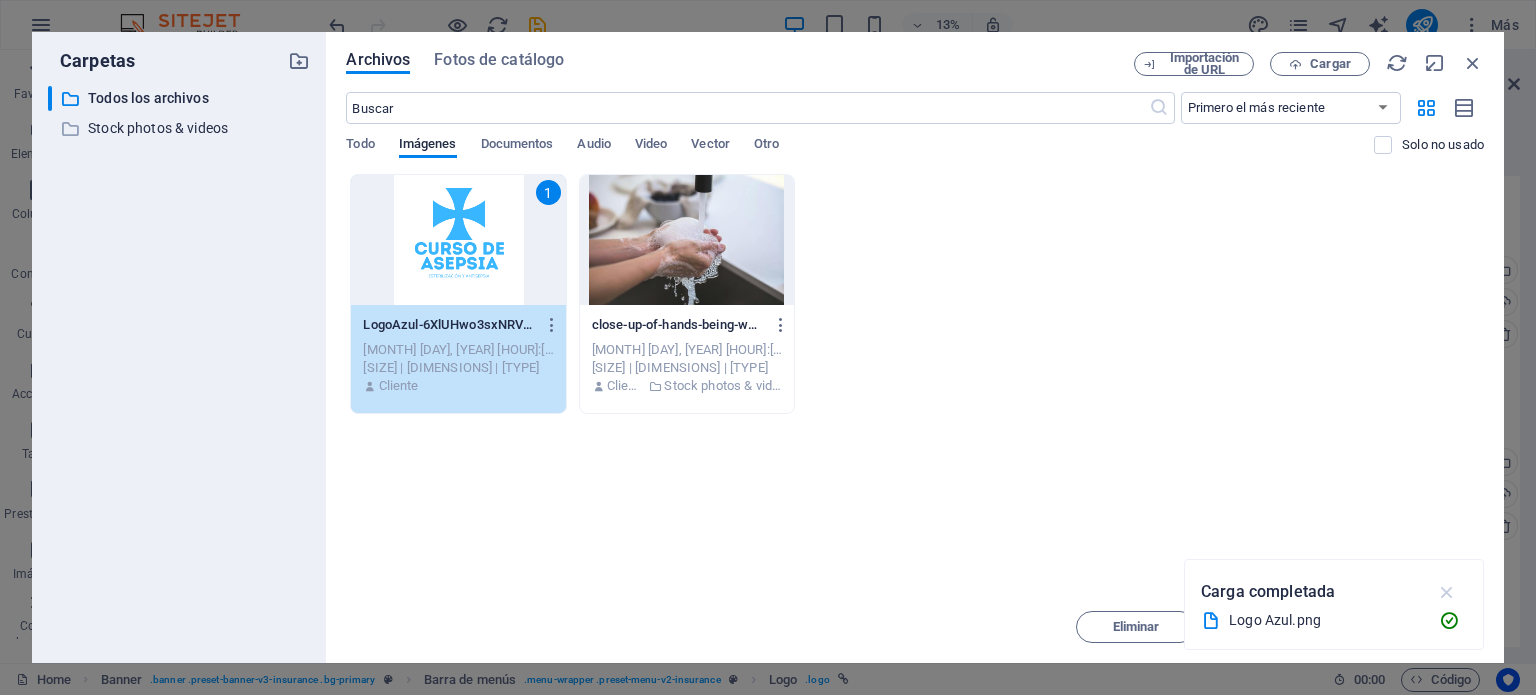 click at bounding box center (1447, 592) 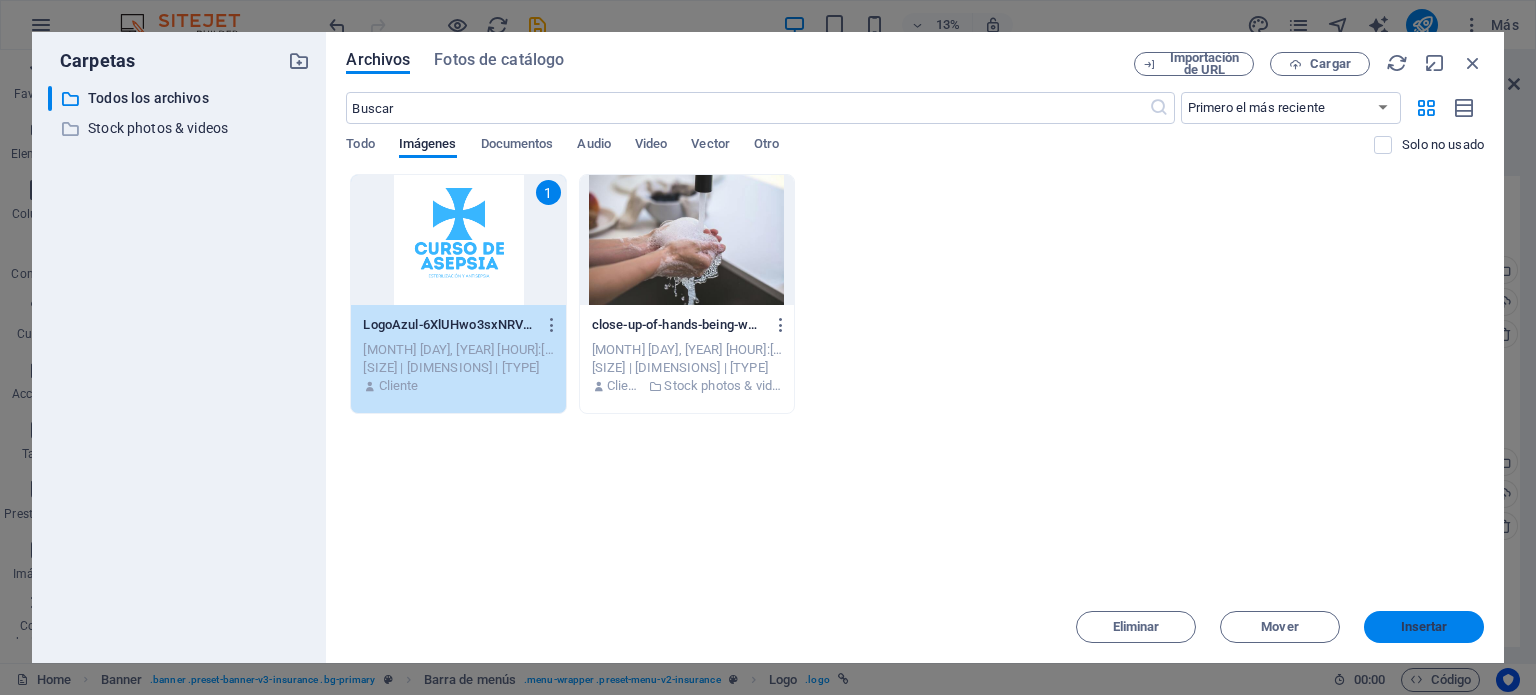 click on "Insertar" at bounding box center [1424, 627] 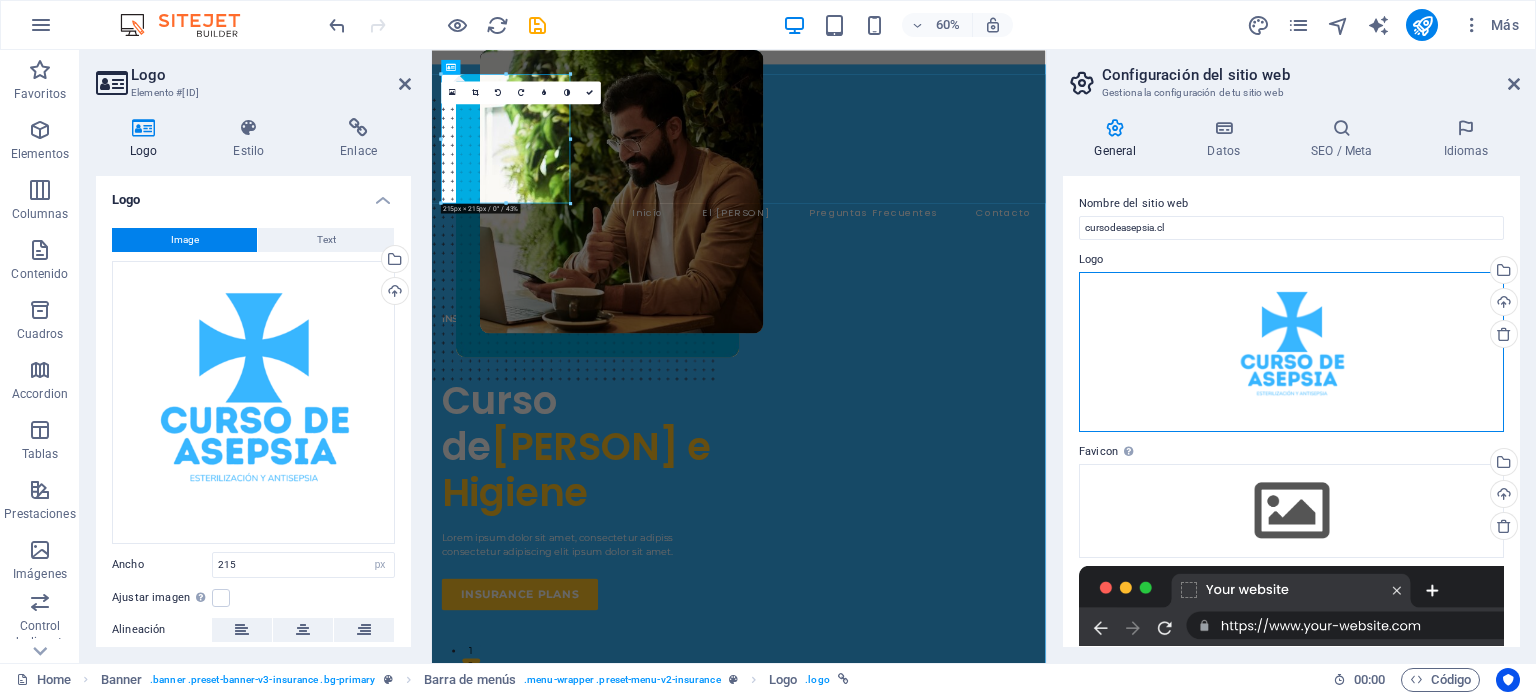 click on "Arrastra archivos aquí, haz clic para escoger archivos o  selecciona archivos de Archivos o de nuestra galería gratuita de fotos y vídeos" at bounding box center (1291, 352) 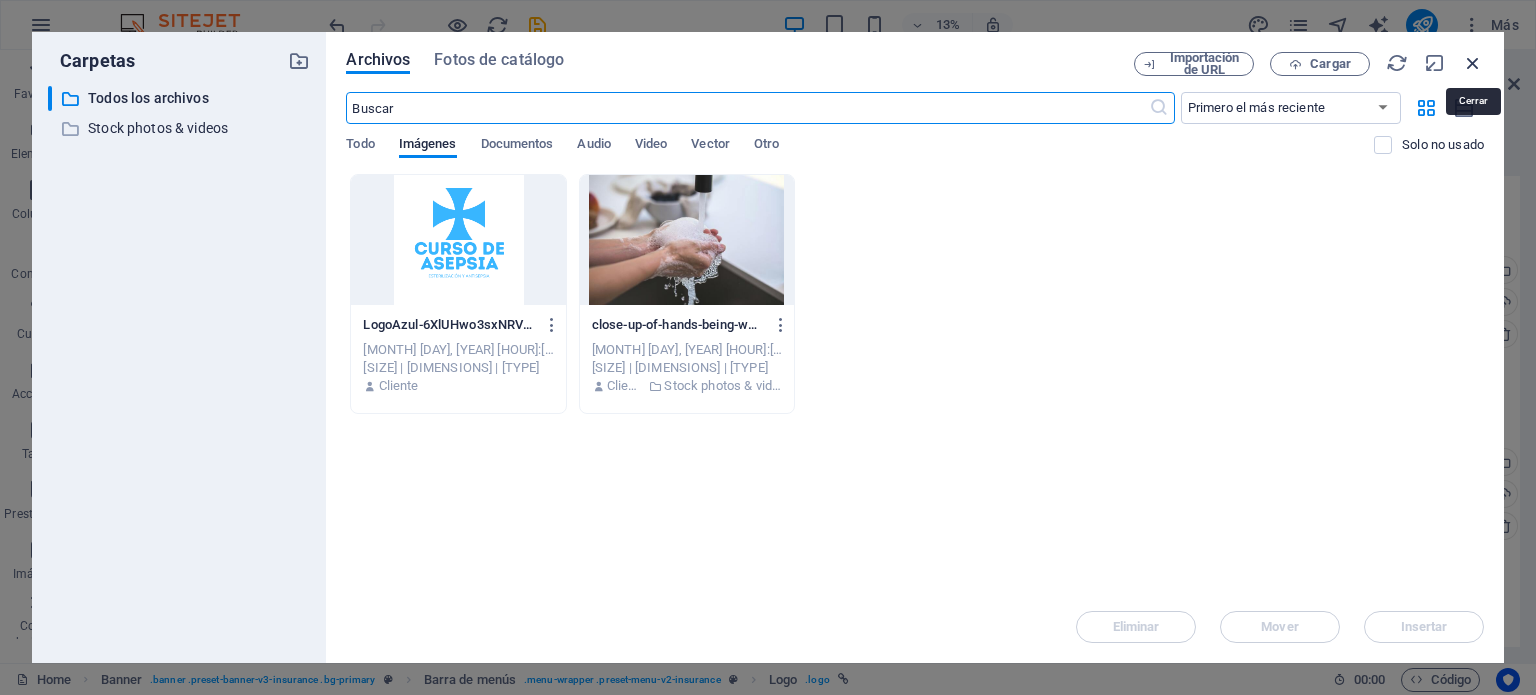 click at bounding box center (1473, 63) 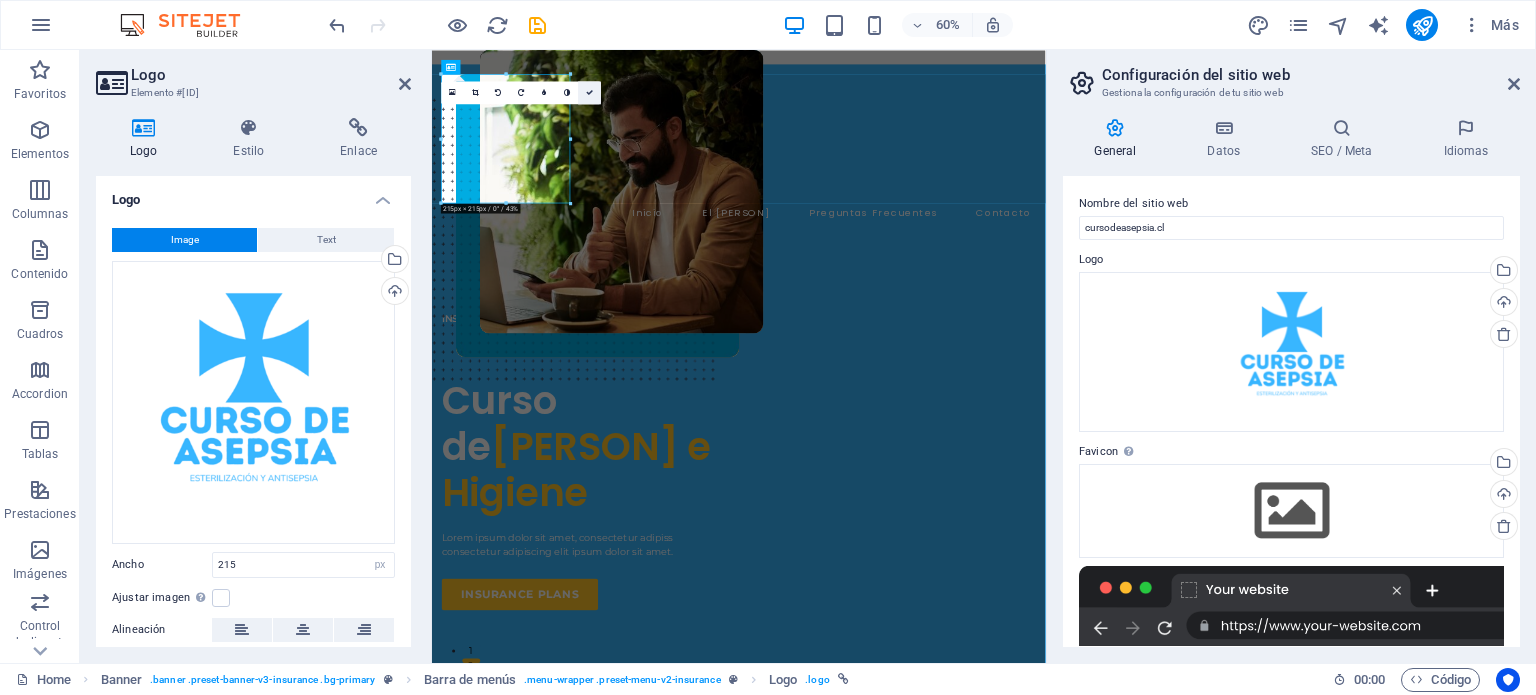click at bounding box center (589, 92) 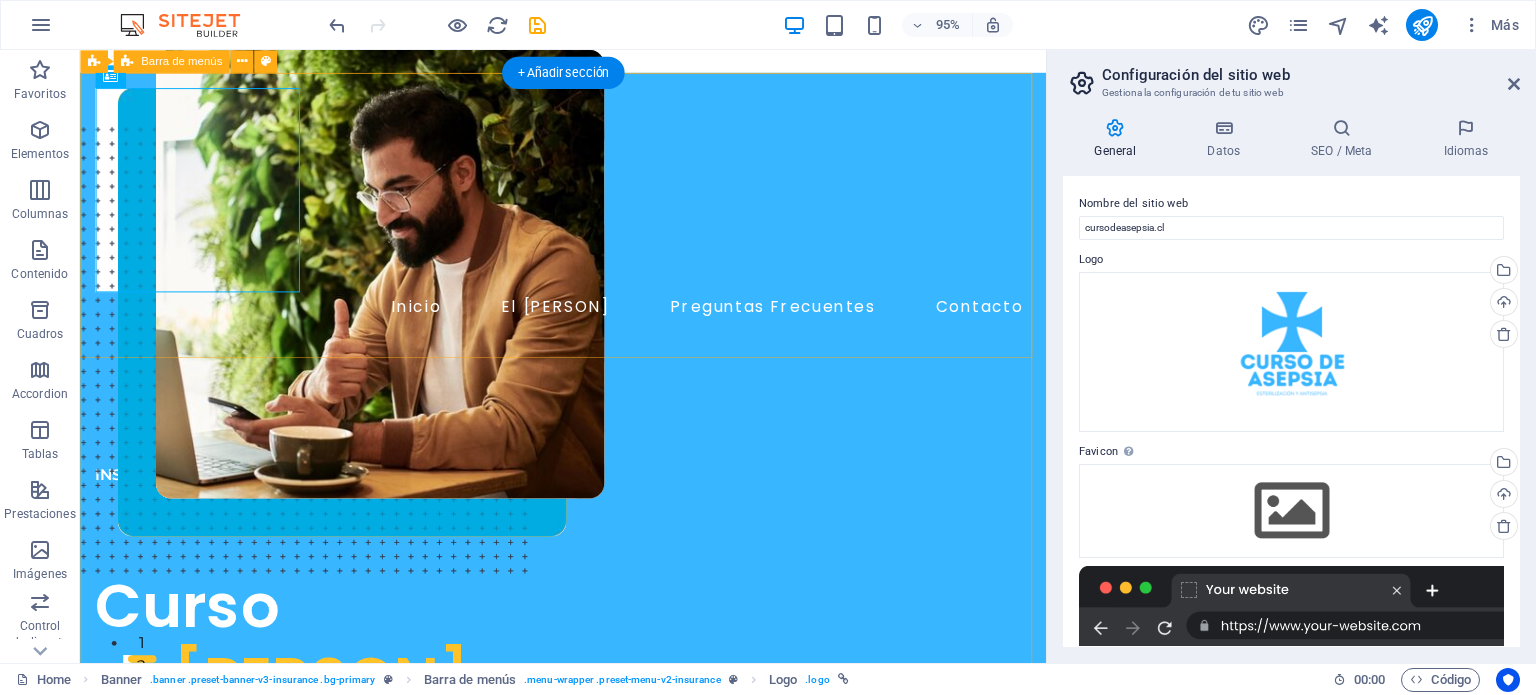 click on "Inicio El [PERSON] Preguntas Frecuentes Contacto Enviar Mensaje" at bounding box center (588, 240) 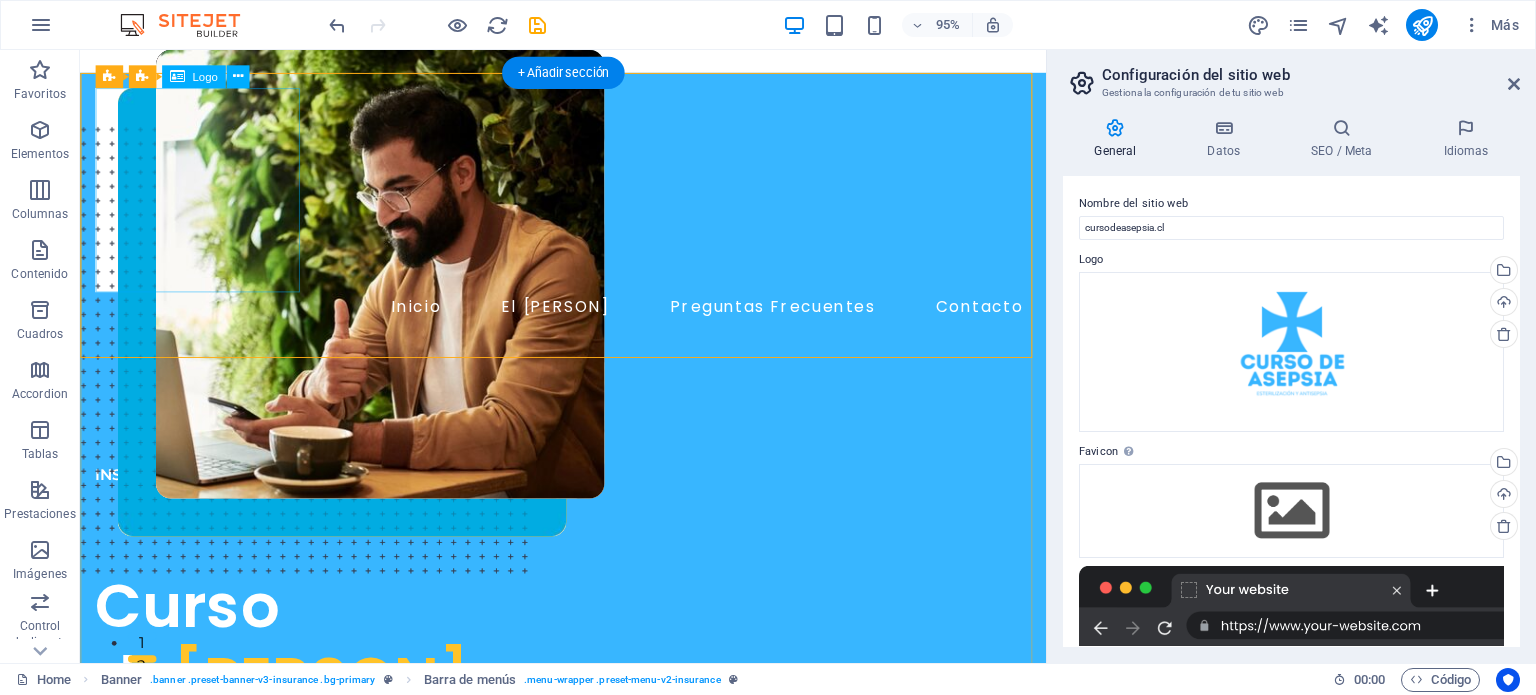 click at bounding box center (588, 197) 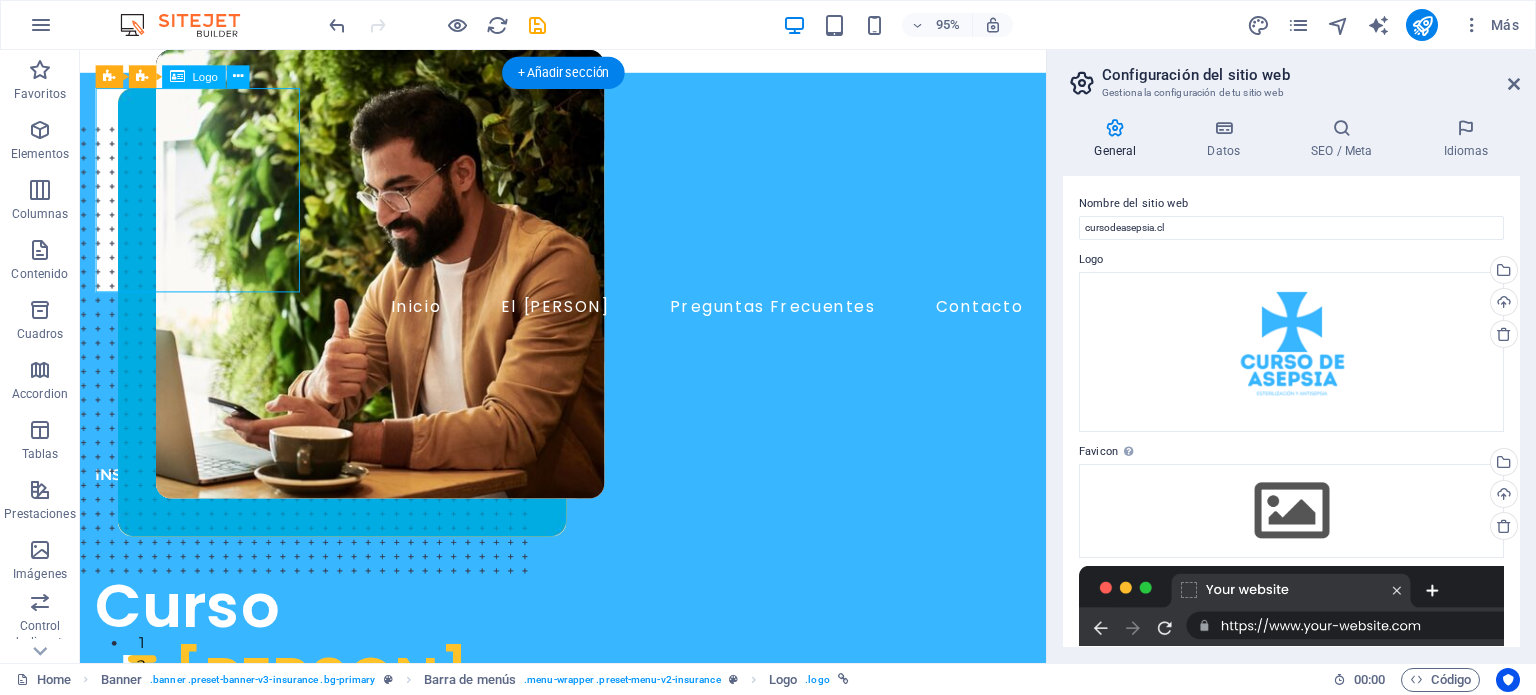 click at bounding box center [588, 197] 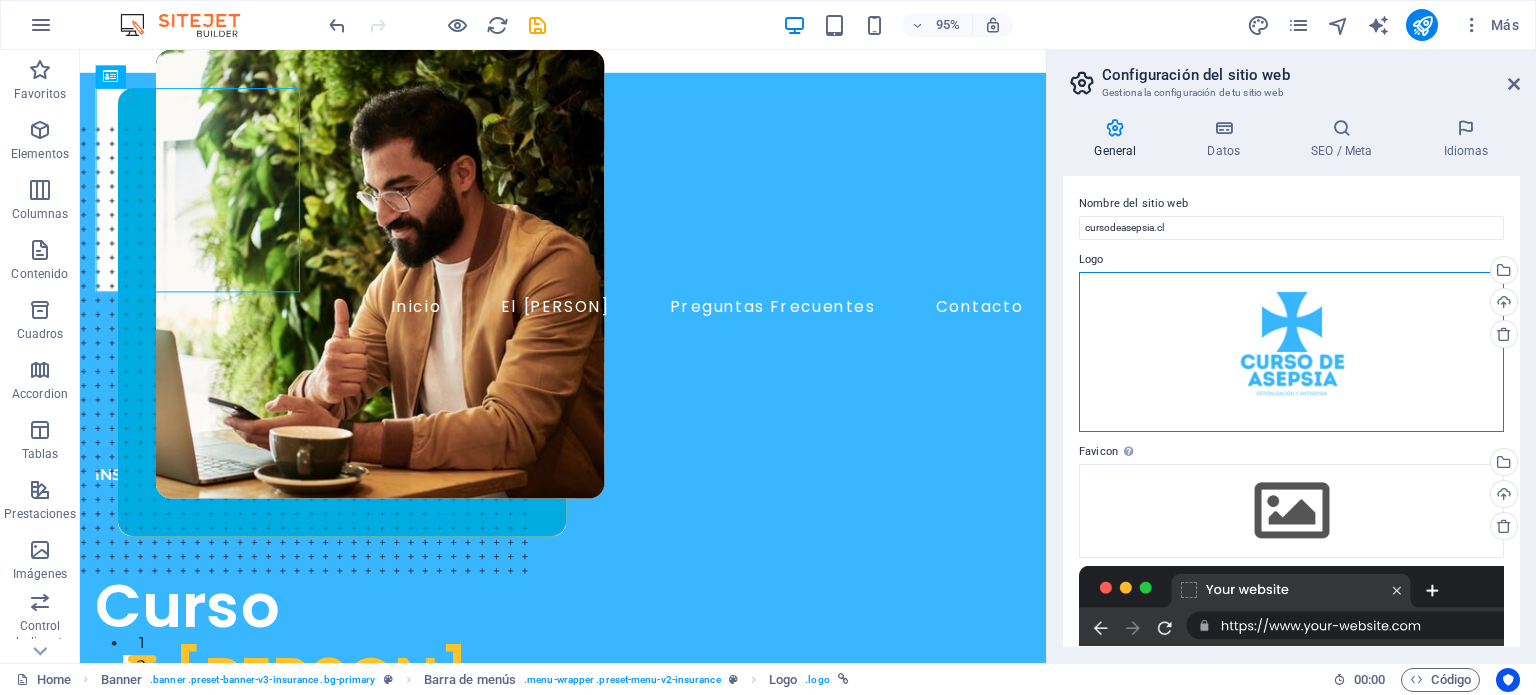 click on "Arrastra archivos aquí, haz clic para escoger archivos o  selecciona archivos de Archivos o de nuestra galería gratuita de fotos y vídeos" at bounding box center (1291, 352) 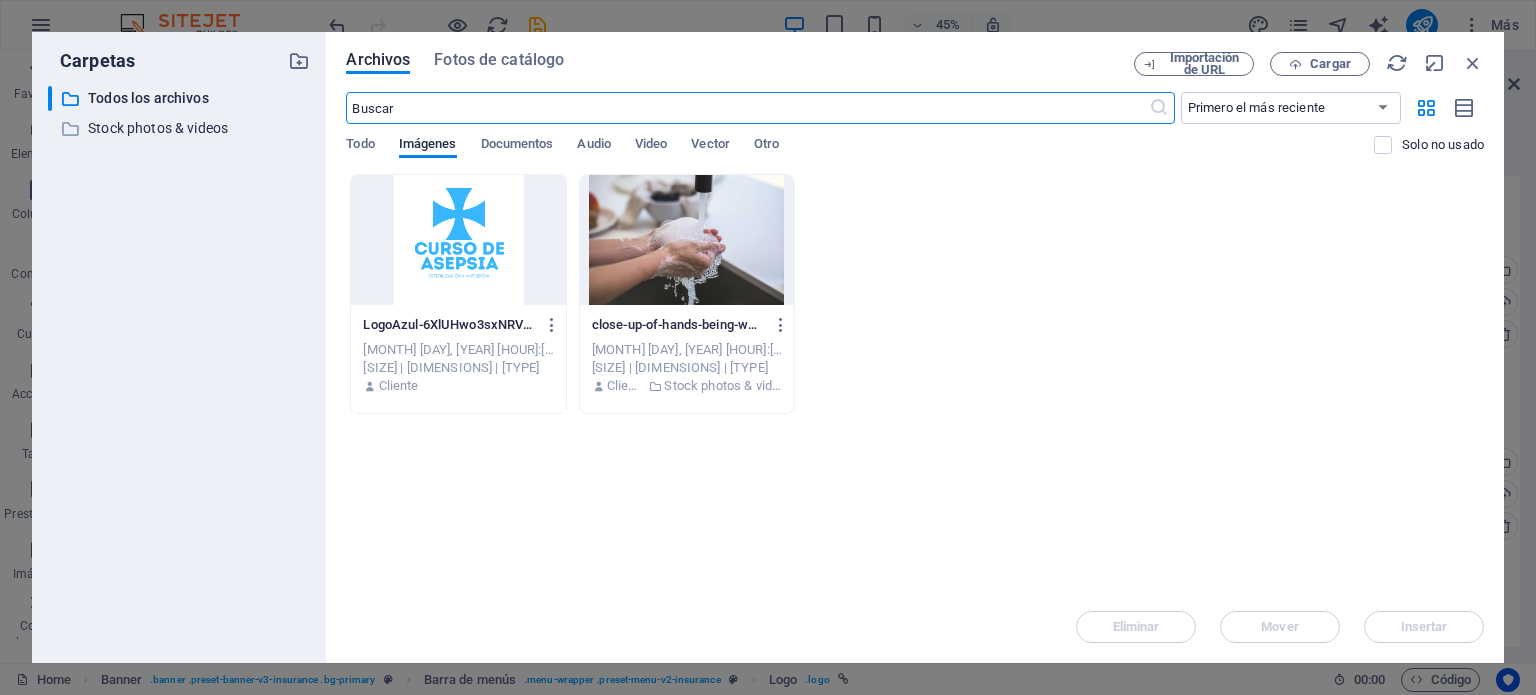 click at bounding box center [458, 240] 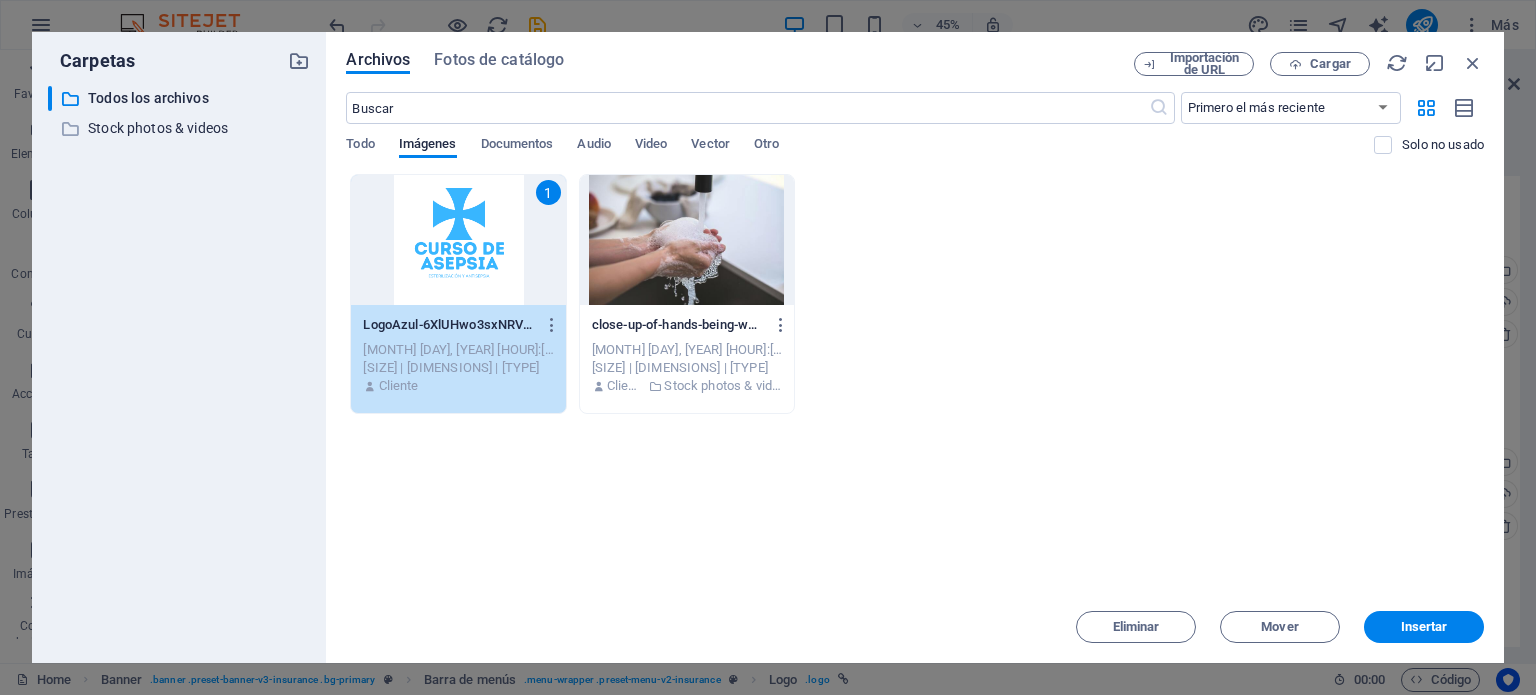 click on "1" at bounding box center (458, 240) 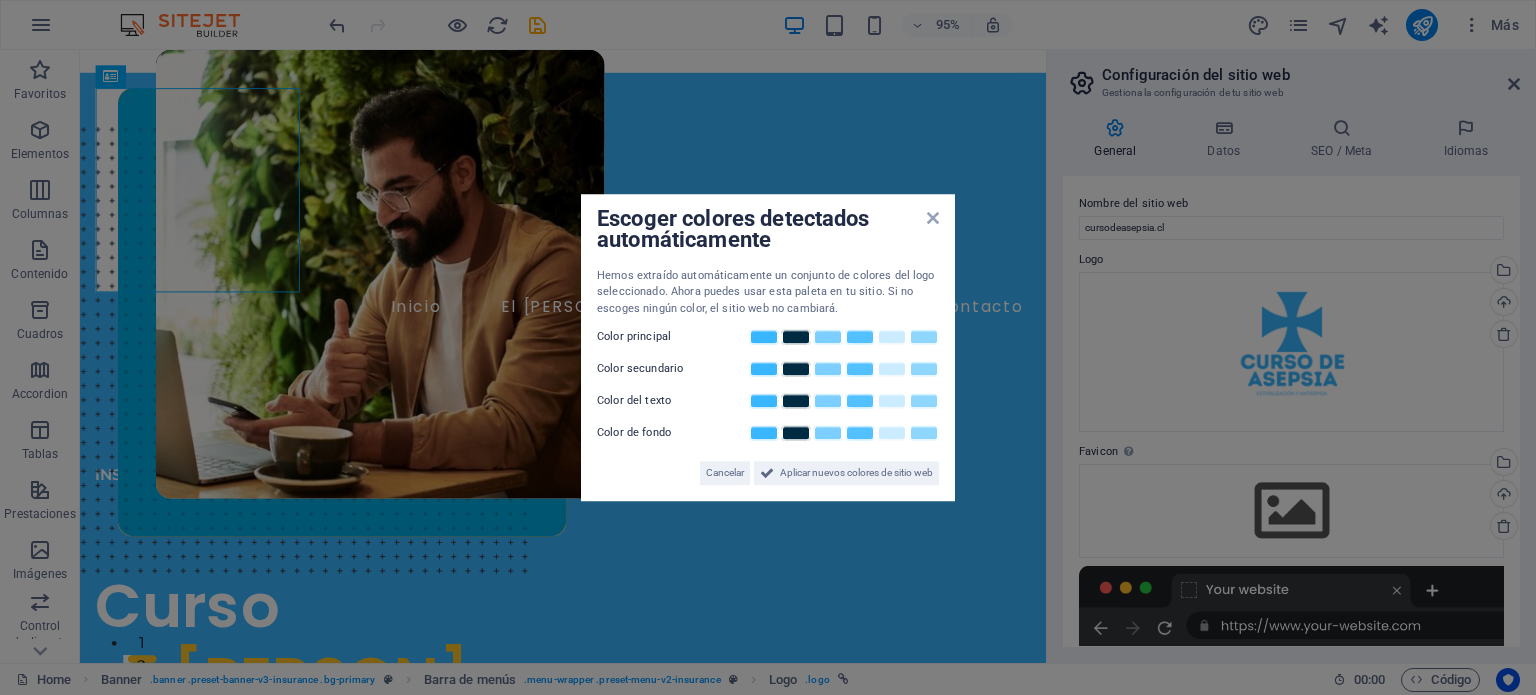 click on "Escoger colores detectados automáticamente" at bounding box center (768, 231) 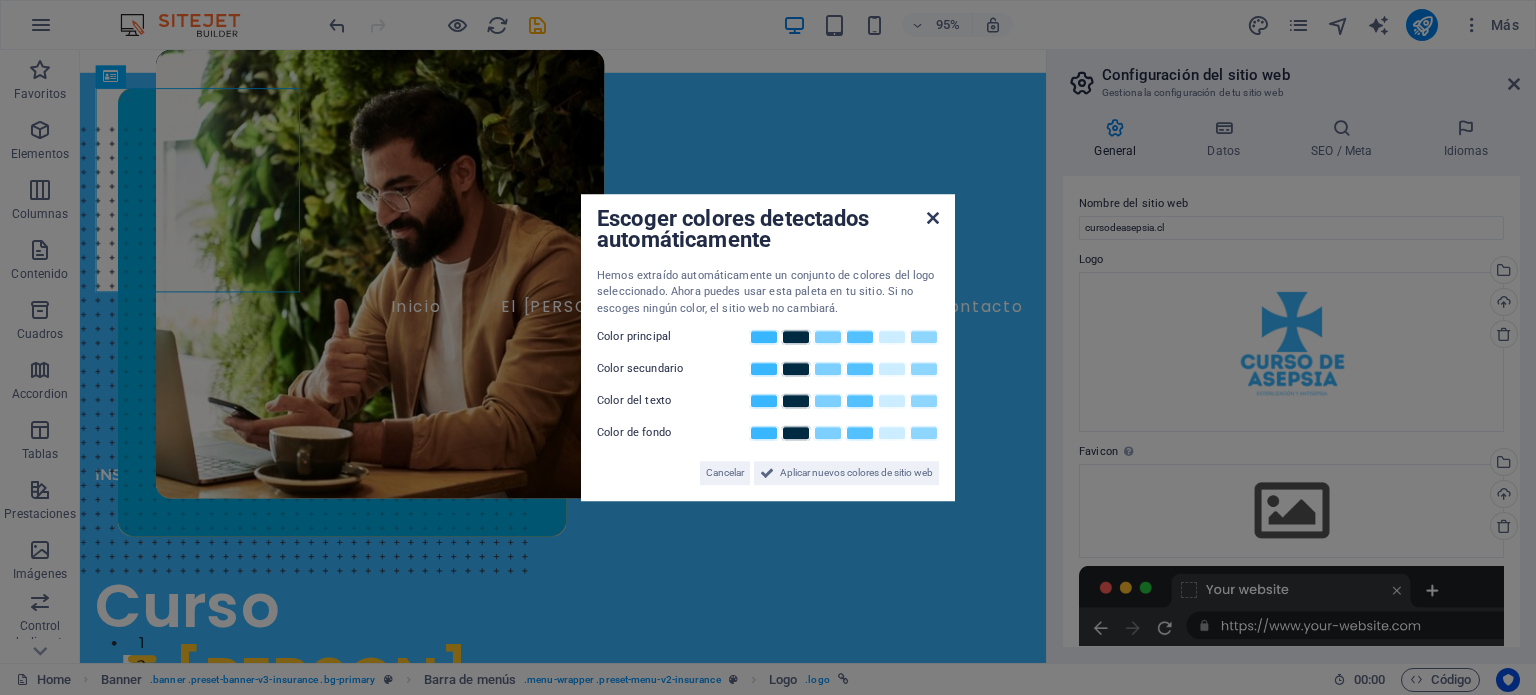 click at bounding box center (933, 218) 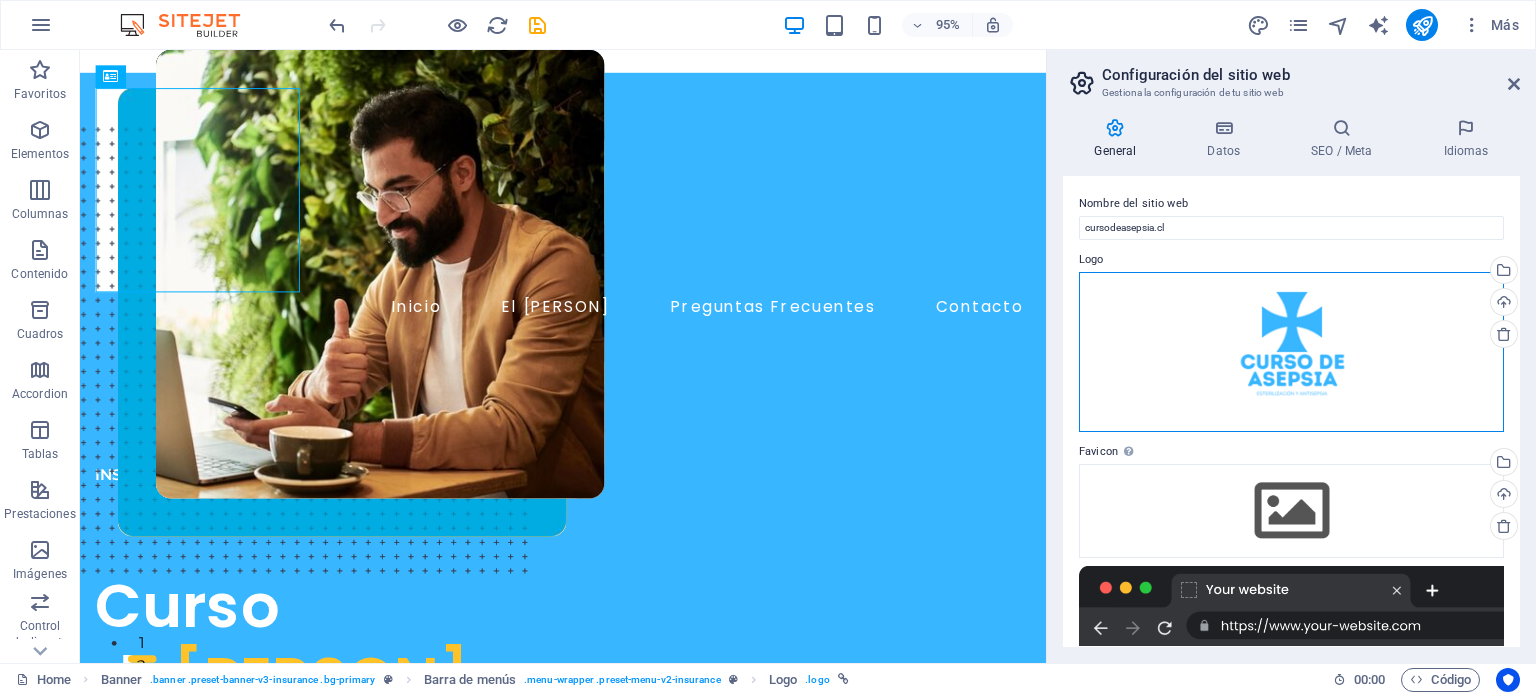click on "Arrastra archivos aquí, haz clic para escoger archivos o  selecciona archivos de Archivos o de nuestra galería gratuita de fotos y vídeos" at bounding box center [1291, 352] 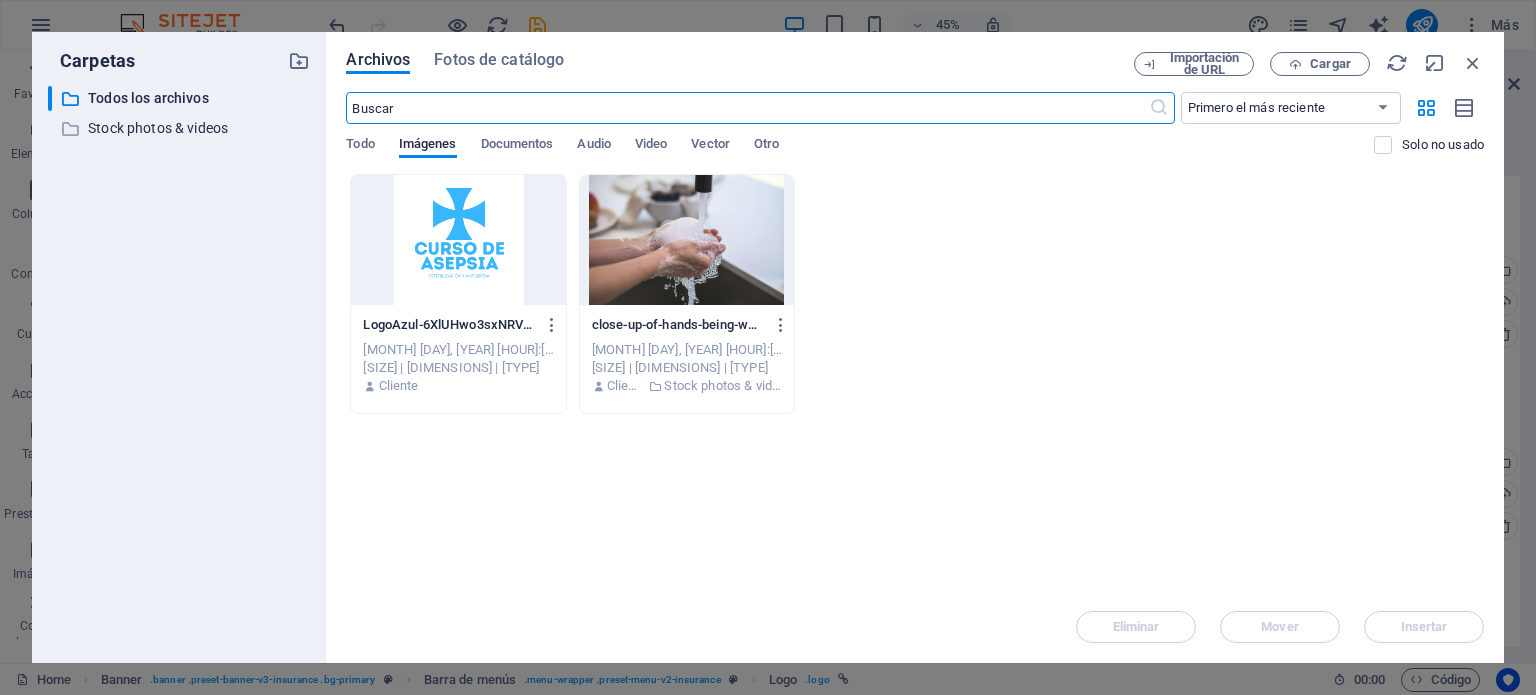 click at bounding box center [458, 240] 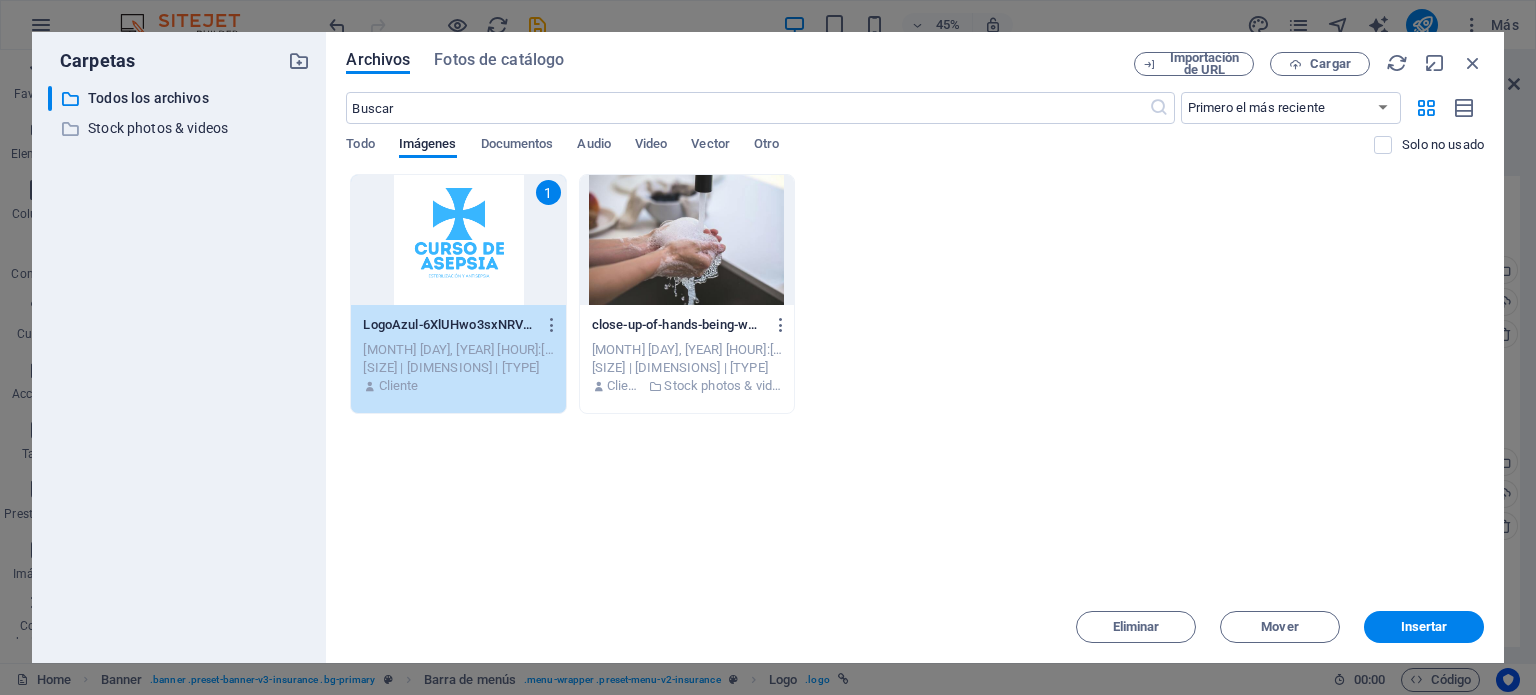 click on "1" at bounding box center (458, 240) 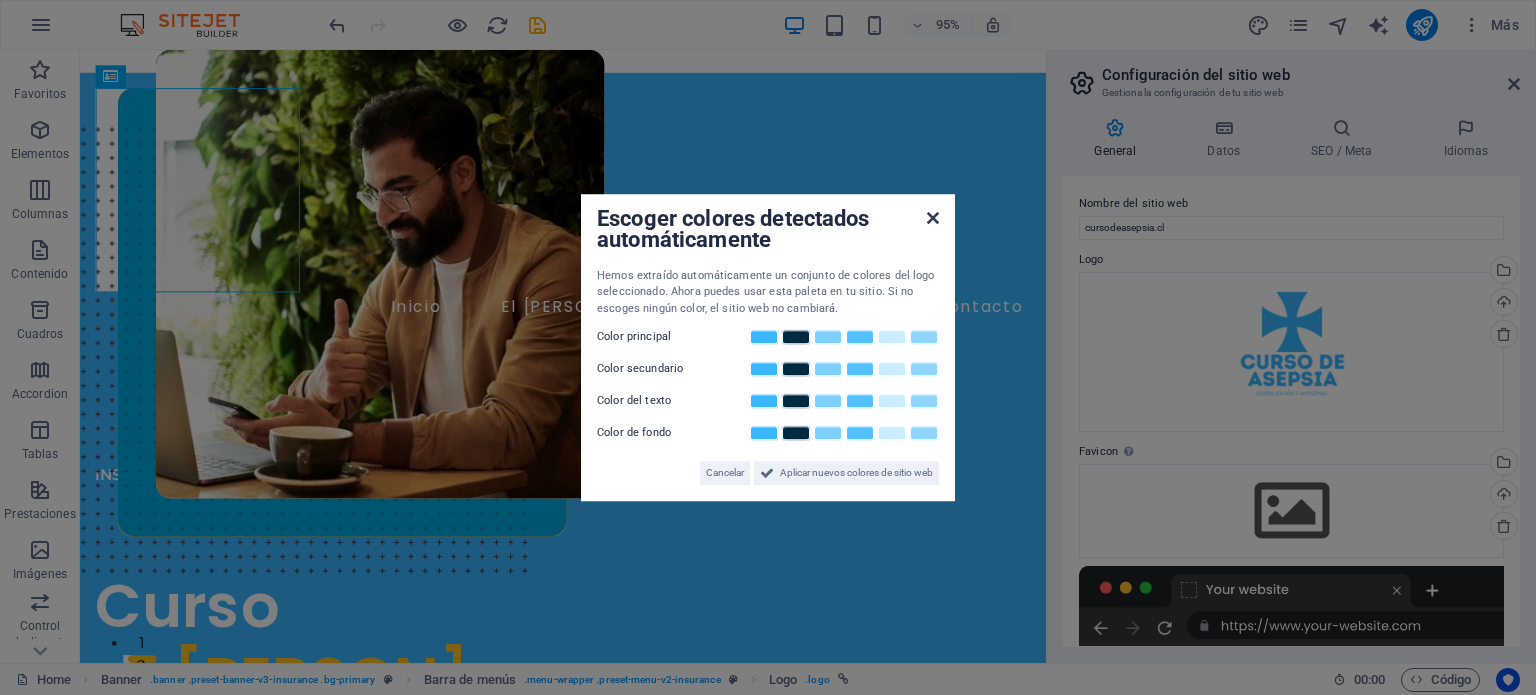 click at bounding box center [933, 218] 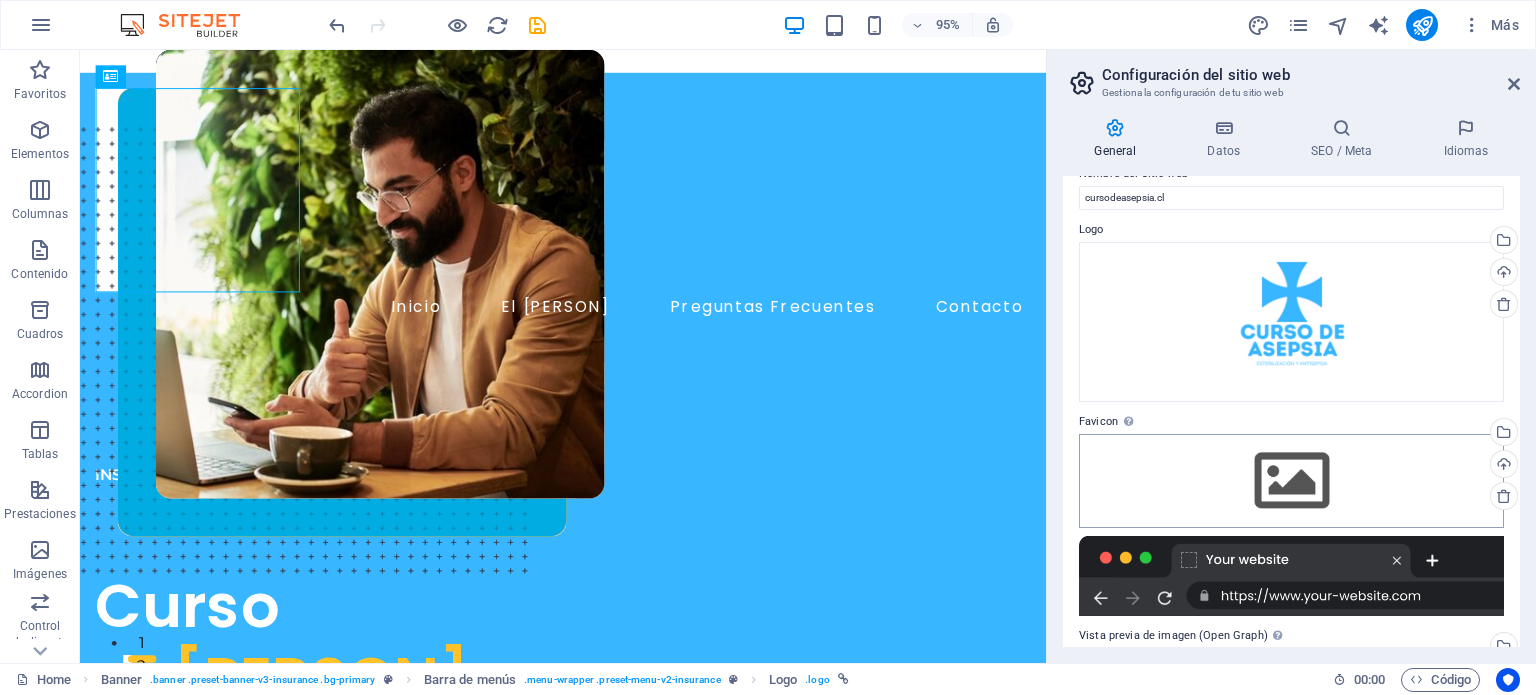 scroll, scrollTop: 0, scrollLeft: 0, axis: both 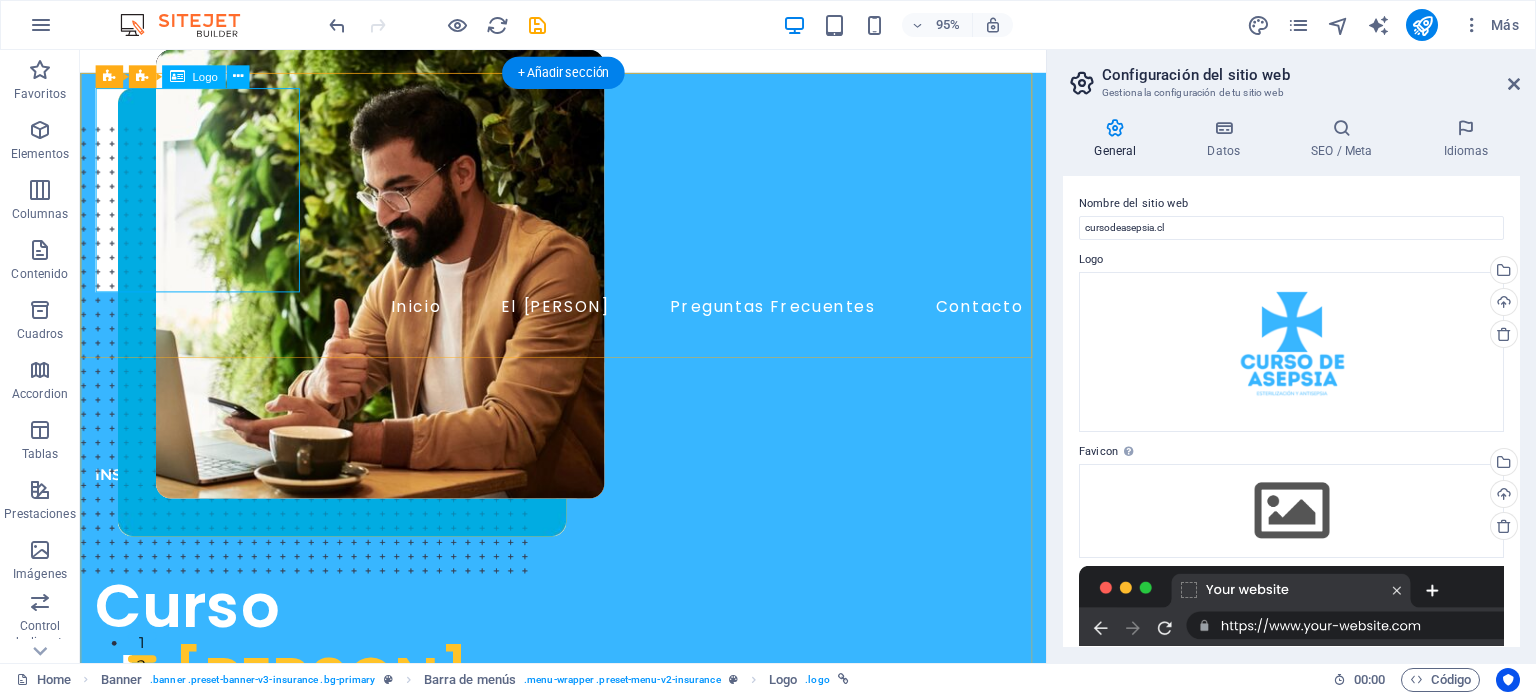 click at bounding box center [588, 197] 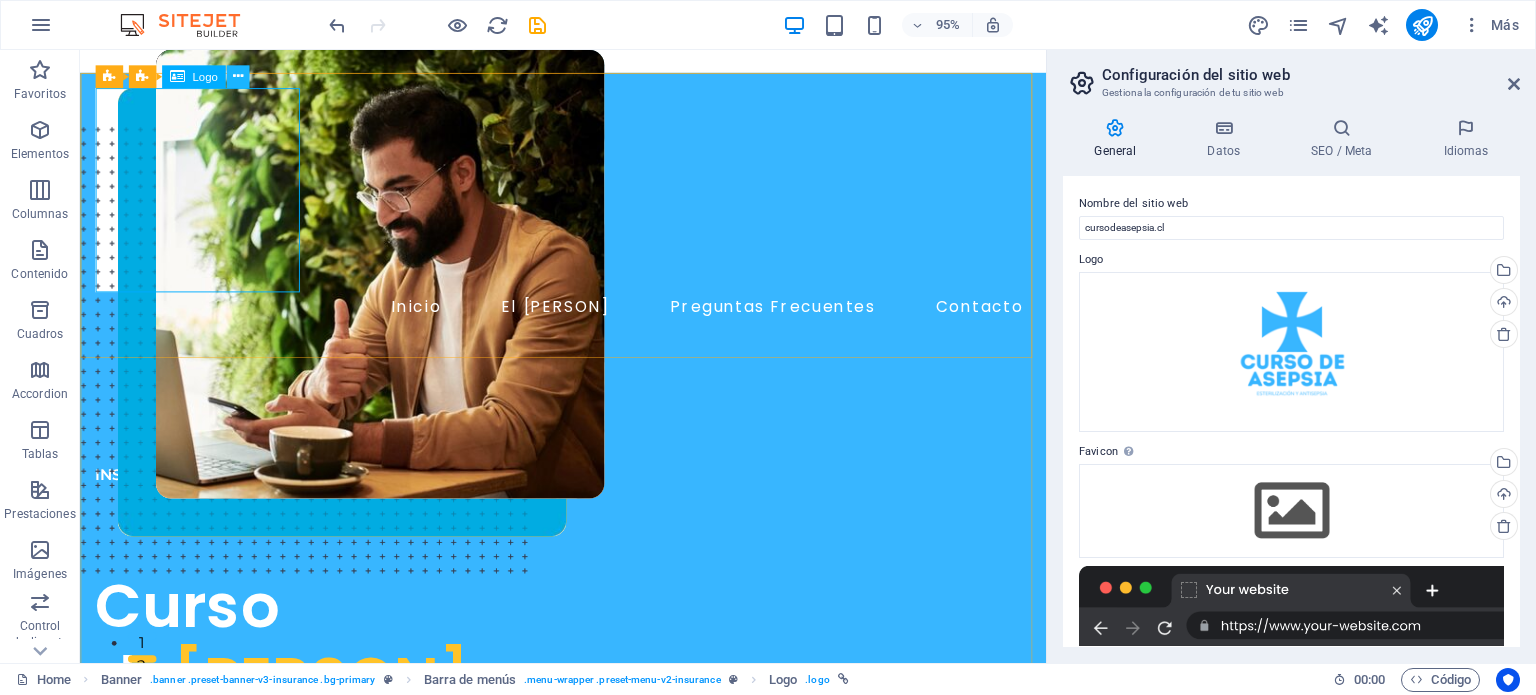 click at bounding box center (237, 77) 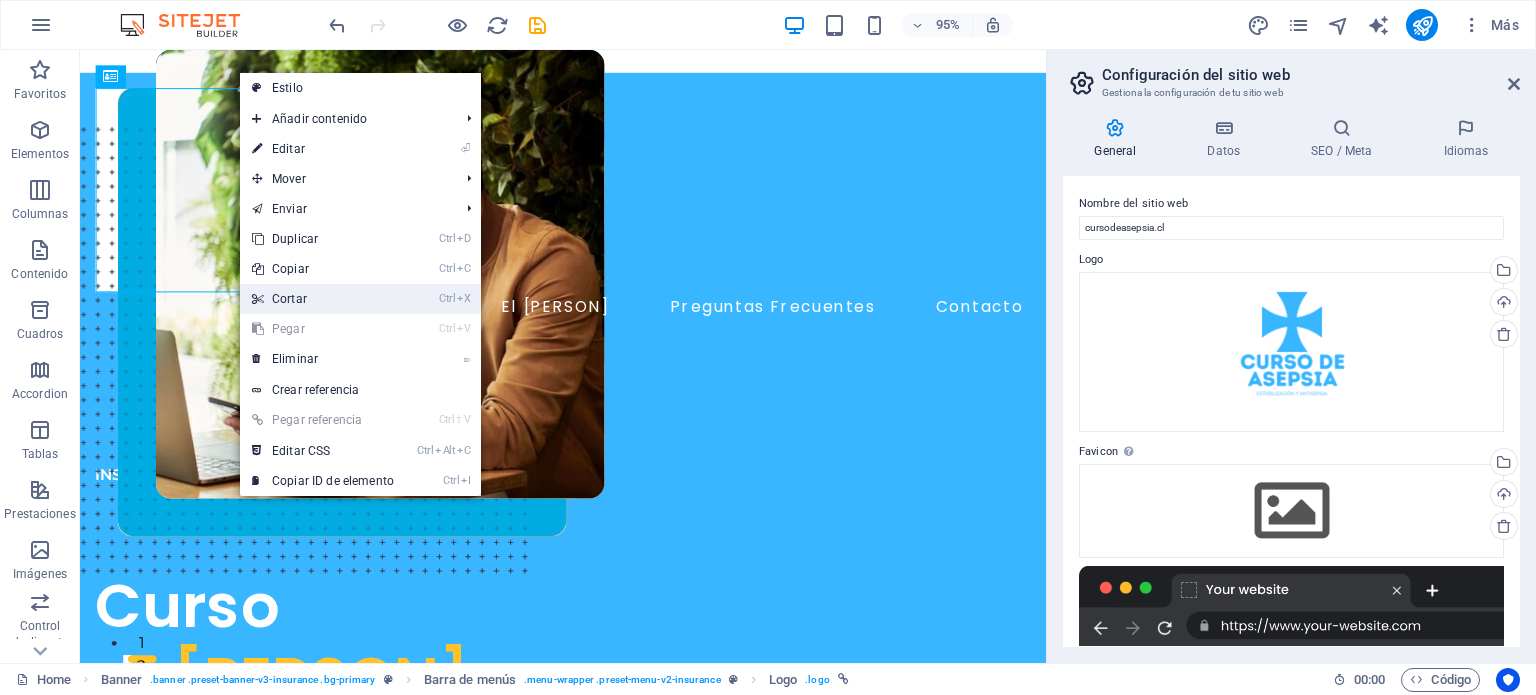 click on "Ctrl X  Cortar" at bounding box center [323, 299] 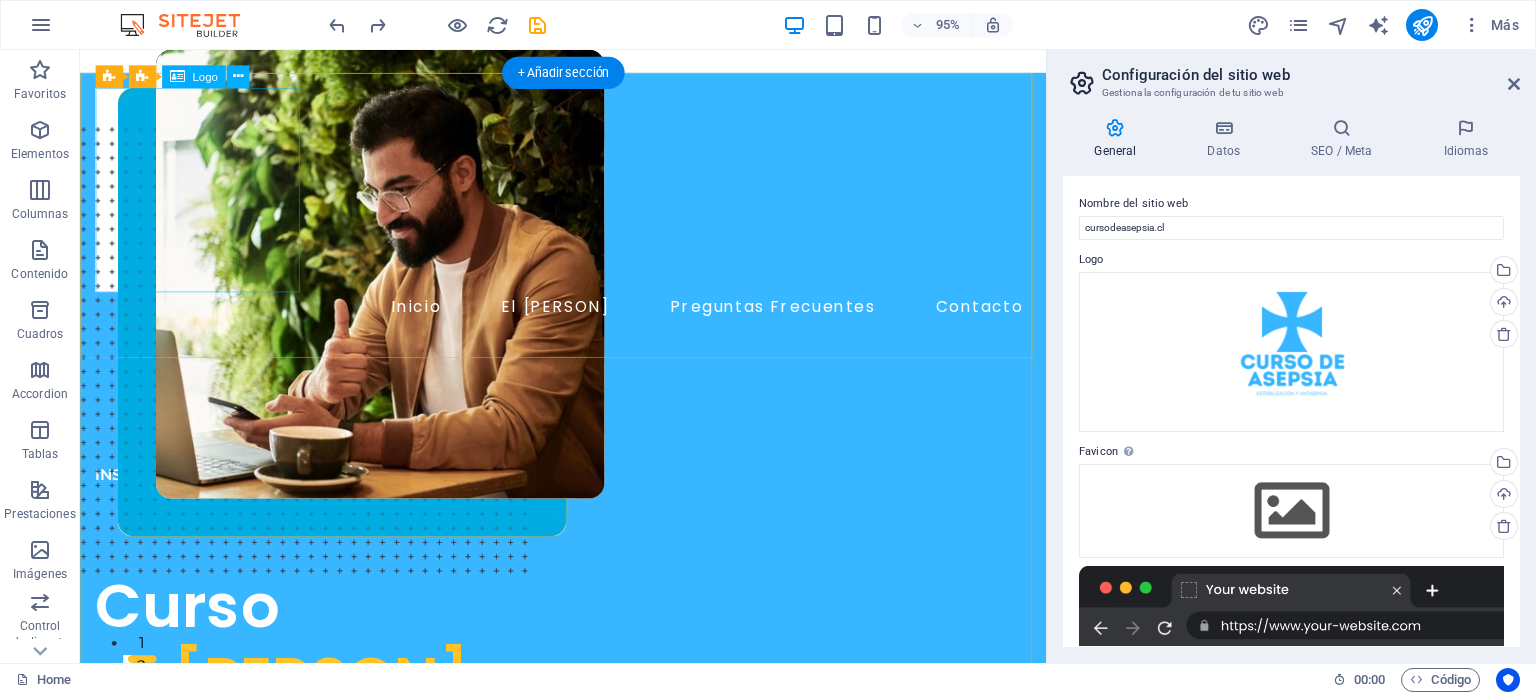 click at bounding box center (588, 197) 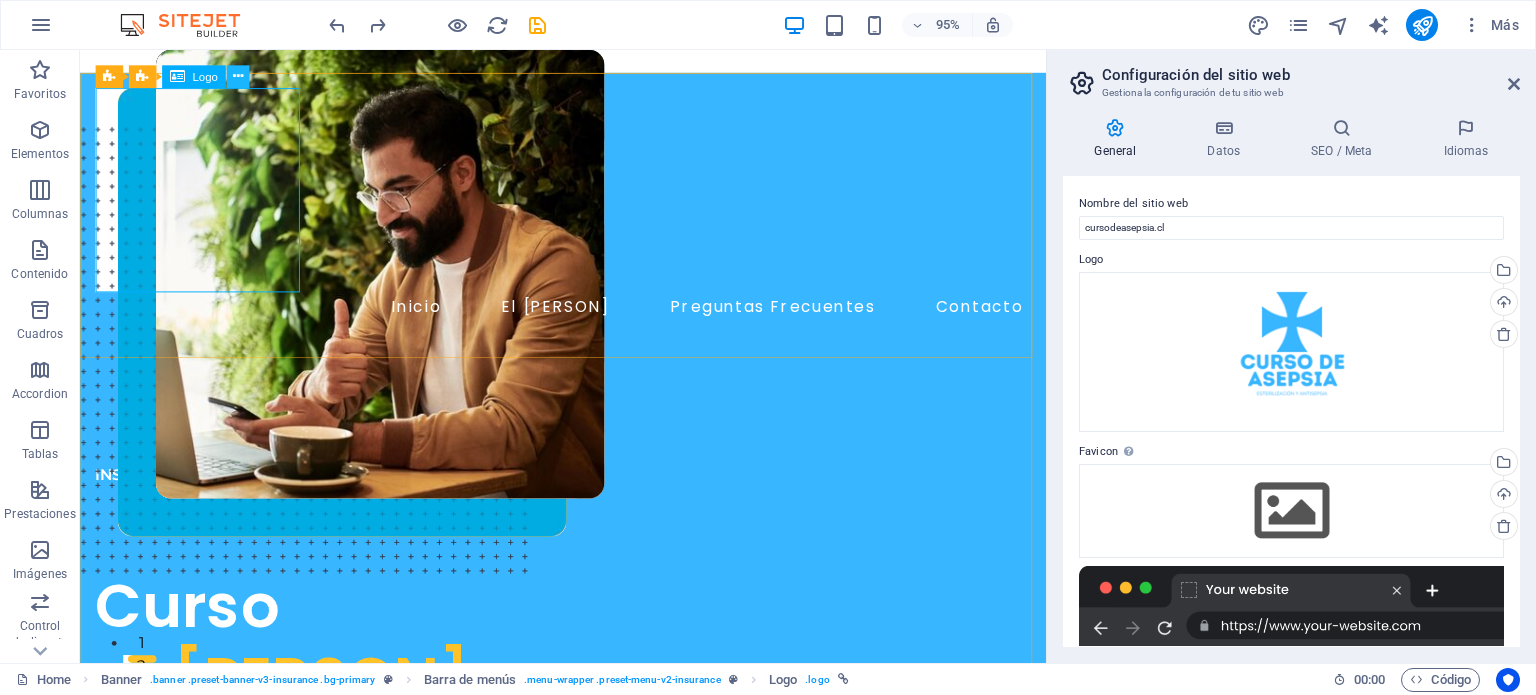 click at bounding box center (237, 76) 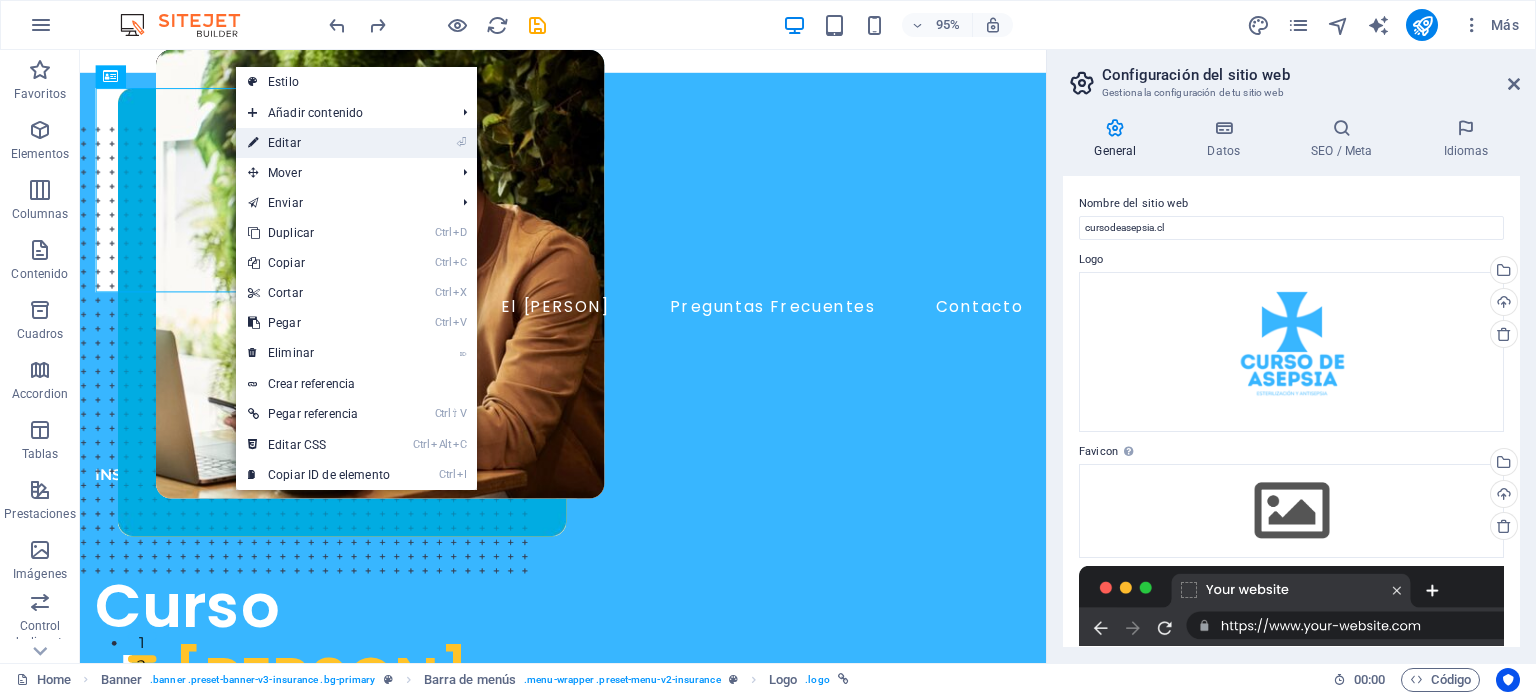 click on "⏎  Editar" at bounding box center [319, 143] 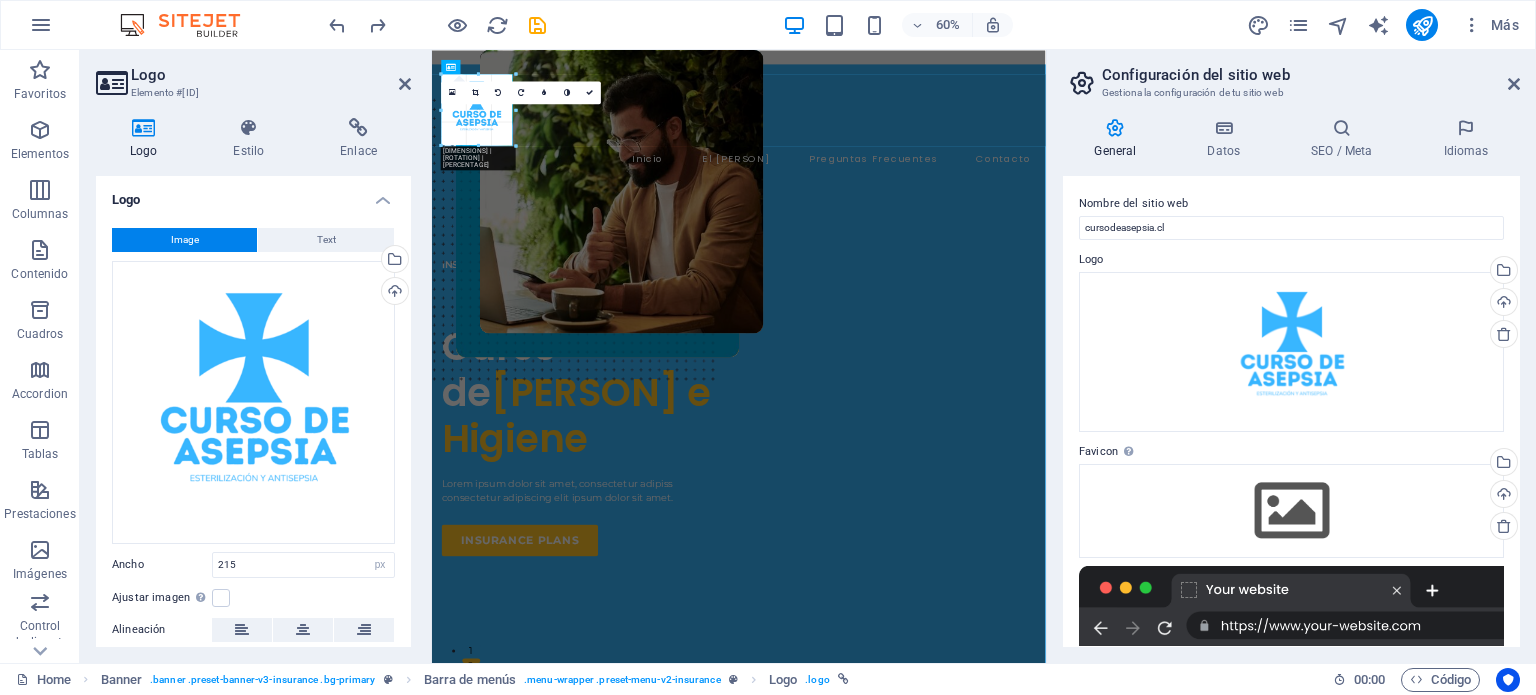drag, startPoint x: 567, startPoint y: 201, endPoint x: 475, endPoint y: 111, distance: 128.7012 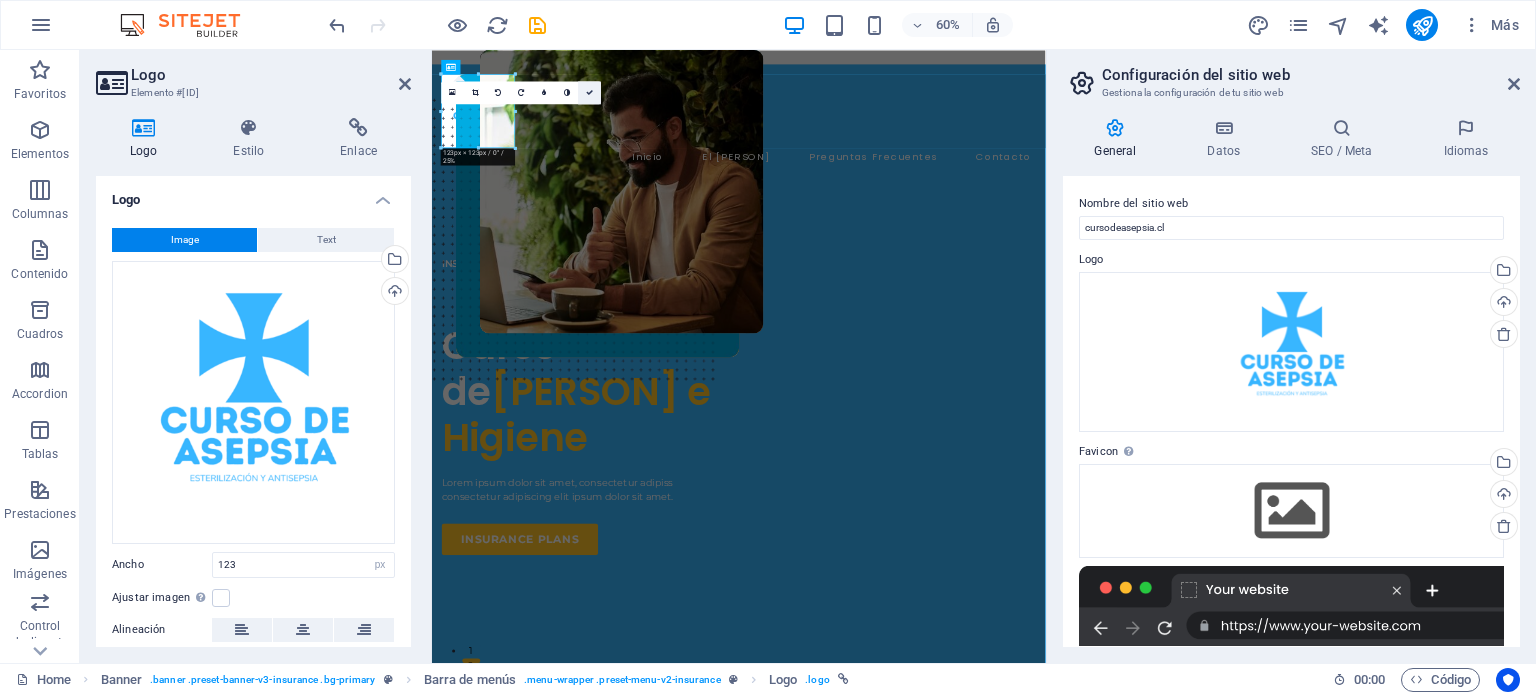 click at bounding box center [589, 92] 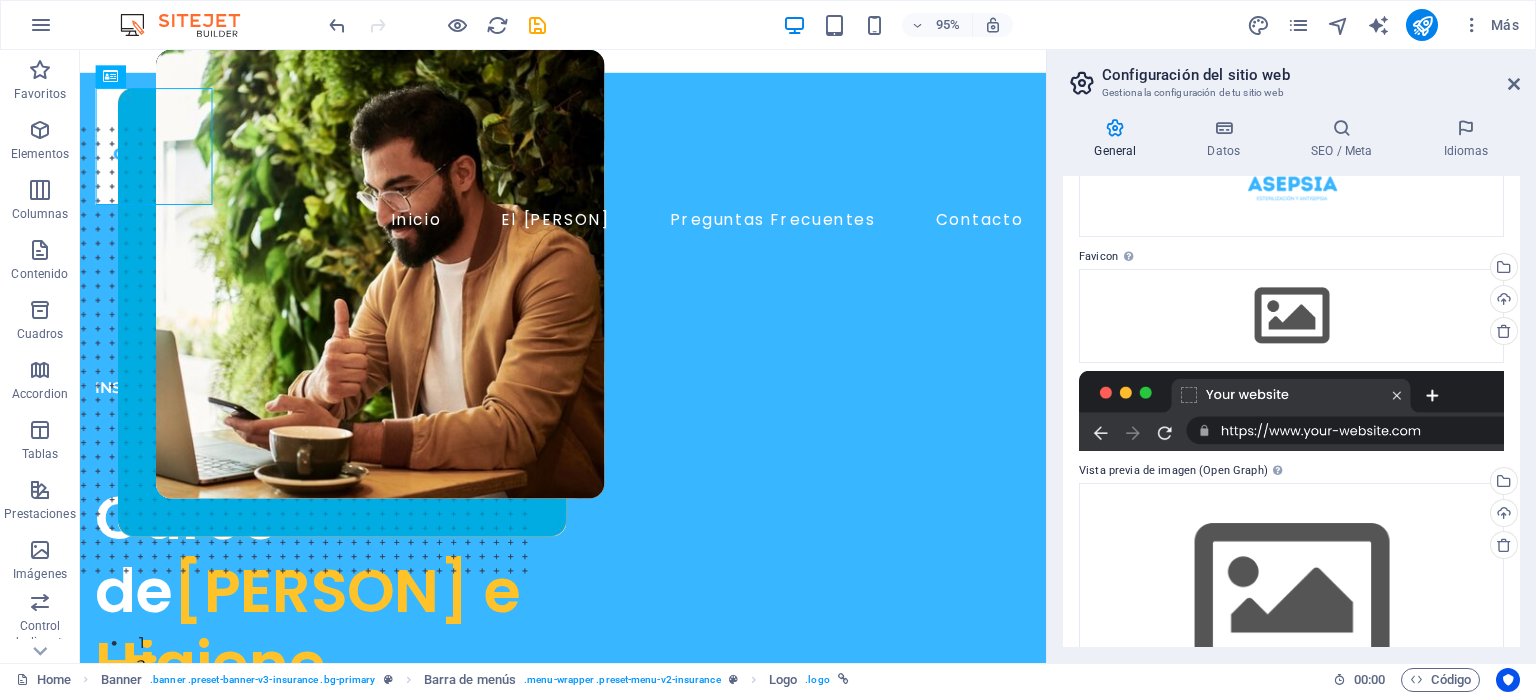 scroll, scrollTop: 200, scrollLeft: 0, axis: vertical 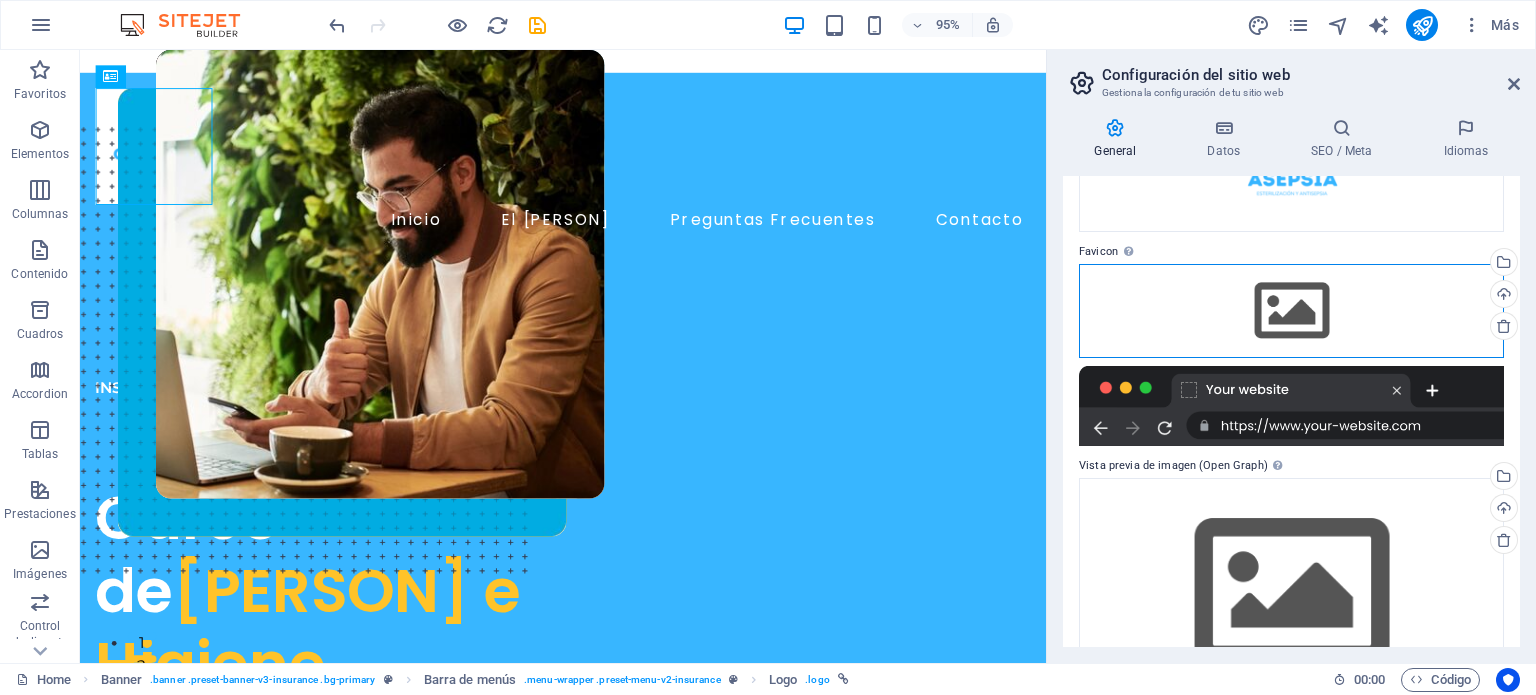 click on "Arrastra archivos aquí, haz clic para escoger archivos o  selecciona archivos de Archivos o de nuestra galería gratuita de fotos y vídeos" at bounding box center (1291, 311) 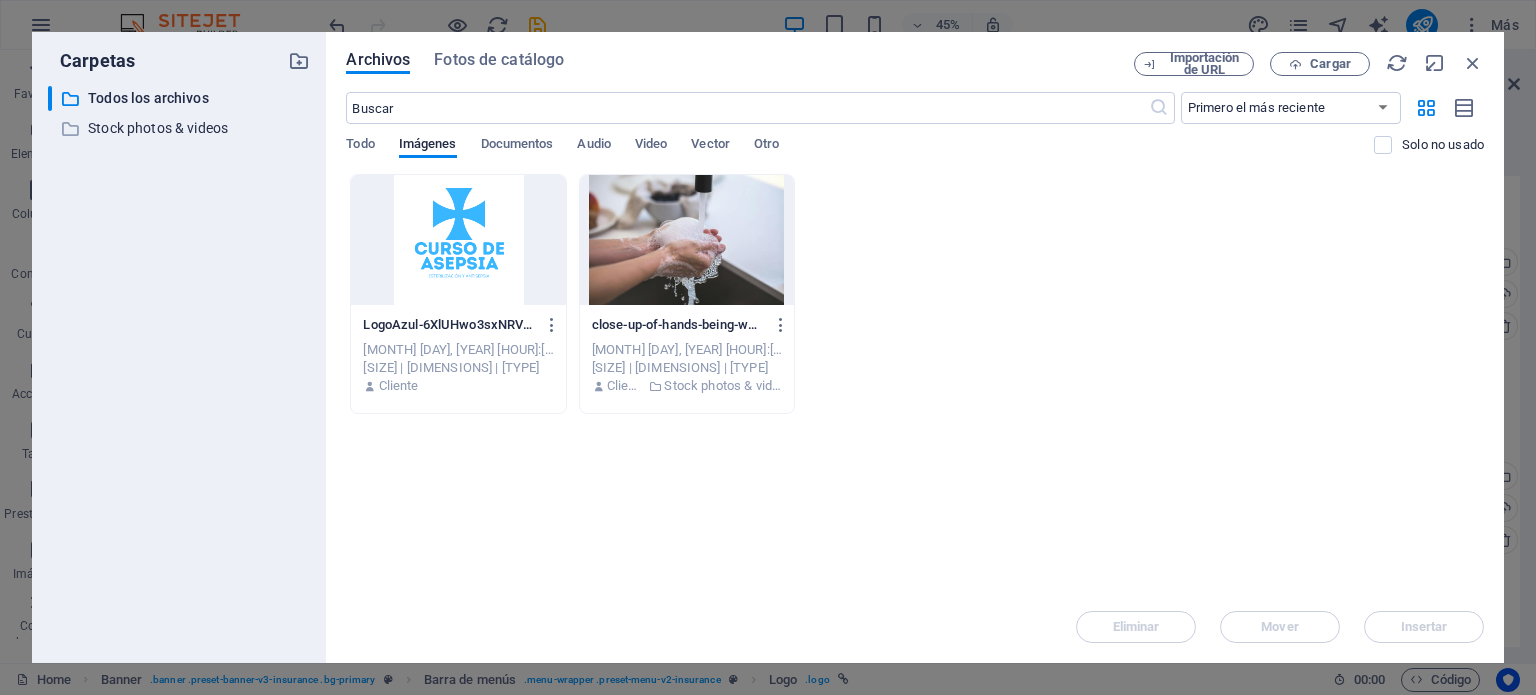 click at bounding box center [458, 240] 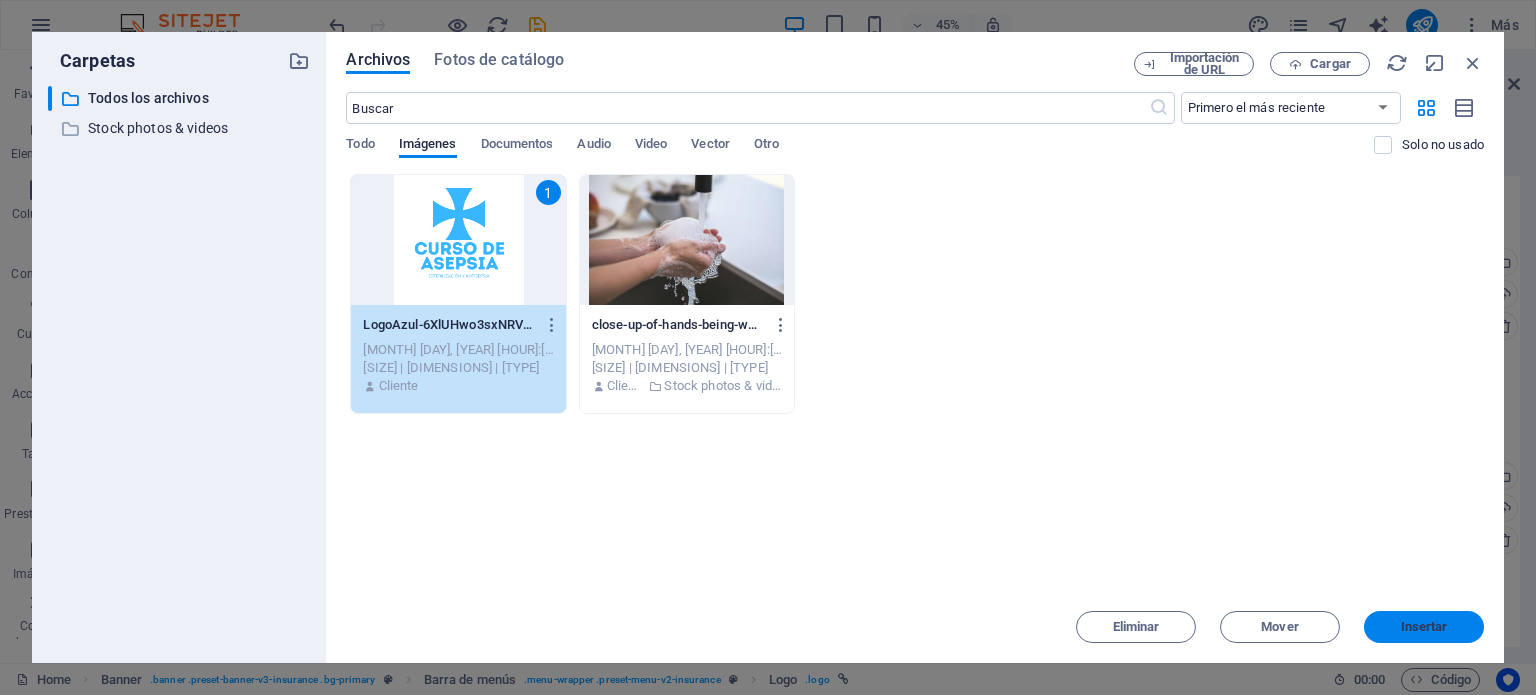 click on "Insertar" at bounding box center (1424, 627) 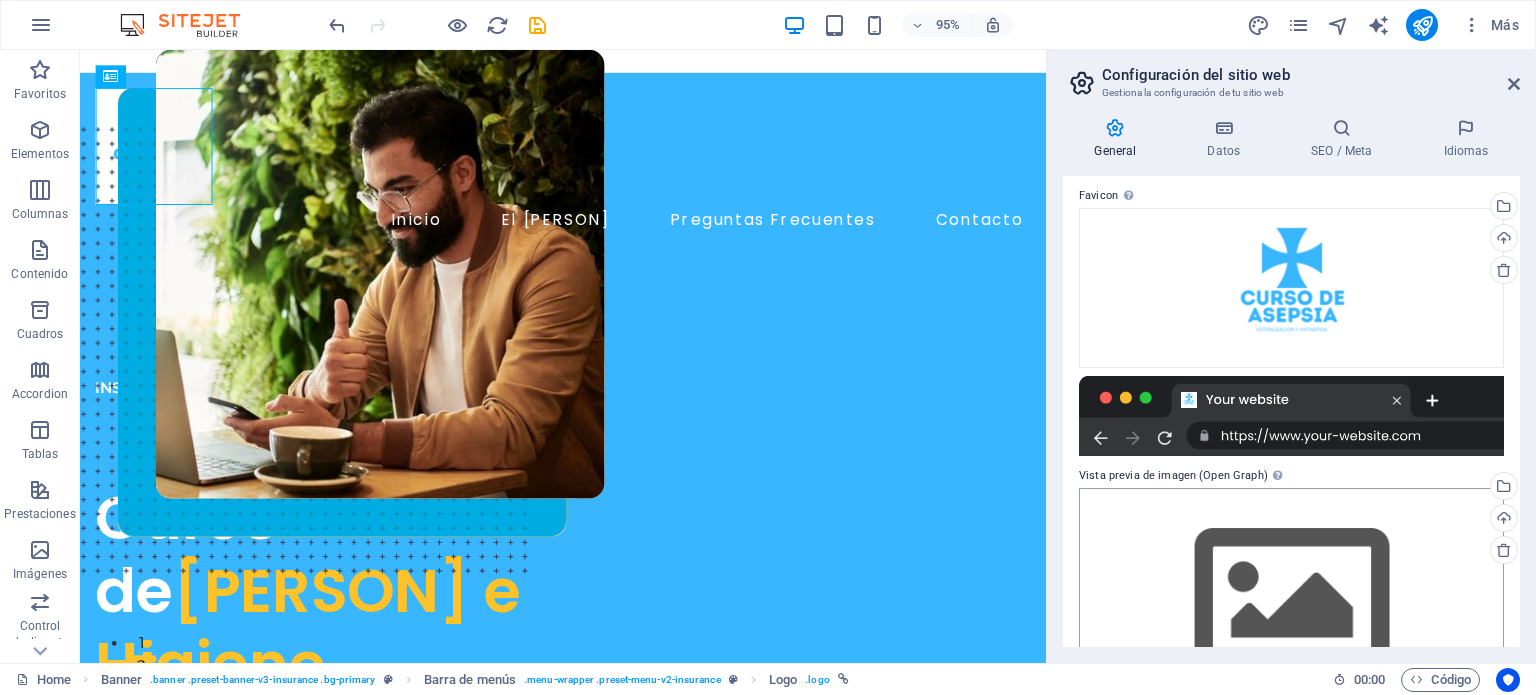 scroll, scrollTop: 341, scrollLeft: 0, axis: vertical 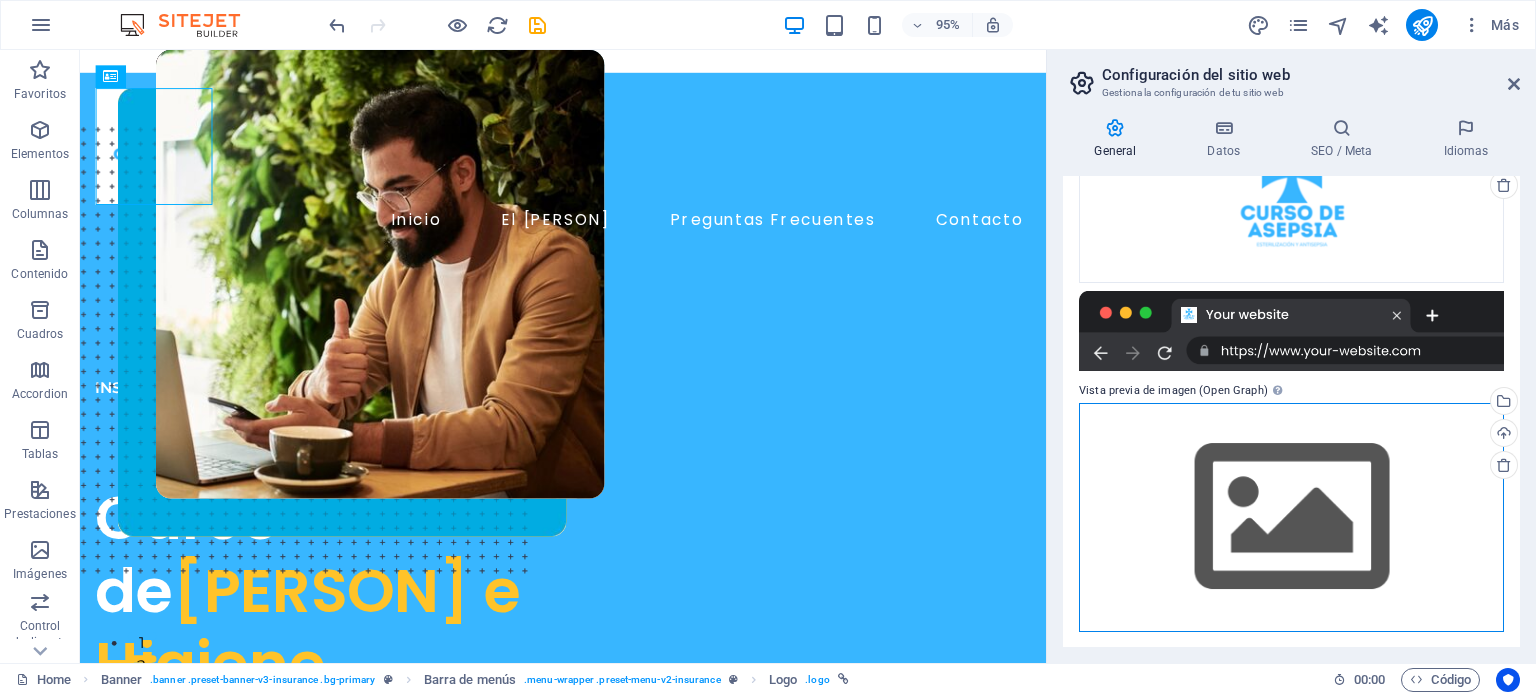 click on "Arrastra archivos aquí, haz clic para escoger archivos o  selecciona archivos de Archivos o de nuestra galería gratuita de fotos y vídeos" at bounding box center [1291, 517] 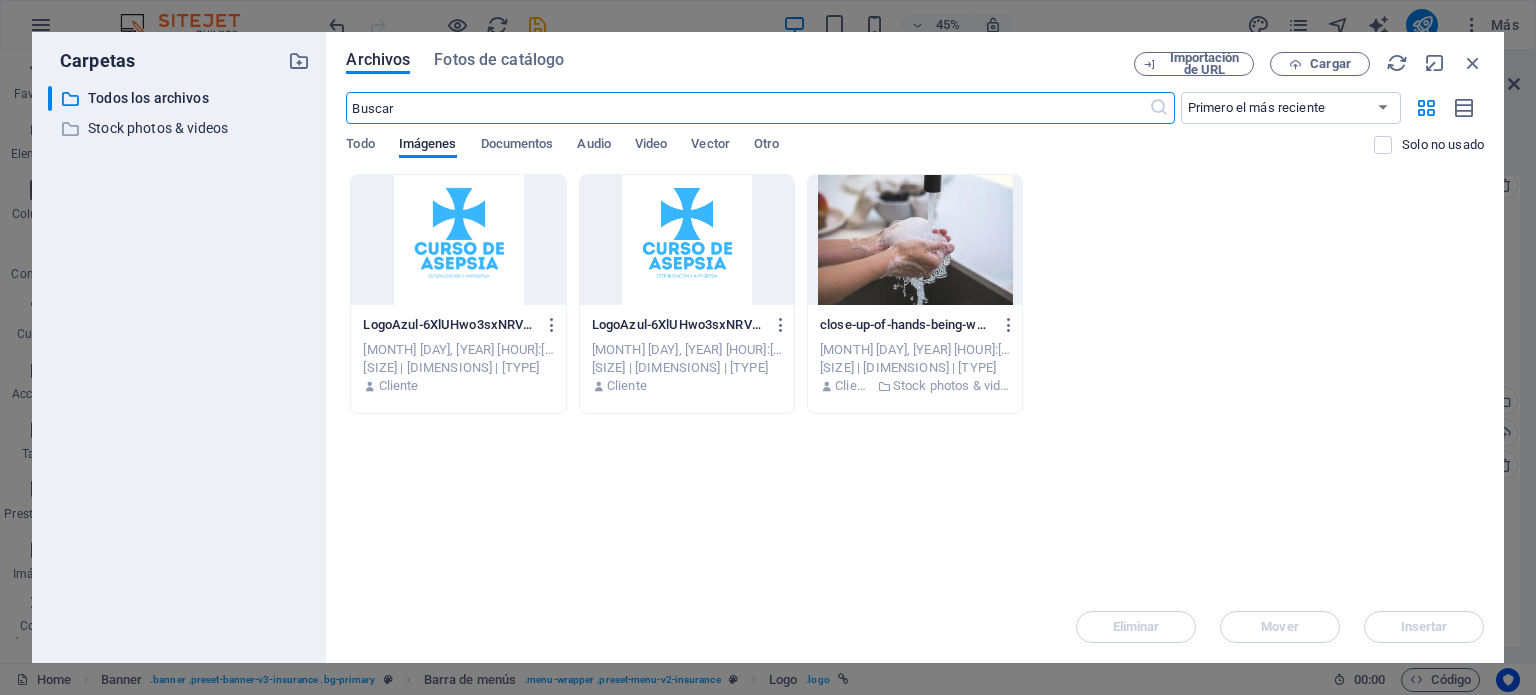 click at bounding box center (687, 240) 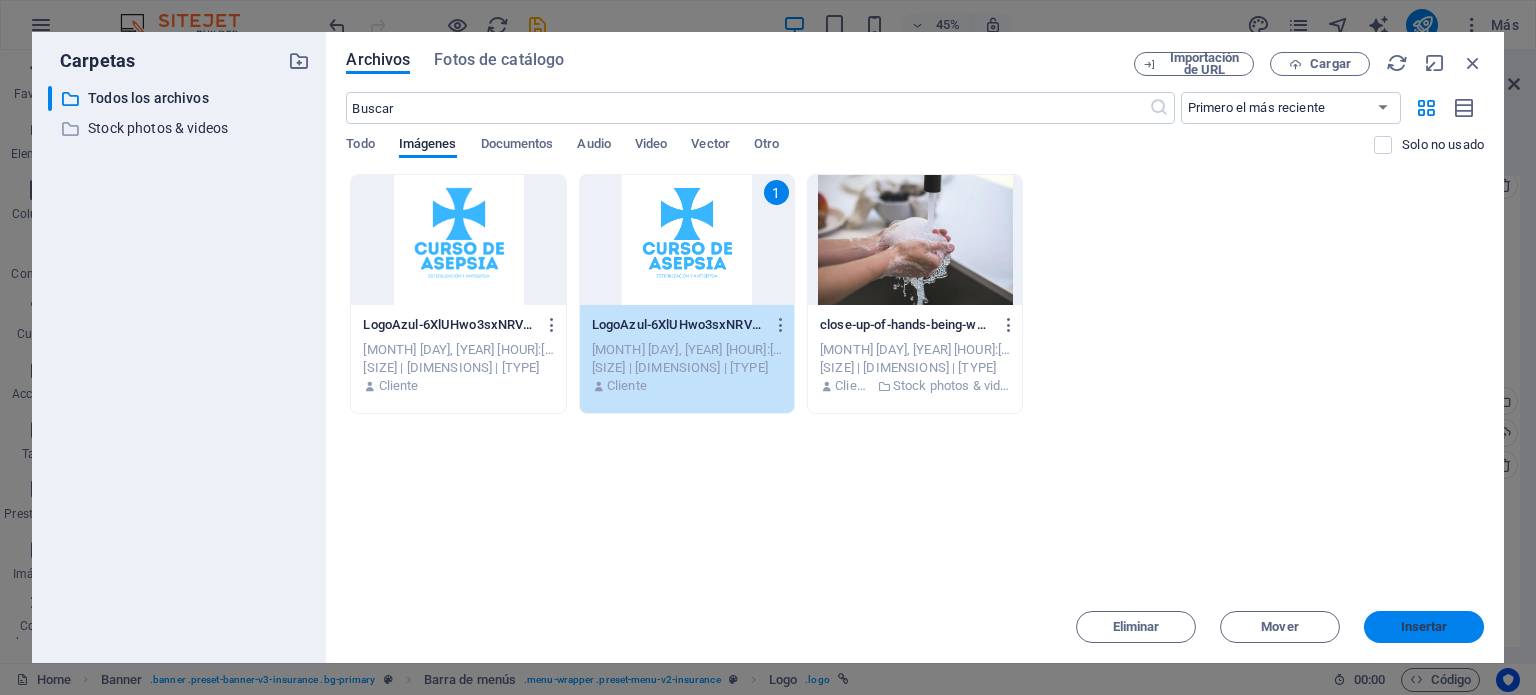 click on "Insertar" at bounding box center [1424, 627] 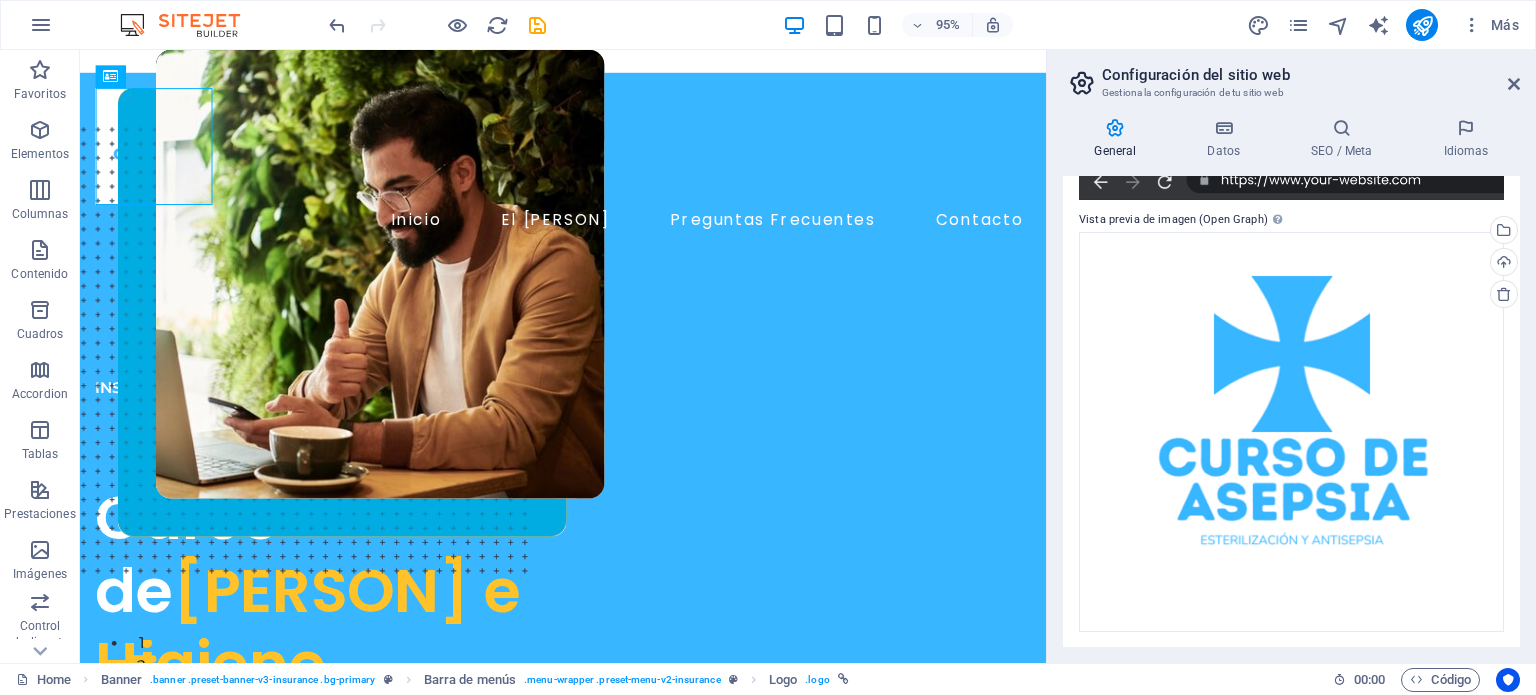 scroll, scrollTop: 312, scrollLeft: 0, axis: vertical 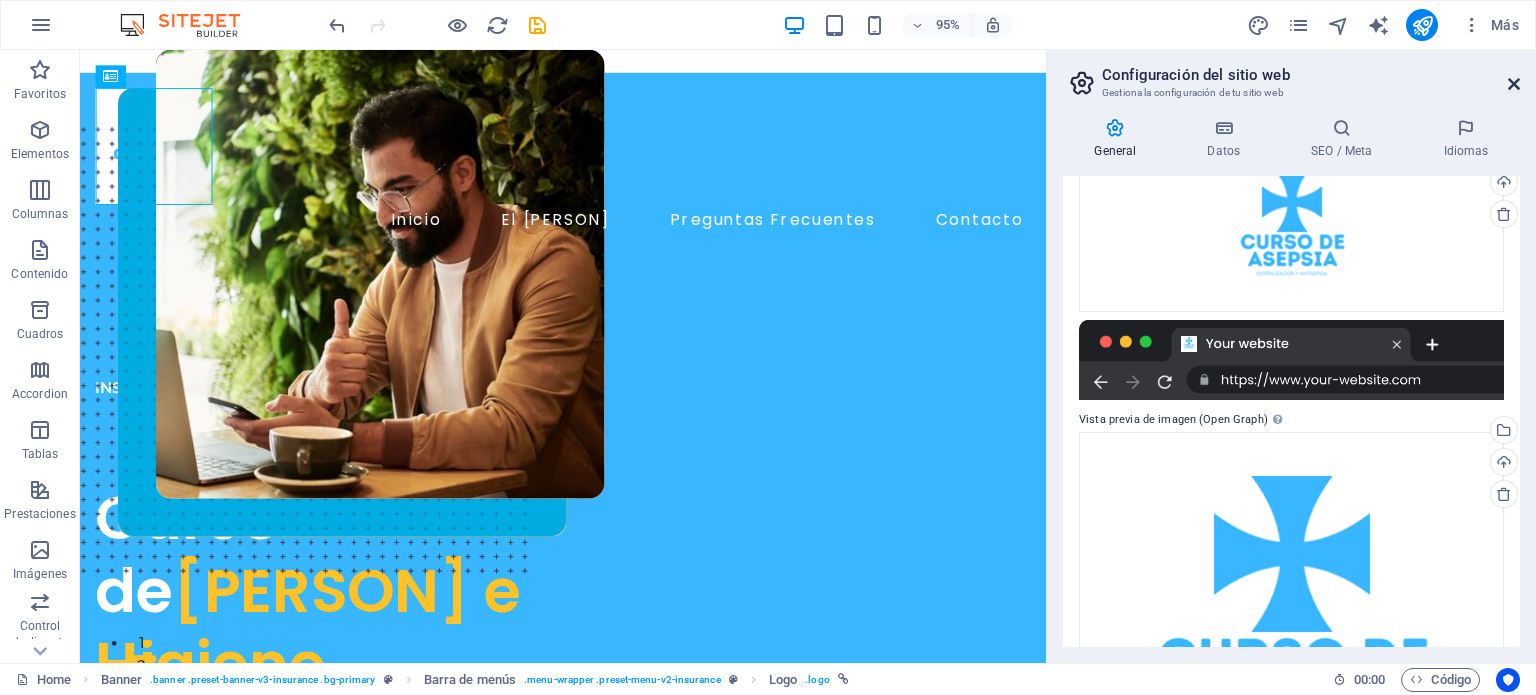 click at bounding box center (1514, 84) 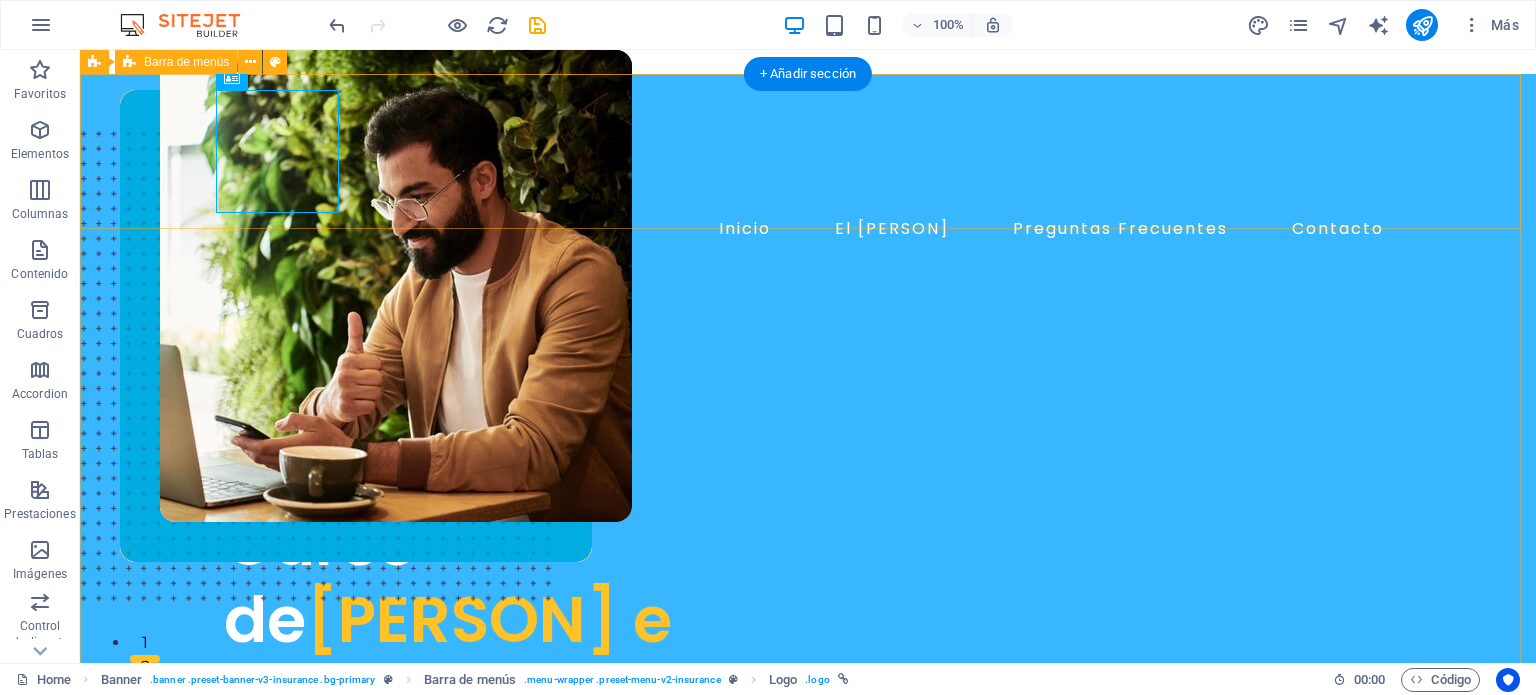 click on "Inicio El [PERSON] Preguntas Frecuentes Contacto Enviar Mensaje" at bounding box center (808, 194) 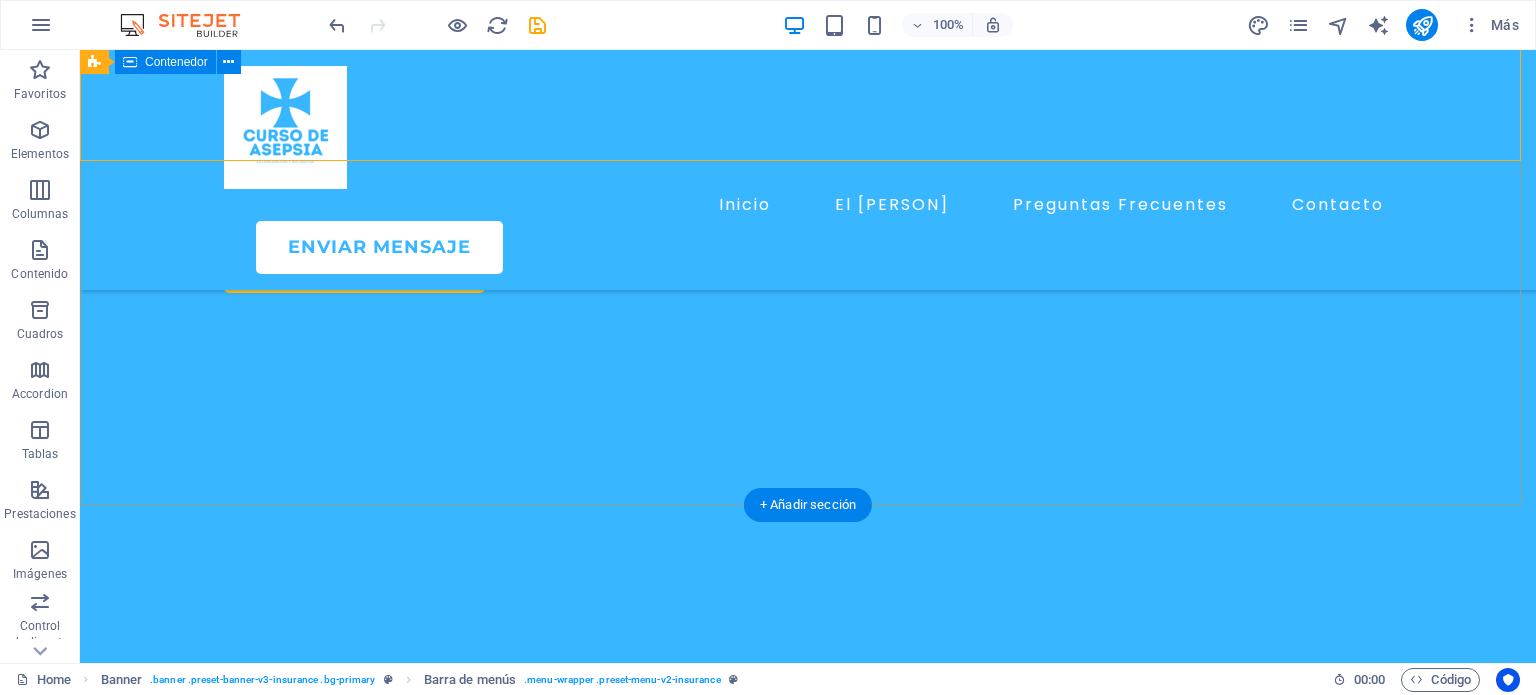 scroll, scrollTop: 700, scrollLeft: 0, axis: vertical 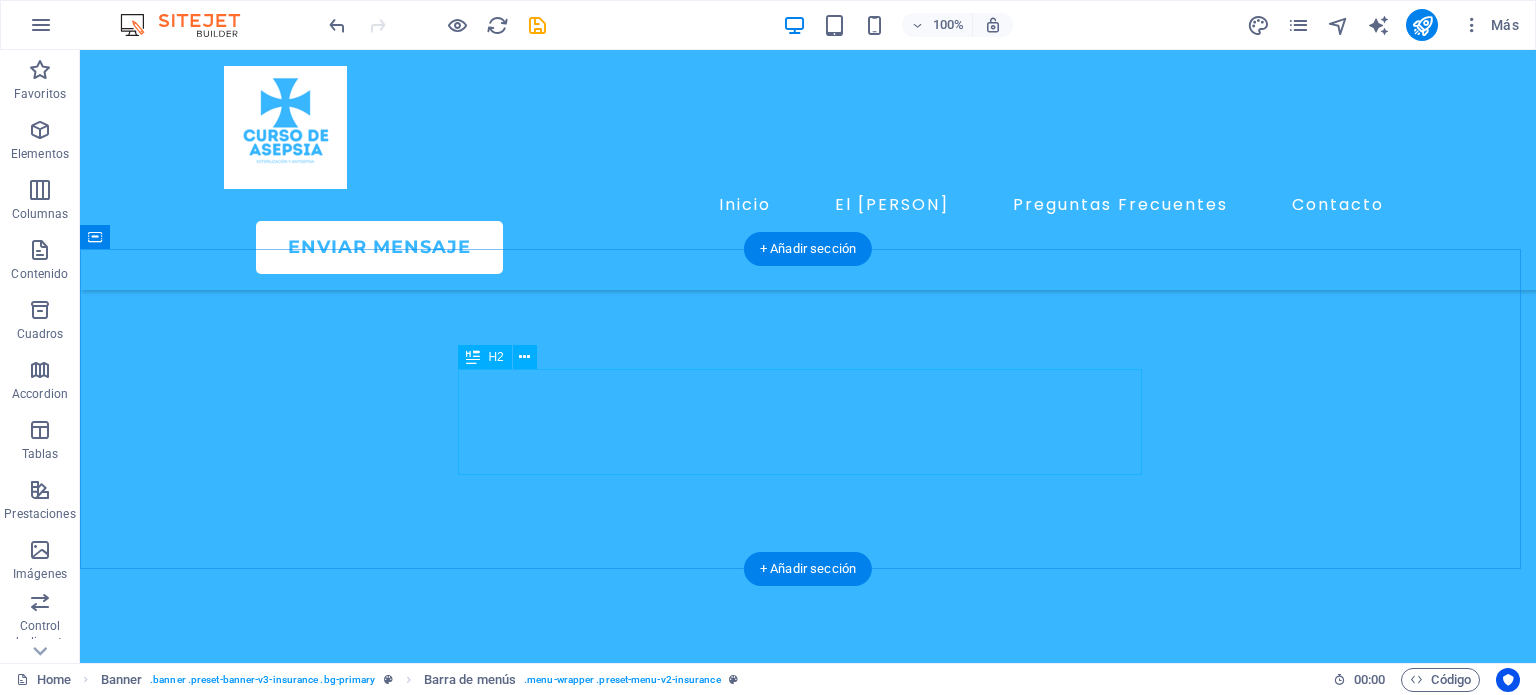 click on "Enjoy  Premium Discount  on the First Year’s Premium" at bounding box center (808, 909) 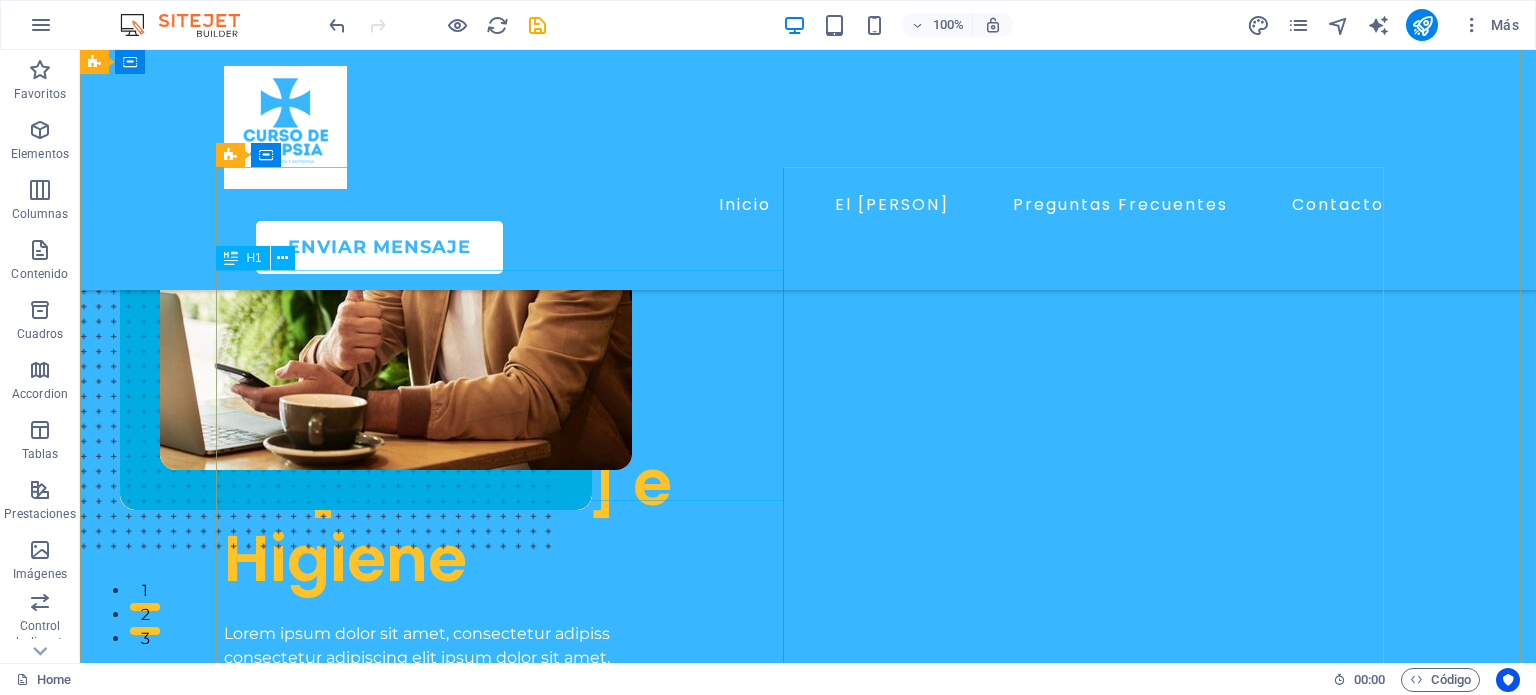 scroll, scrollTop: 0, scrollLeft: 0, axis: both 